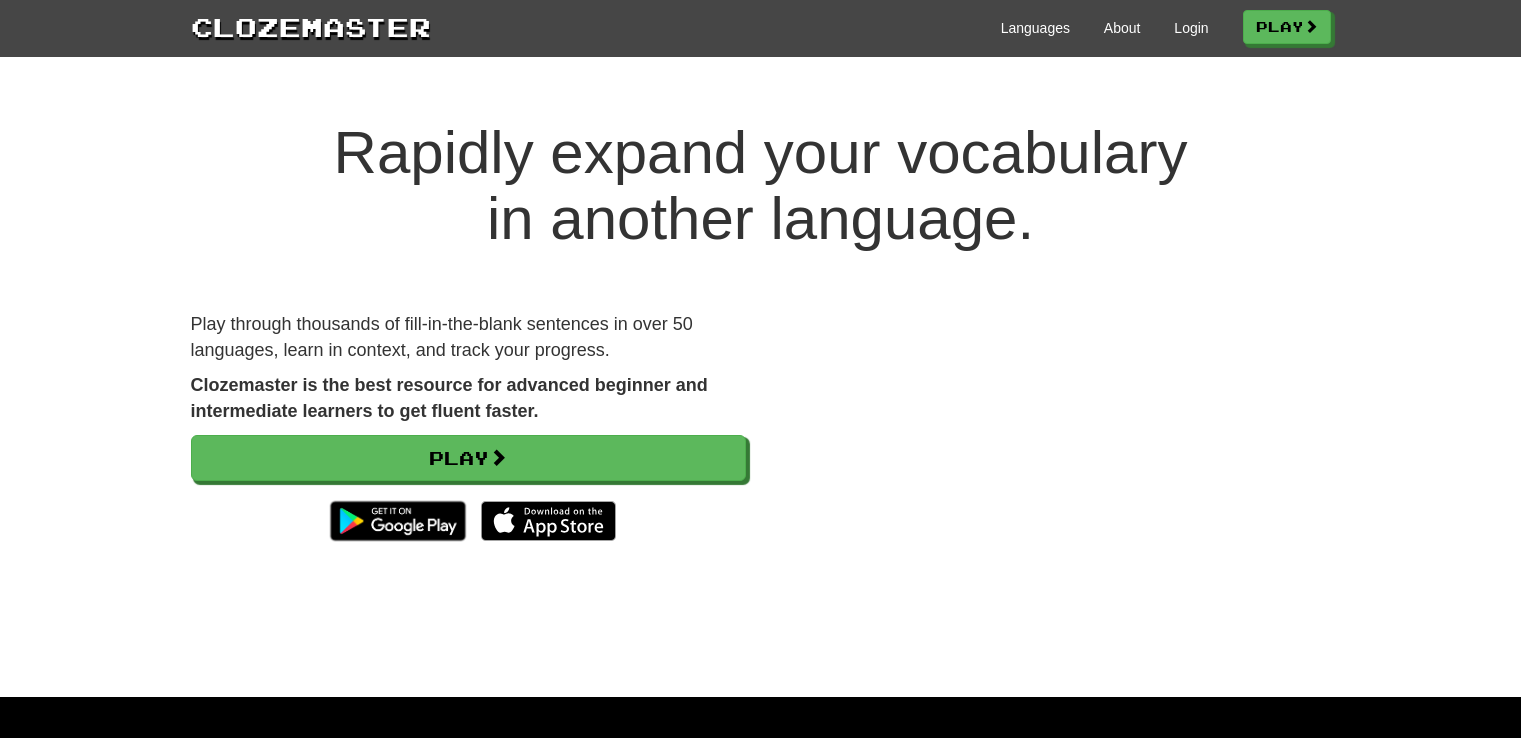 scroll, scrollTop: 0, scrollLeft: 0, axis: both 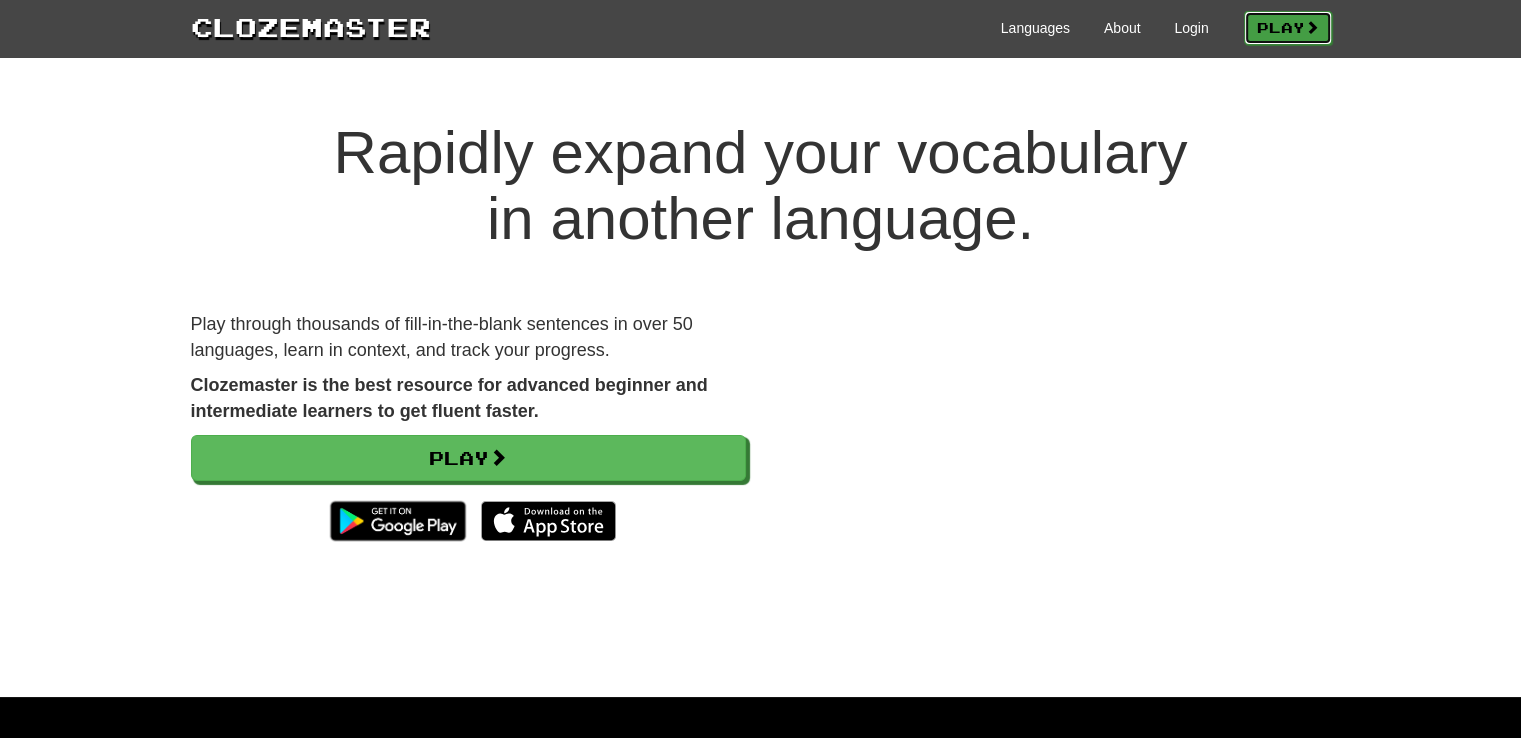 click at bounding box center [1312, 27] 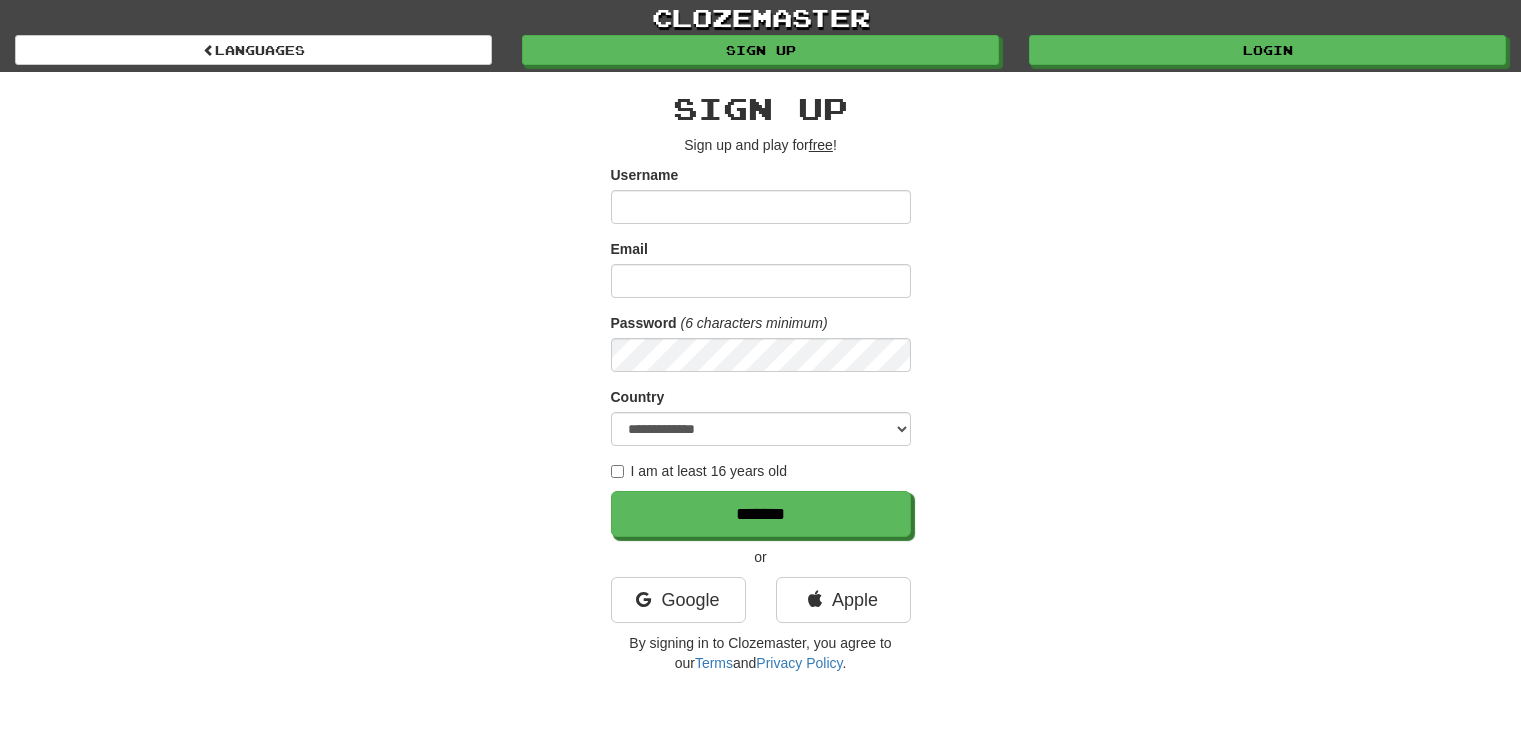 scroll, scrollTop: 0, scrollLeft: 0, axis: both 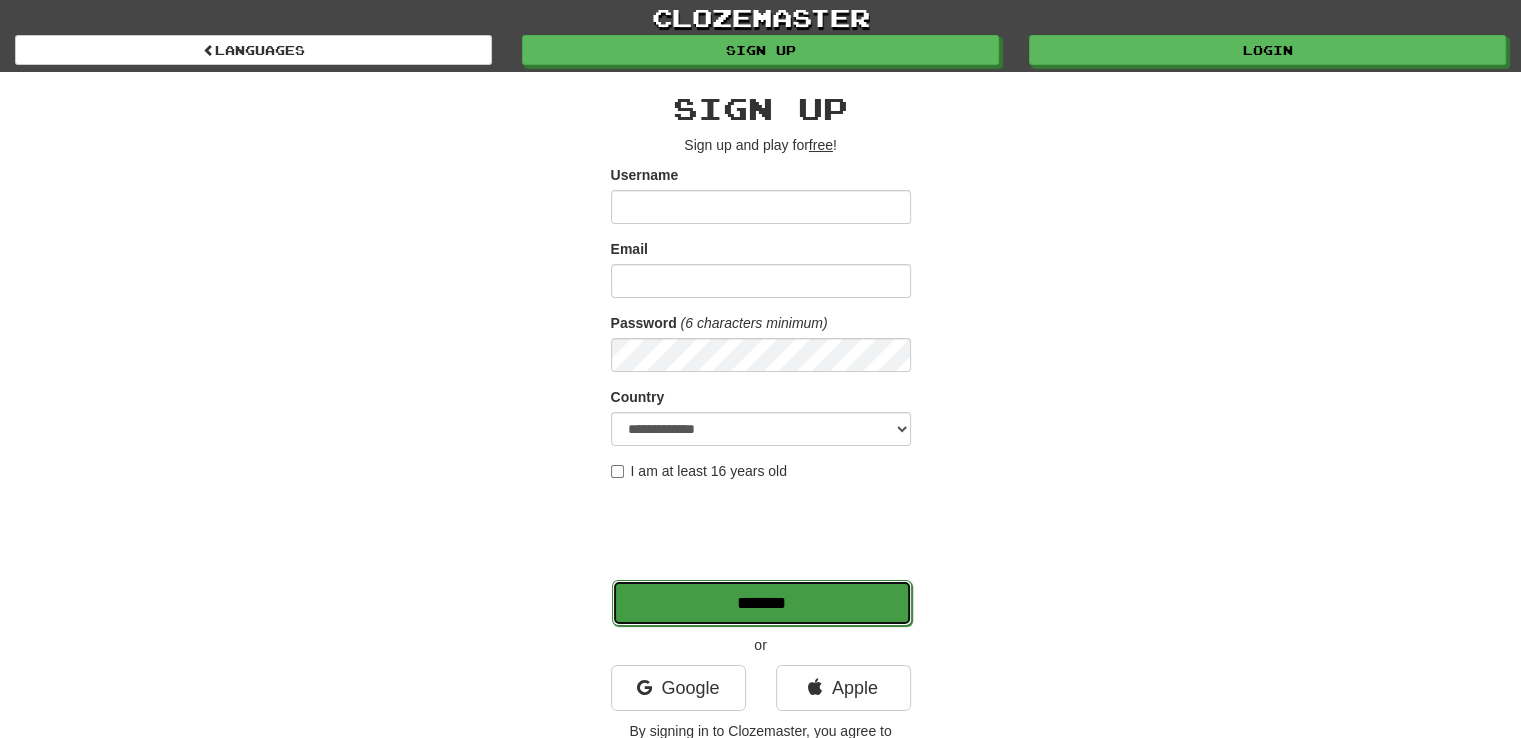 click on "*******" at bounding box center (762, 603) 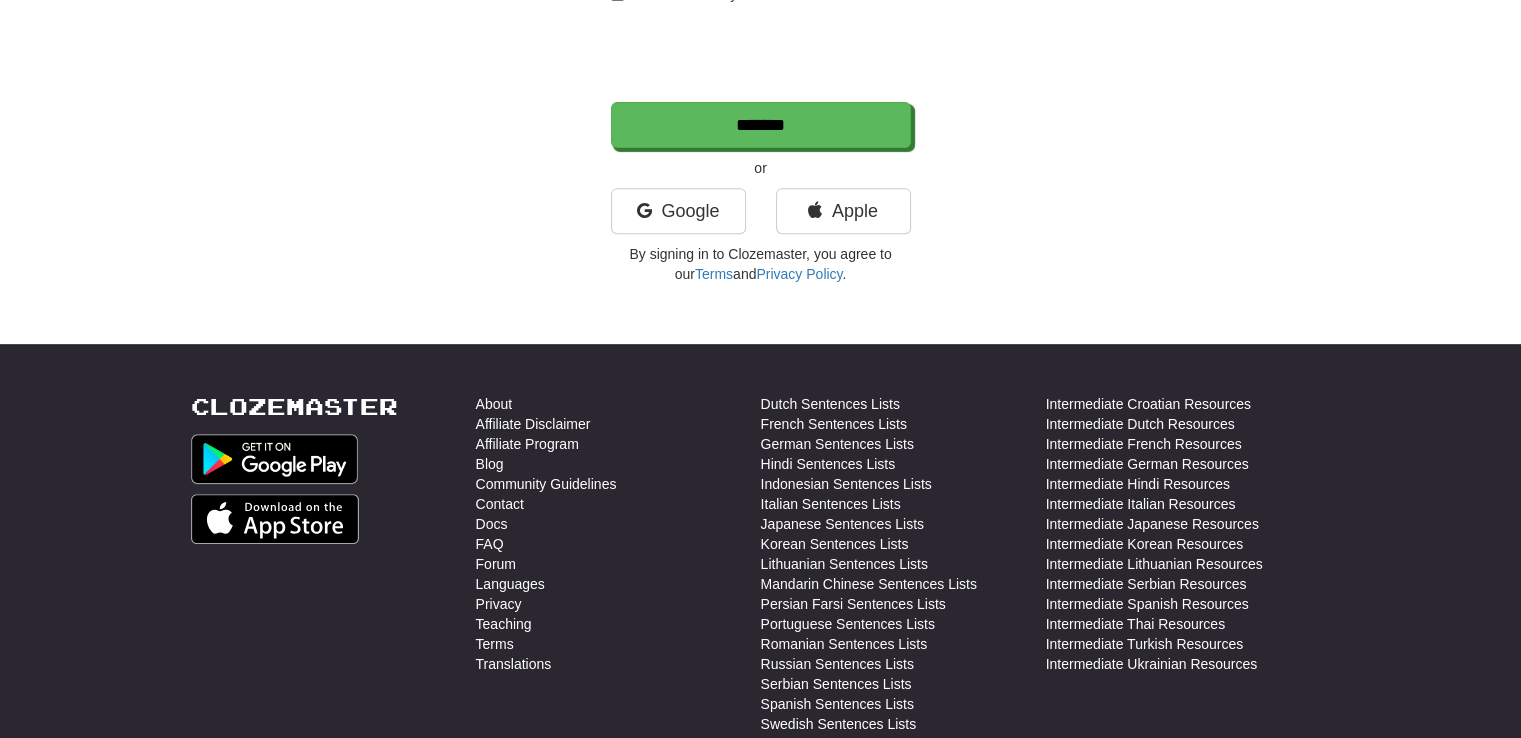 scroll, scrollTop: 793, scrollLeft: 0, axis: vertical 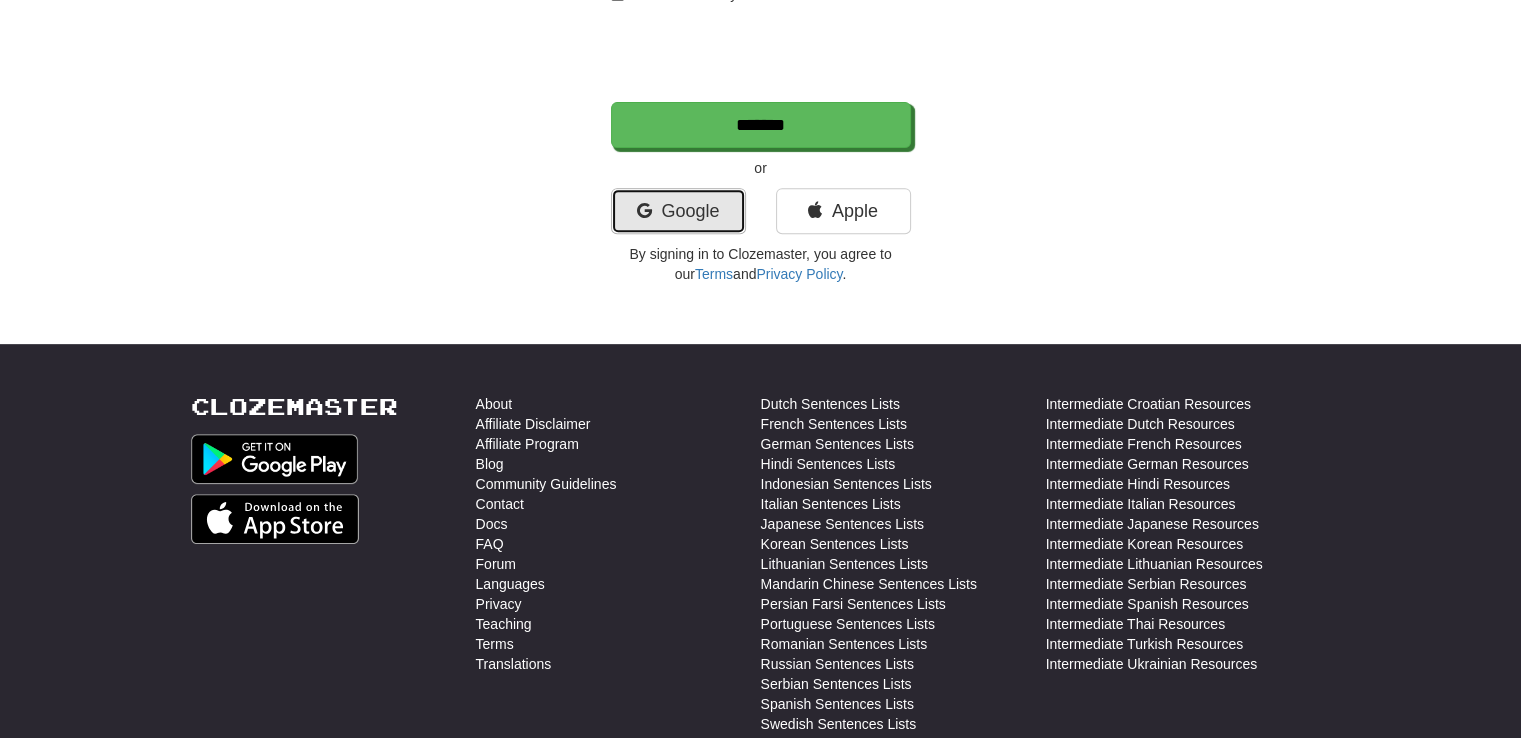 click on "Google" at bounding box center (678, 211) 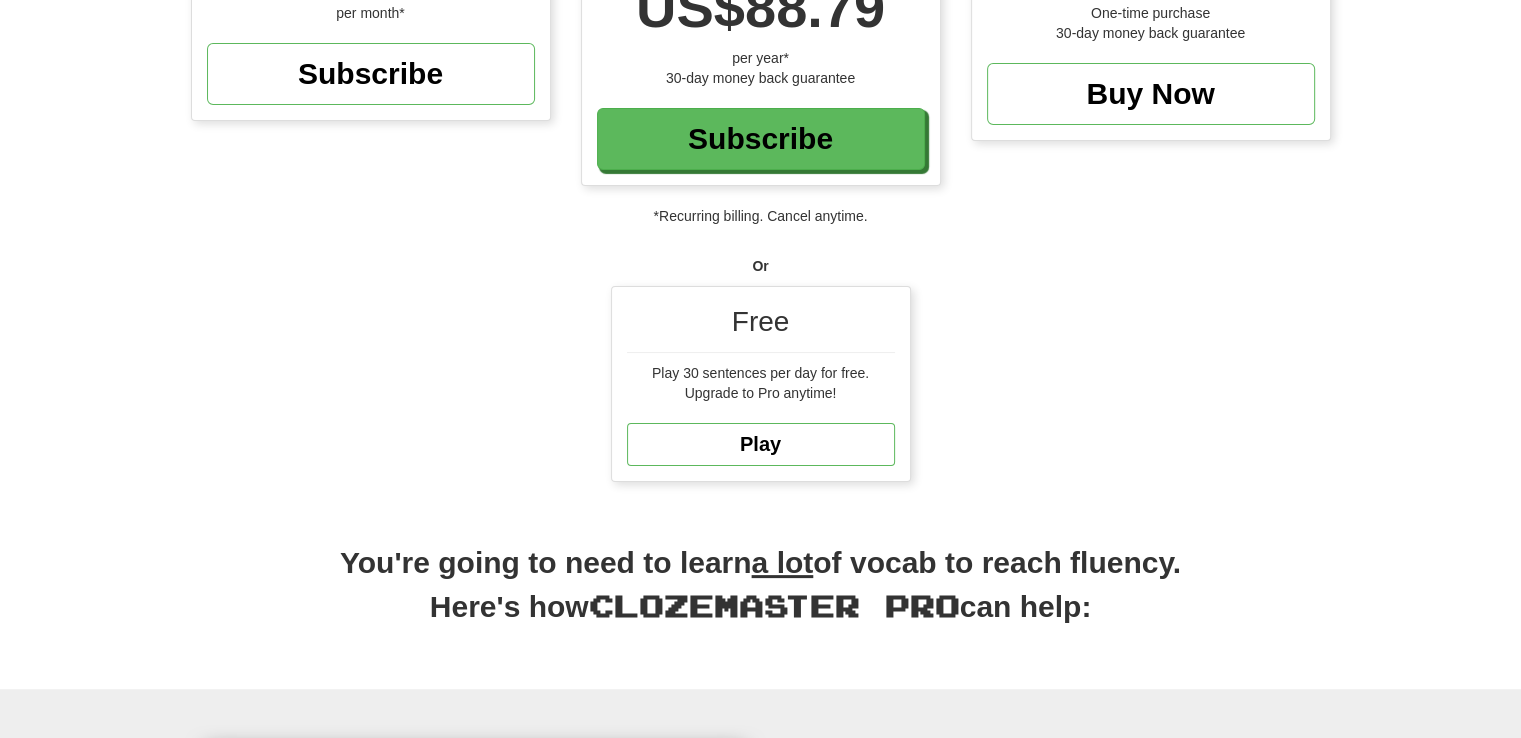 scroll, scrollTop: 366, scrollLeft: 0, axis: vertical 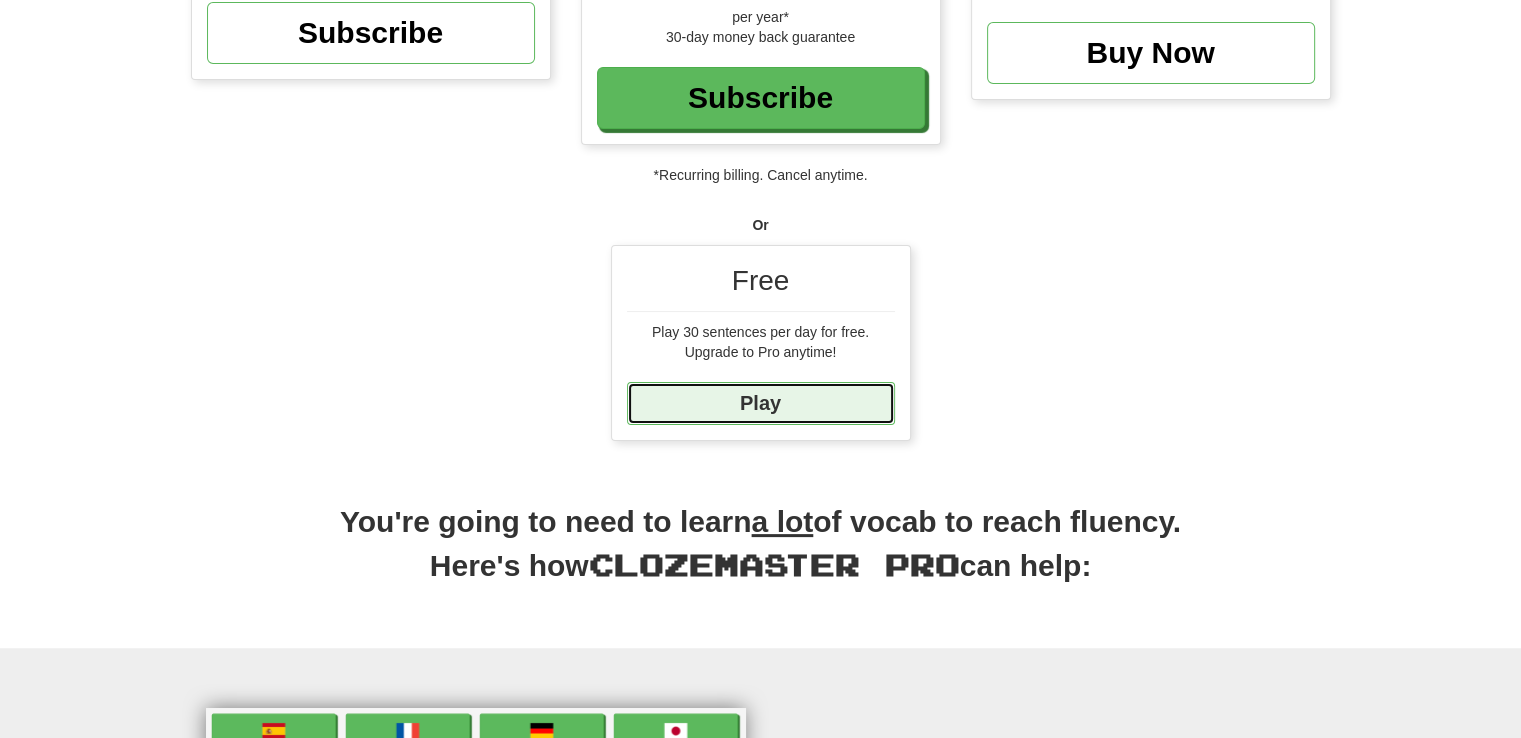 click on "Play" at bounding box center [761, 403] 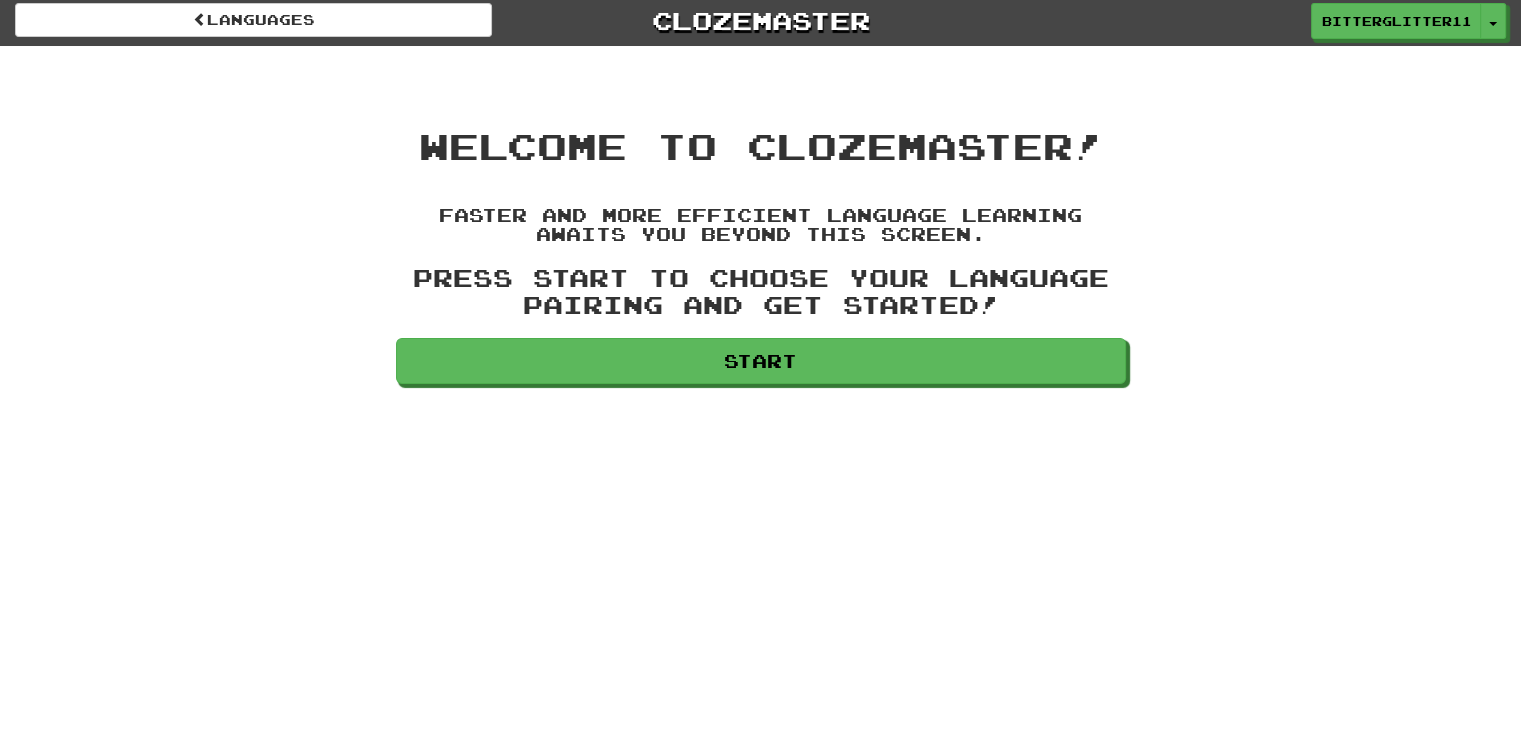 scroll, scrollTop: 6, scrollLeft: 0, axis: vertical 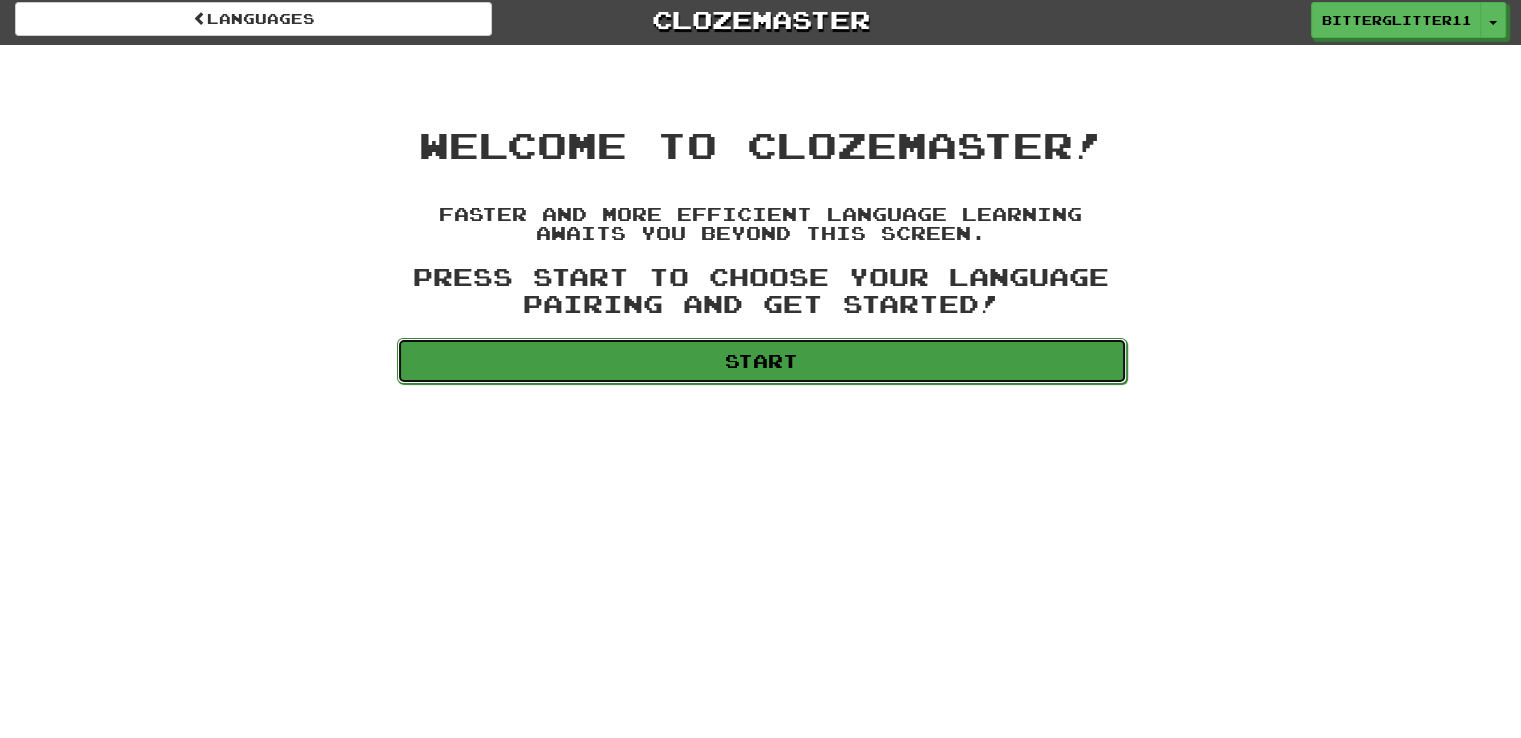 click on "Start" at bounding box center [762, 361] 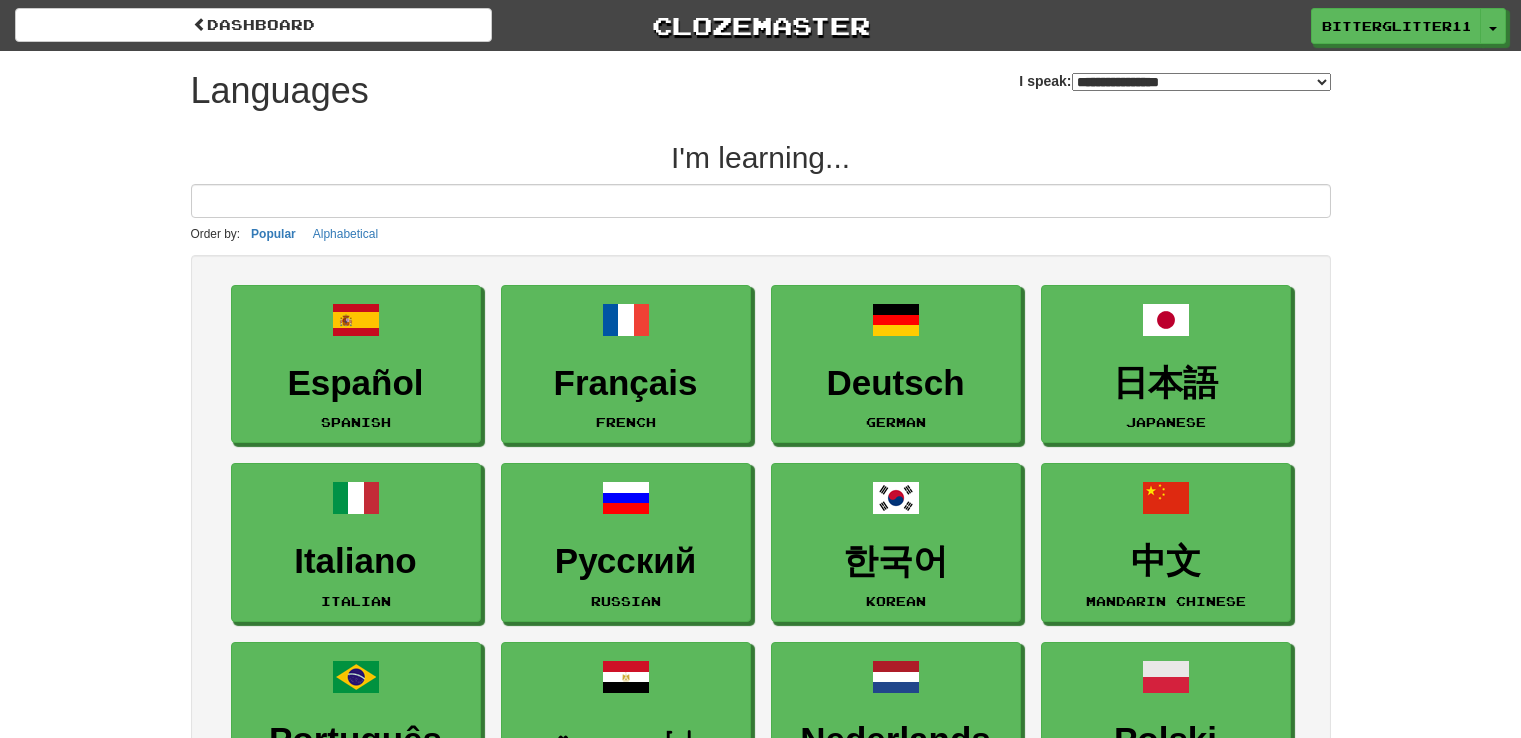 select on "*******" 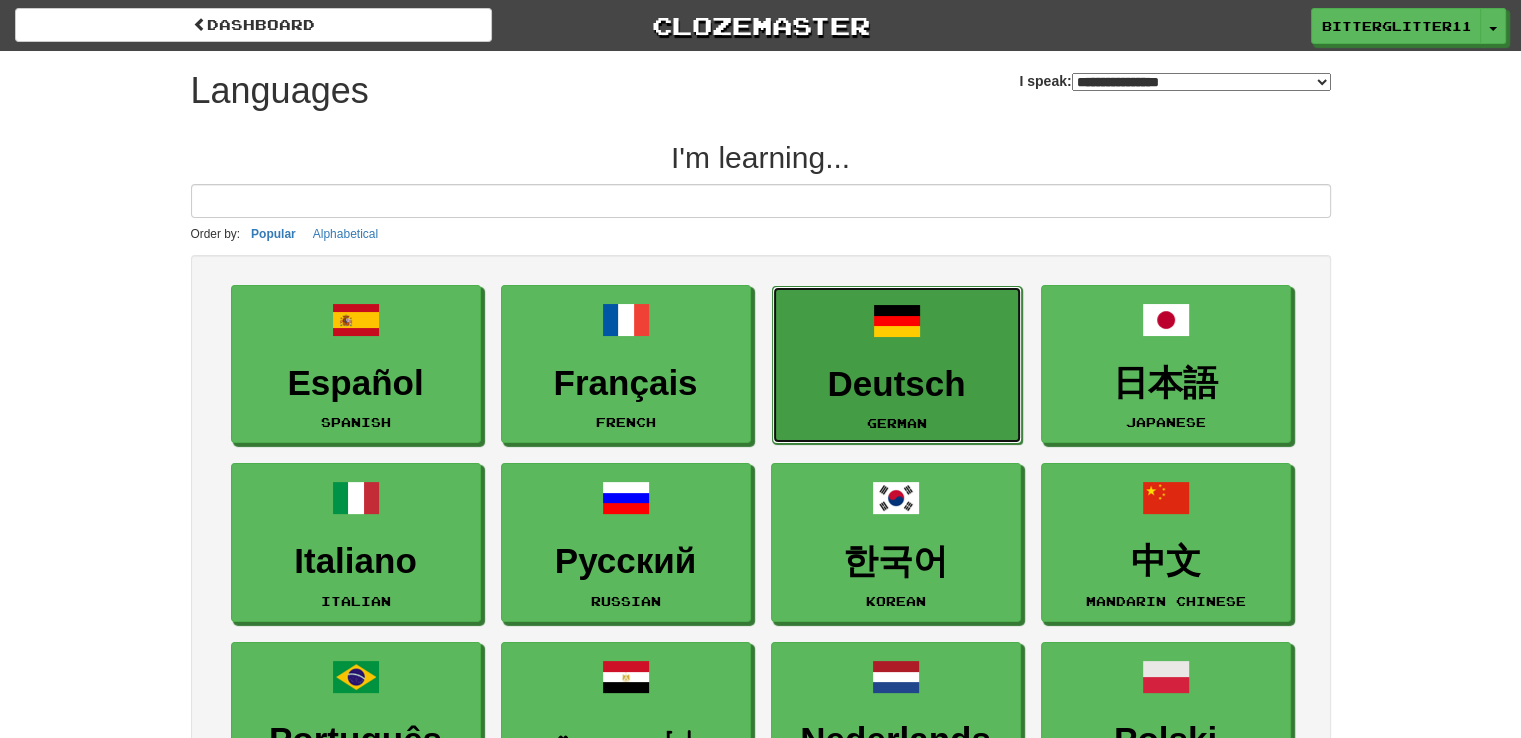 click on "Deutsch German" at bounding box center [897, 365] 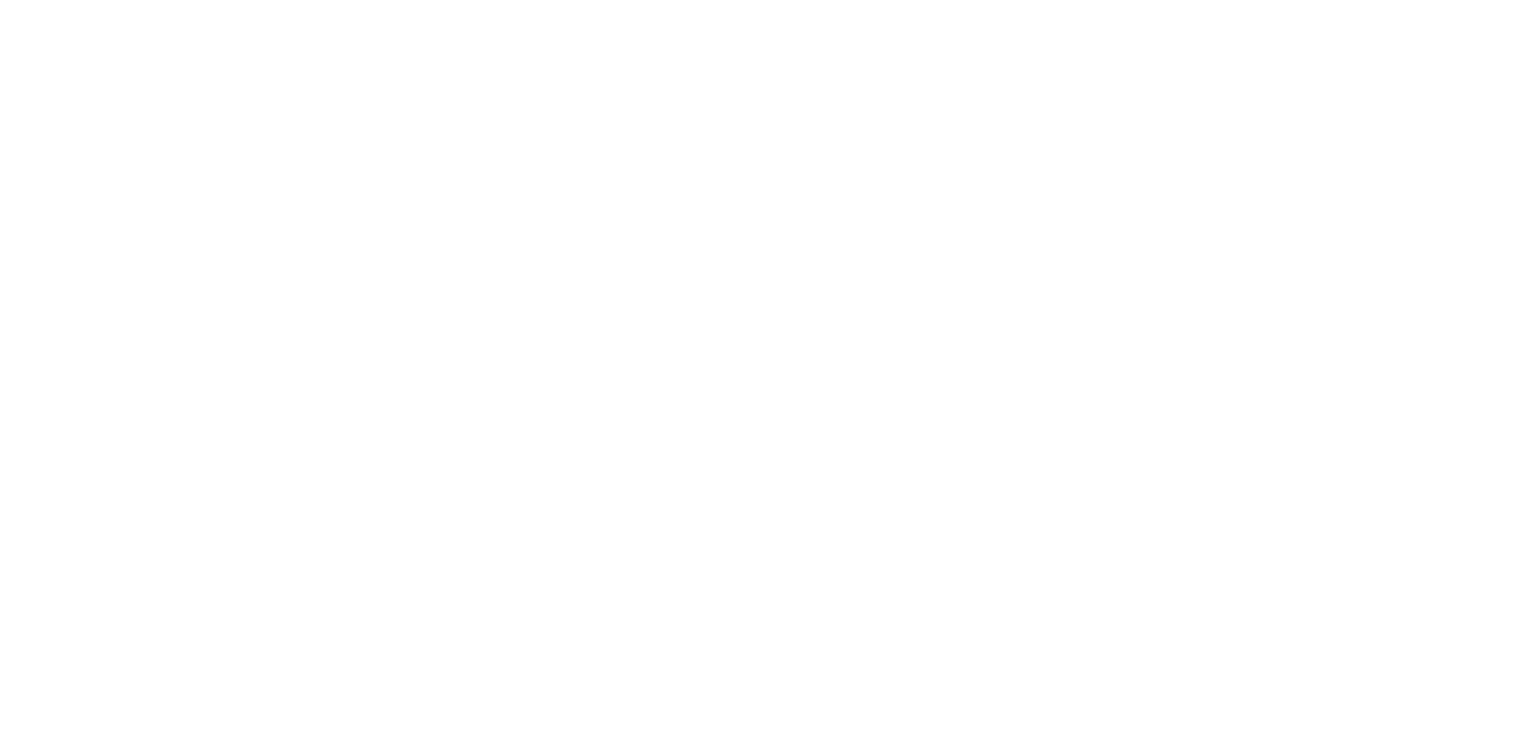 scroll, scrollTop: 0, scrollLeft: 0, axis: both 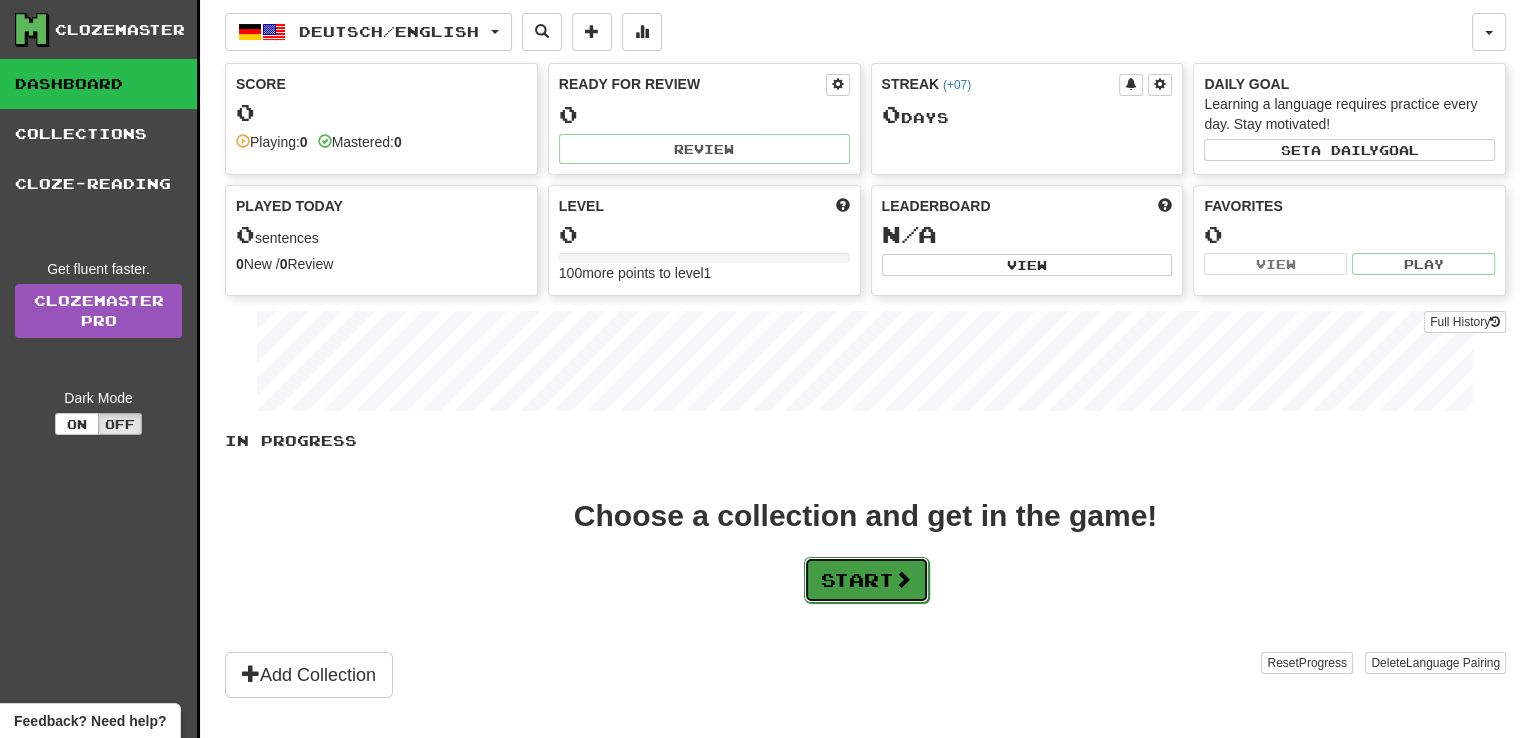 click on "Start" at bounding box center [866, 580] 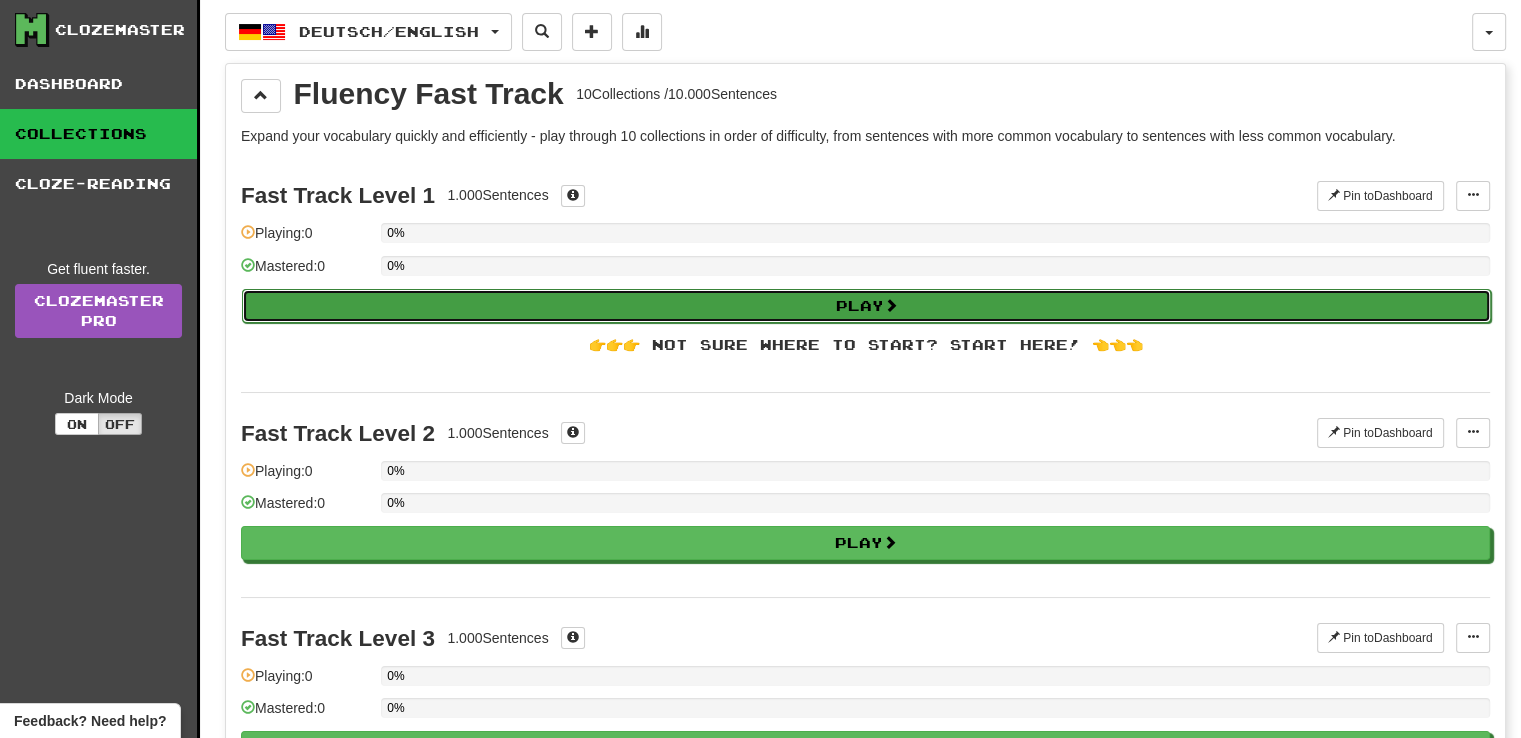 click on "Play" at bounding box center [866, 306] 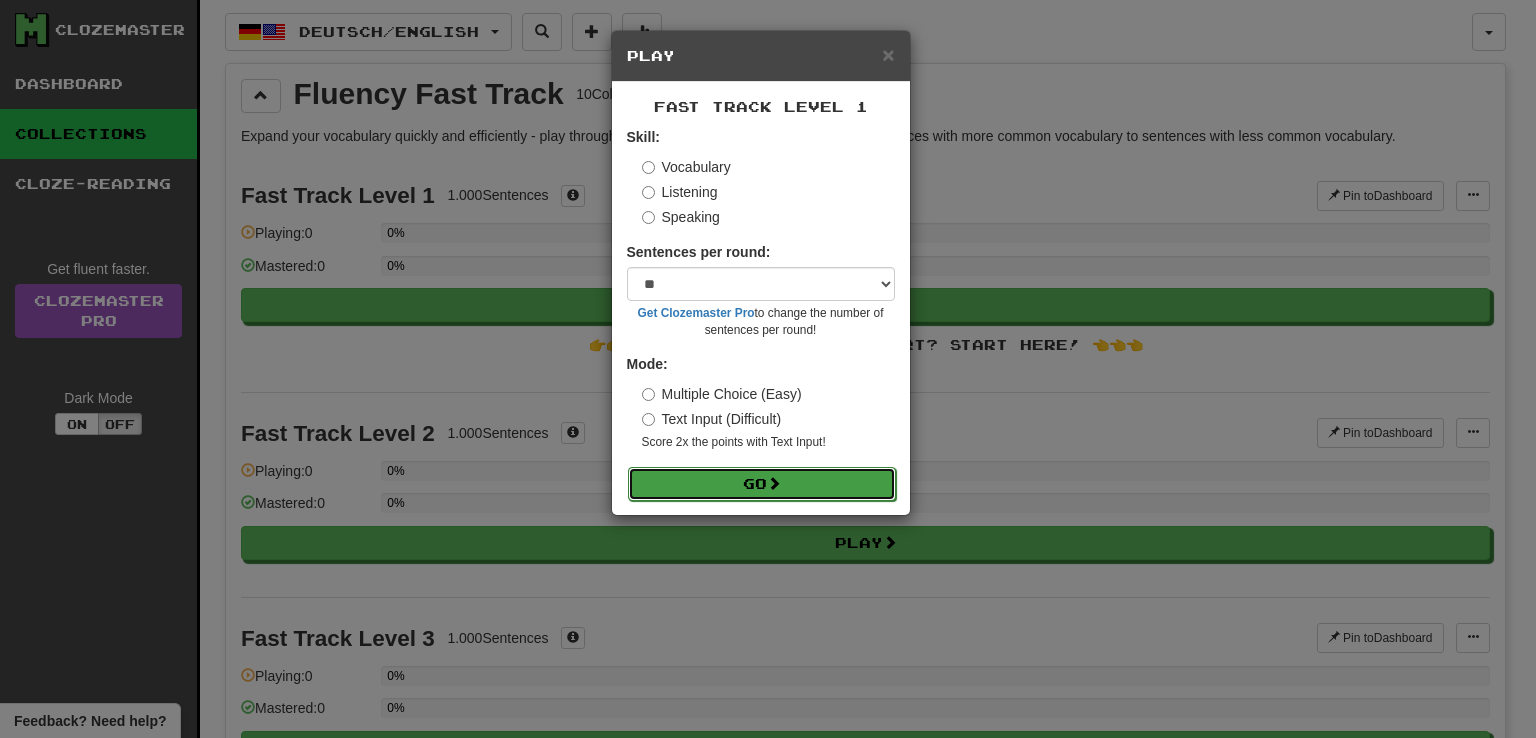click at bounding box center [774, 483] 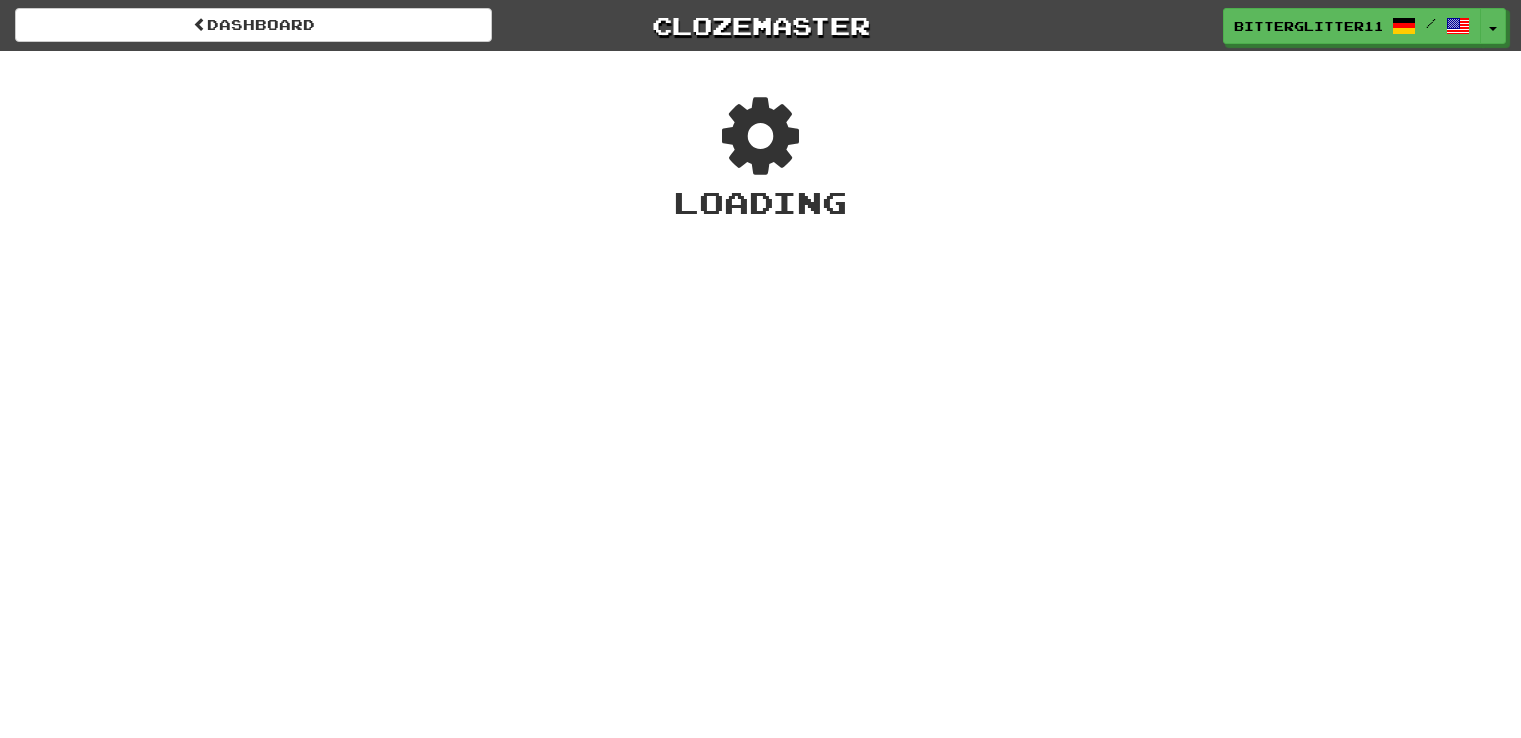 scroll, scrollTop: 0, scrollLeft: 0, axis: both 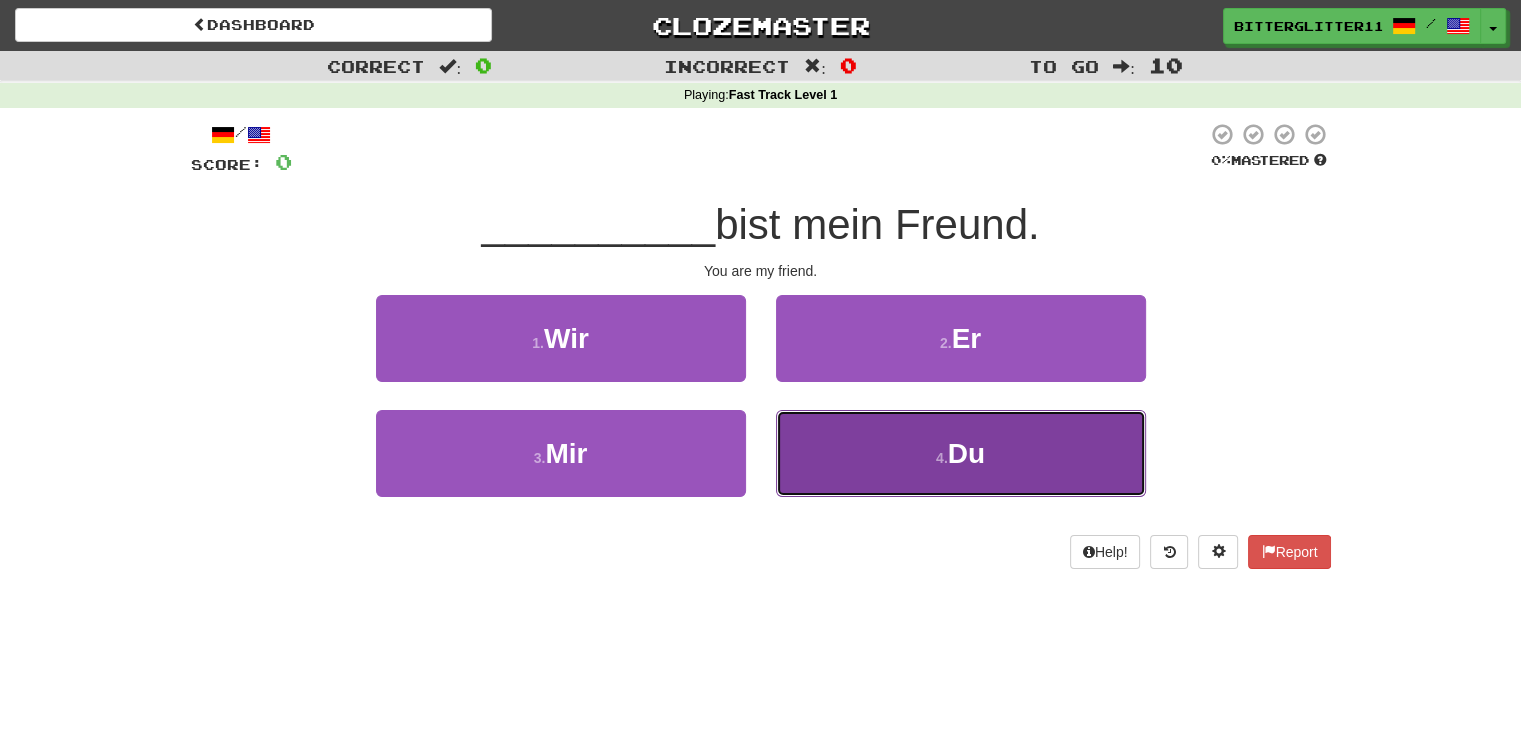 click on "4 .  Du" at bounding box center (961, 453) 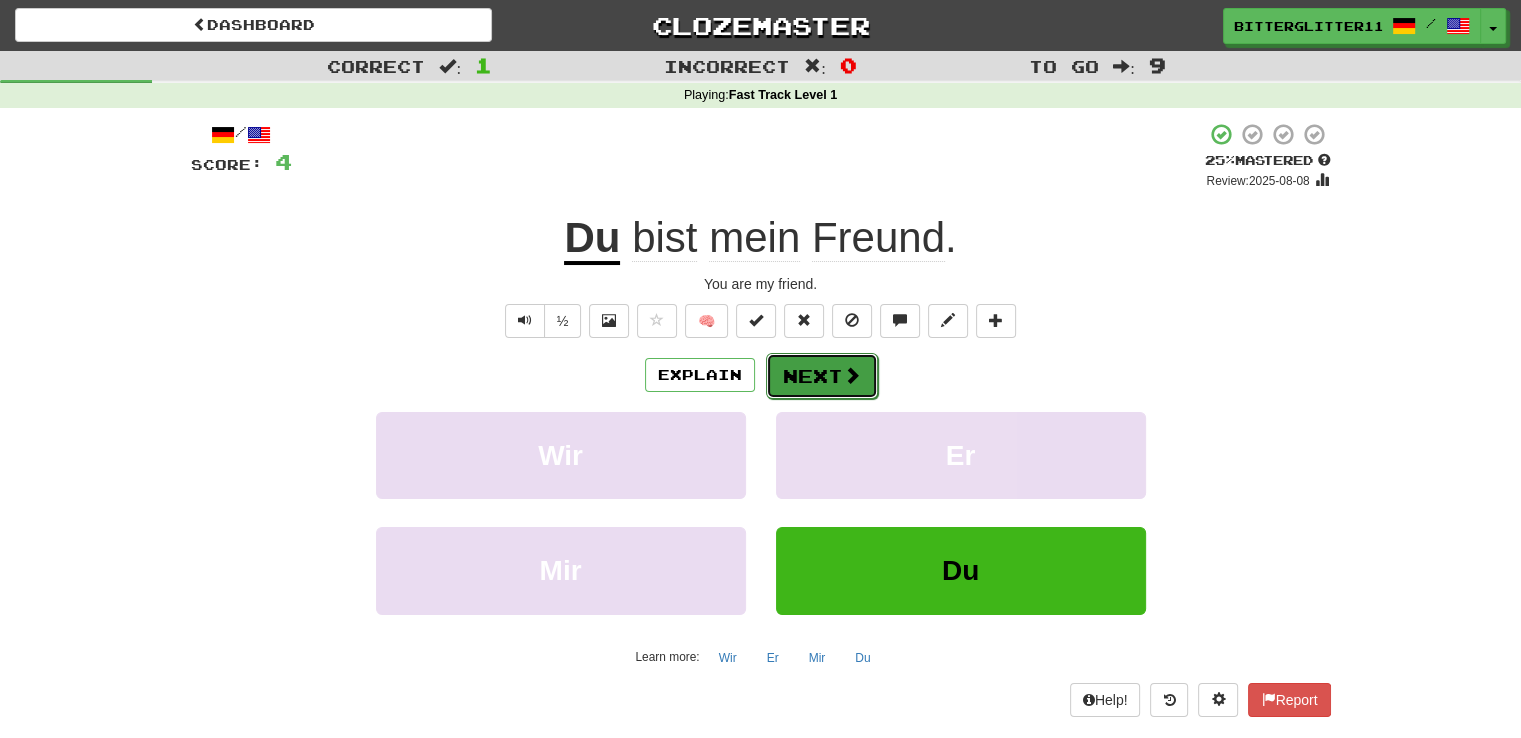 click on "Next" at bounding box center (822, 376) 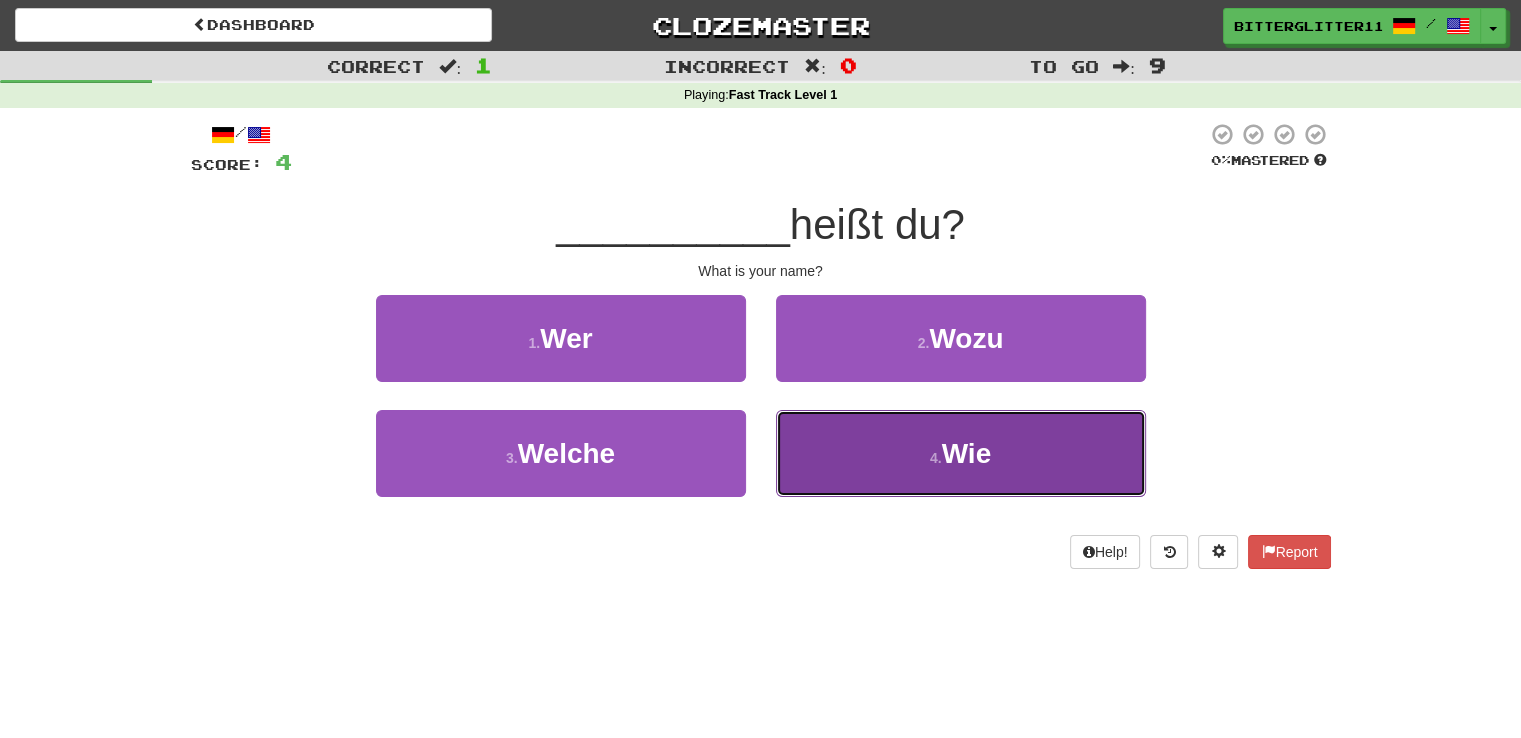 click on "4 .  Wie" at bounding box center (961, 453) 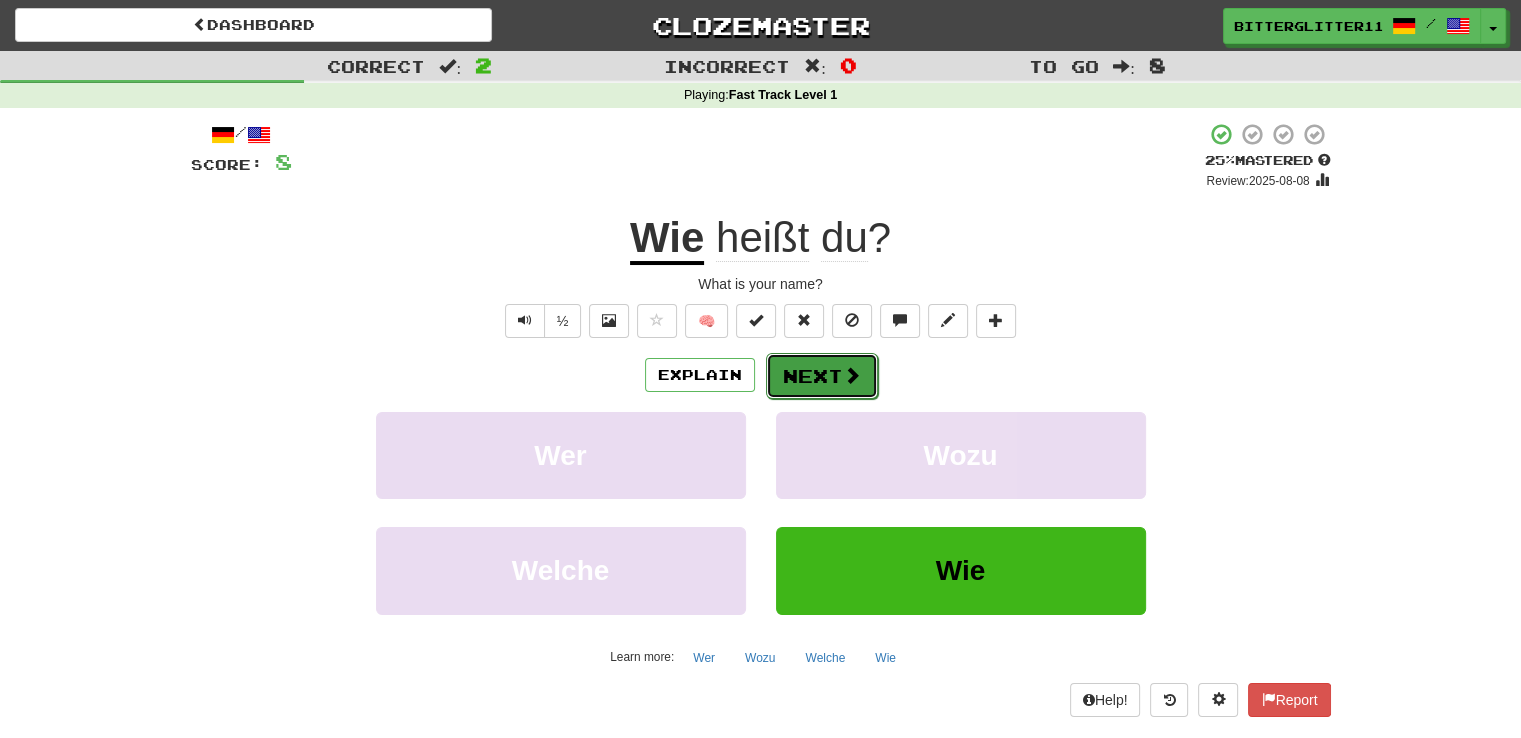 click on "Next" at bounding box center [822, 376] 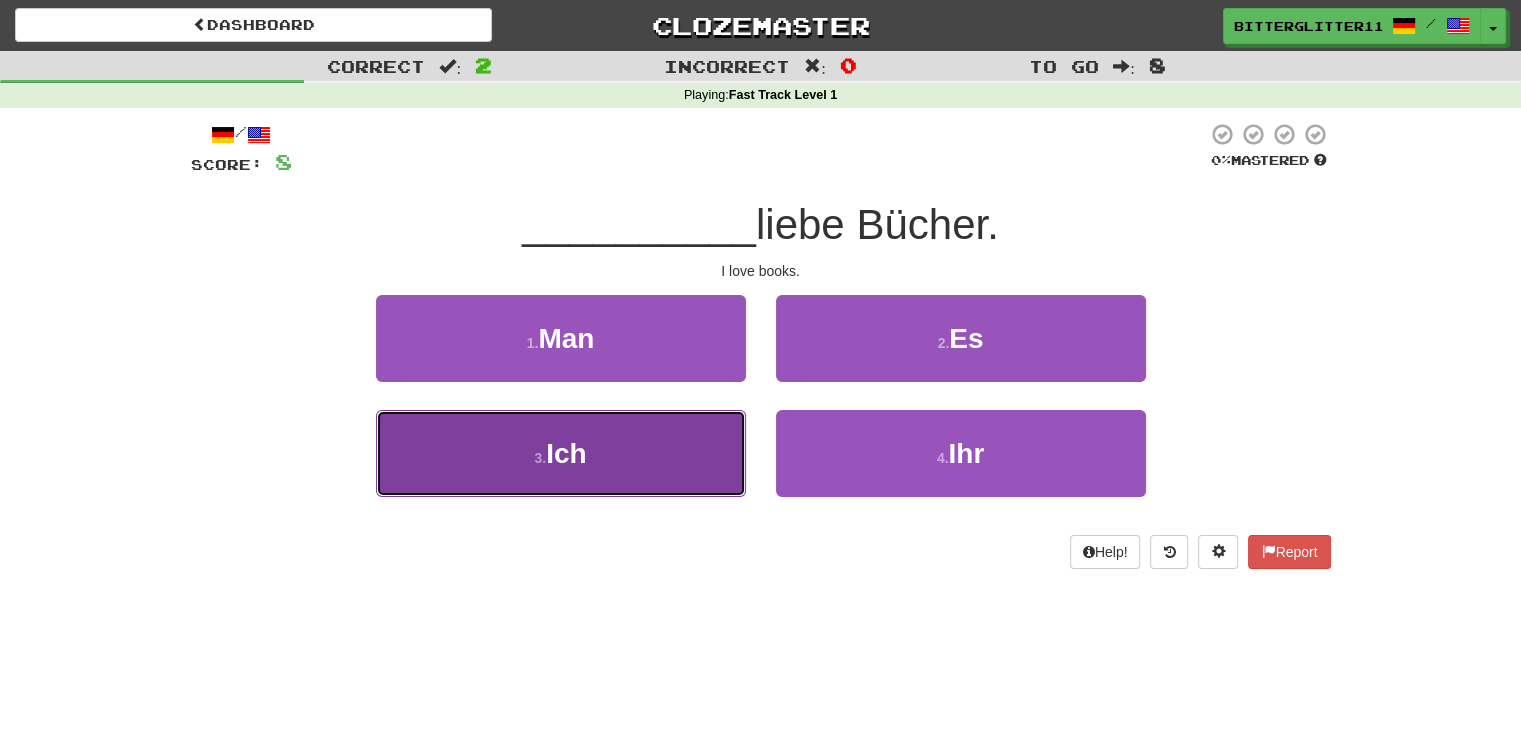 click on "3 .  Ich" at bounding box center (561, 453) 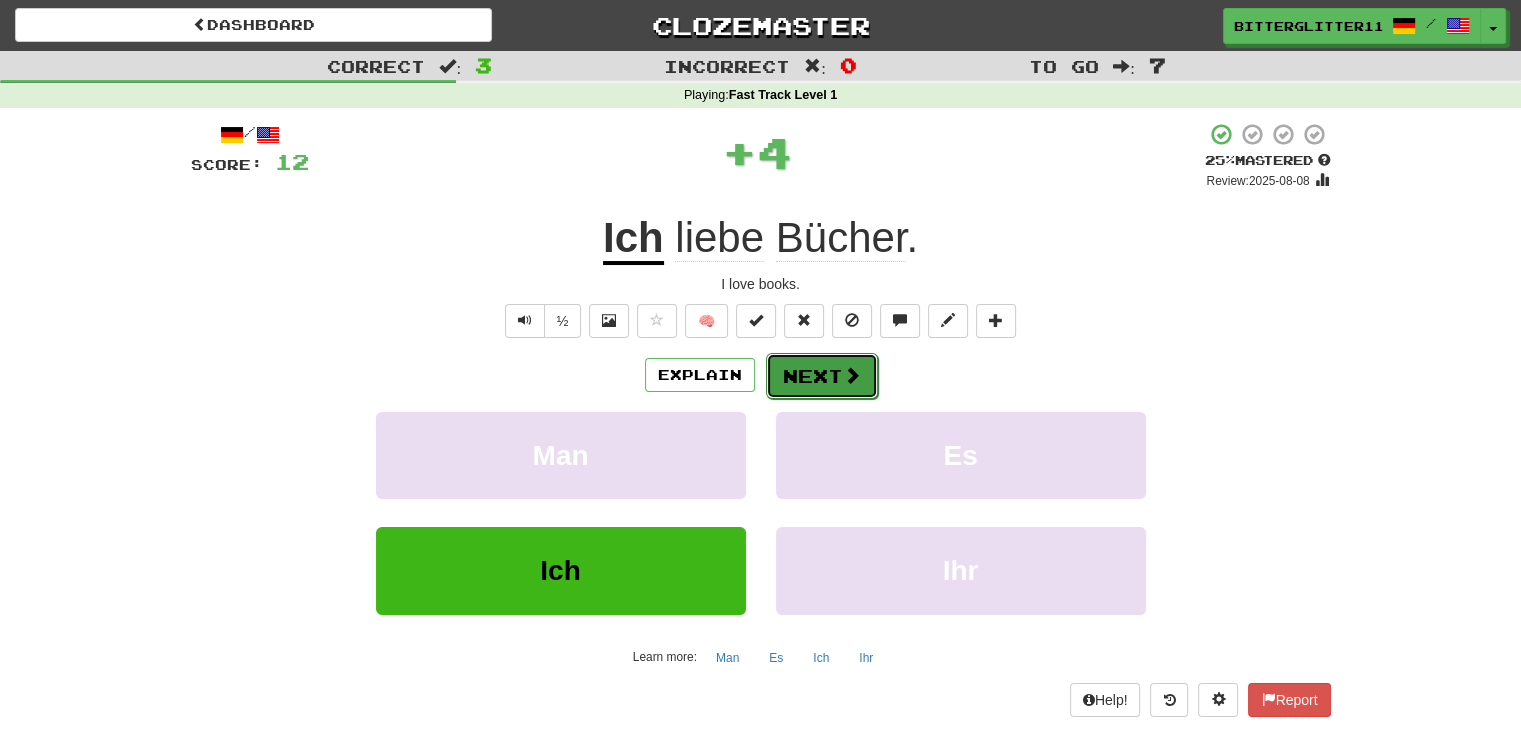 click on "Next" at bounding box center [822, 376] 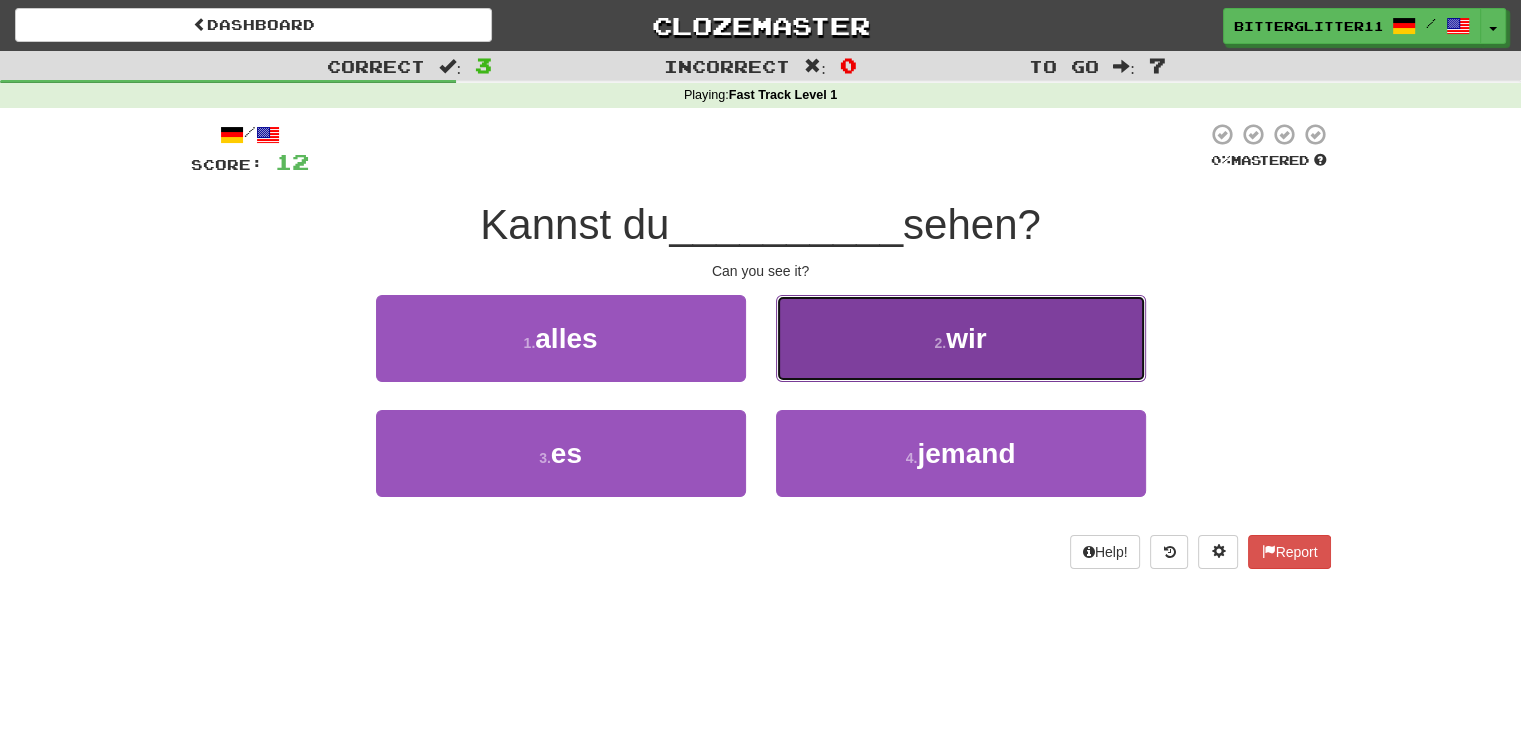 click on "2 .  wir" at bounding box center (961, 338) 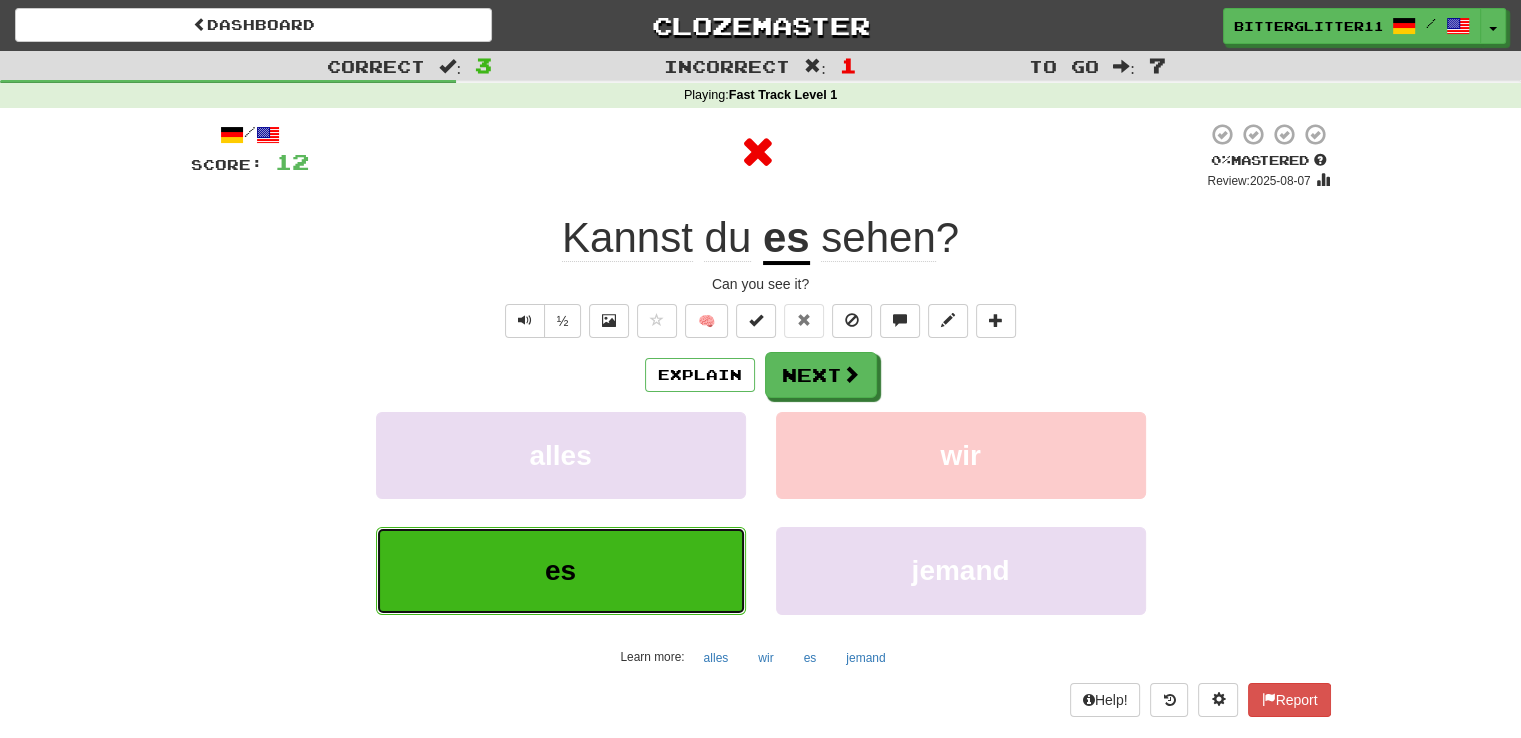 click on "es" at bounding box center [561, 570] 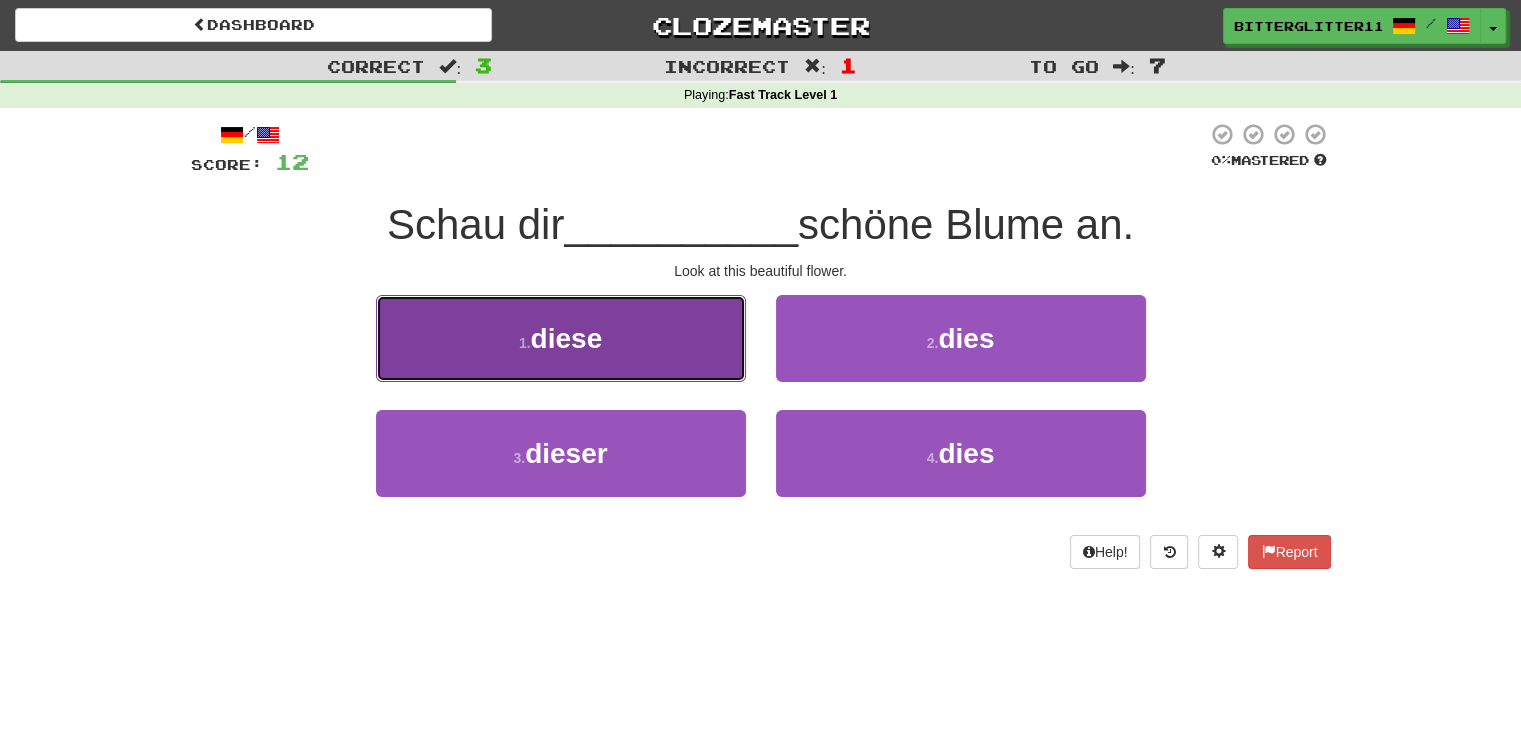 click on "1 .  diese" at bounding box center (561, 338) 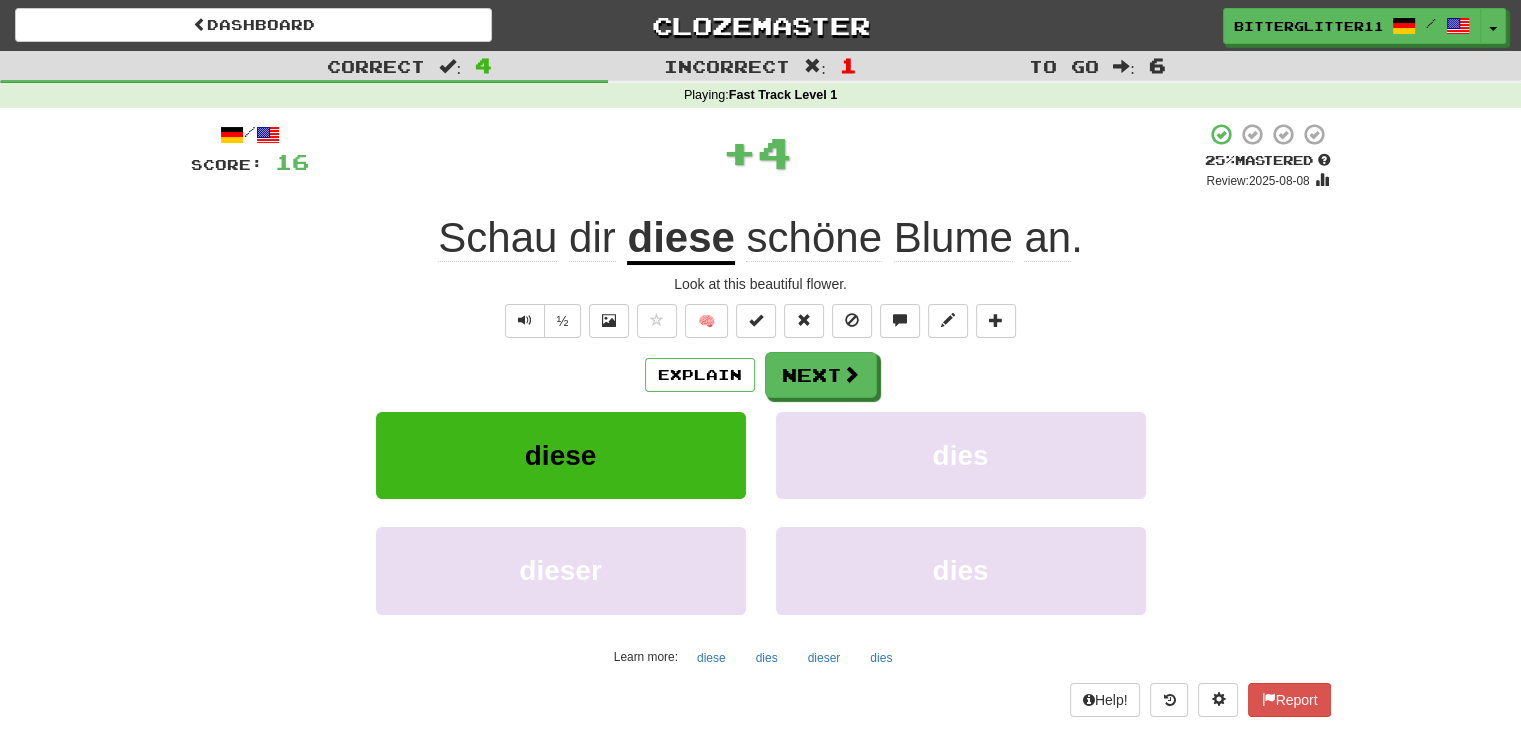 click on "Explain Next diese dies dieser dies Learn more: diese dies dieser dies" at bounding box center (761, 512) 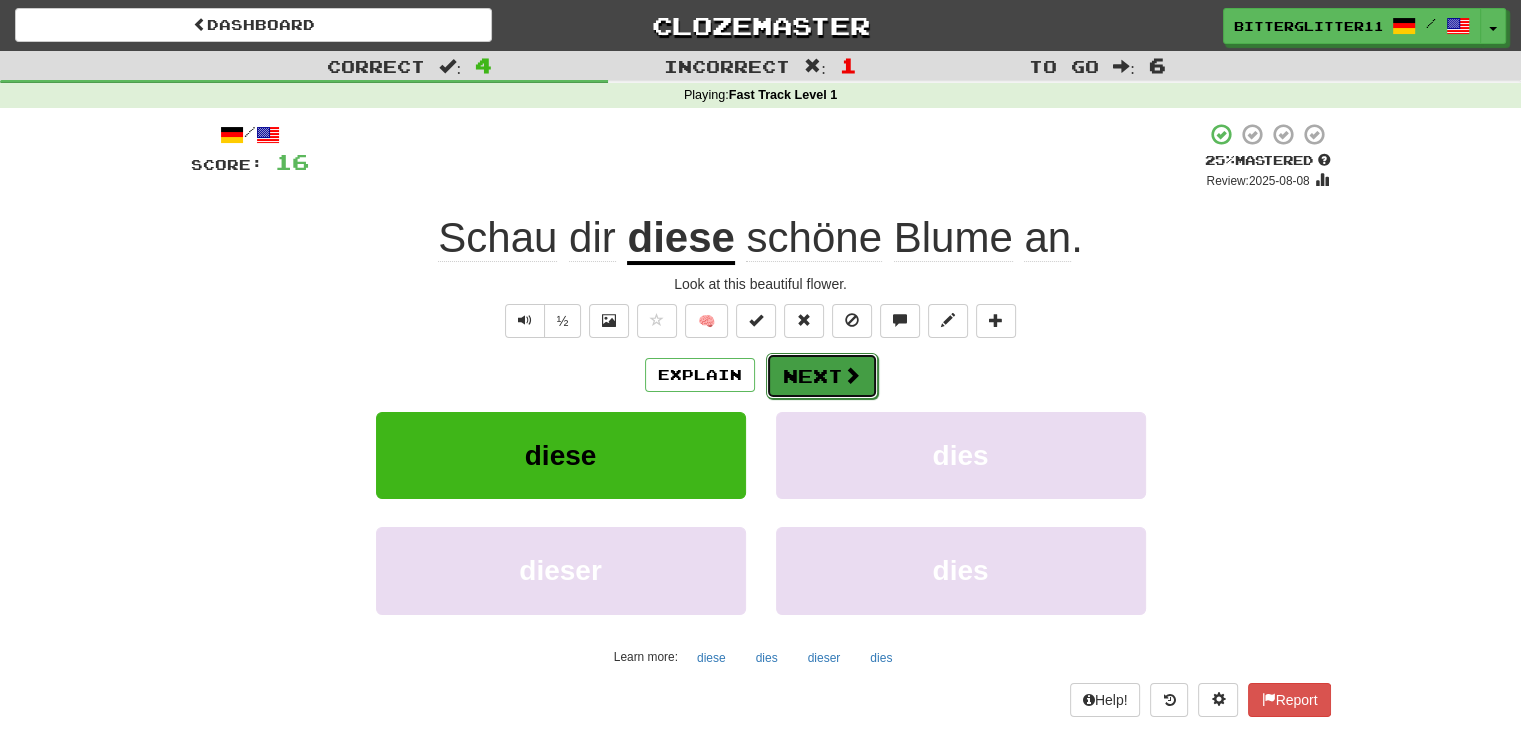 click on "Next" at bounding box center [822, 376] 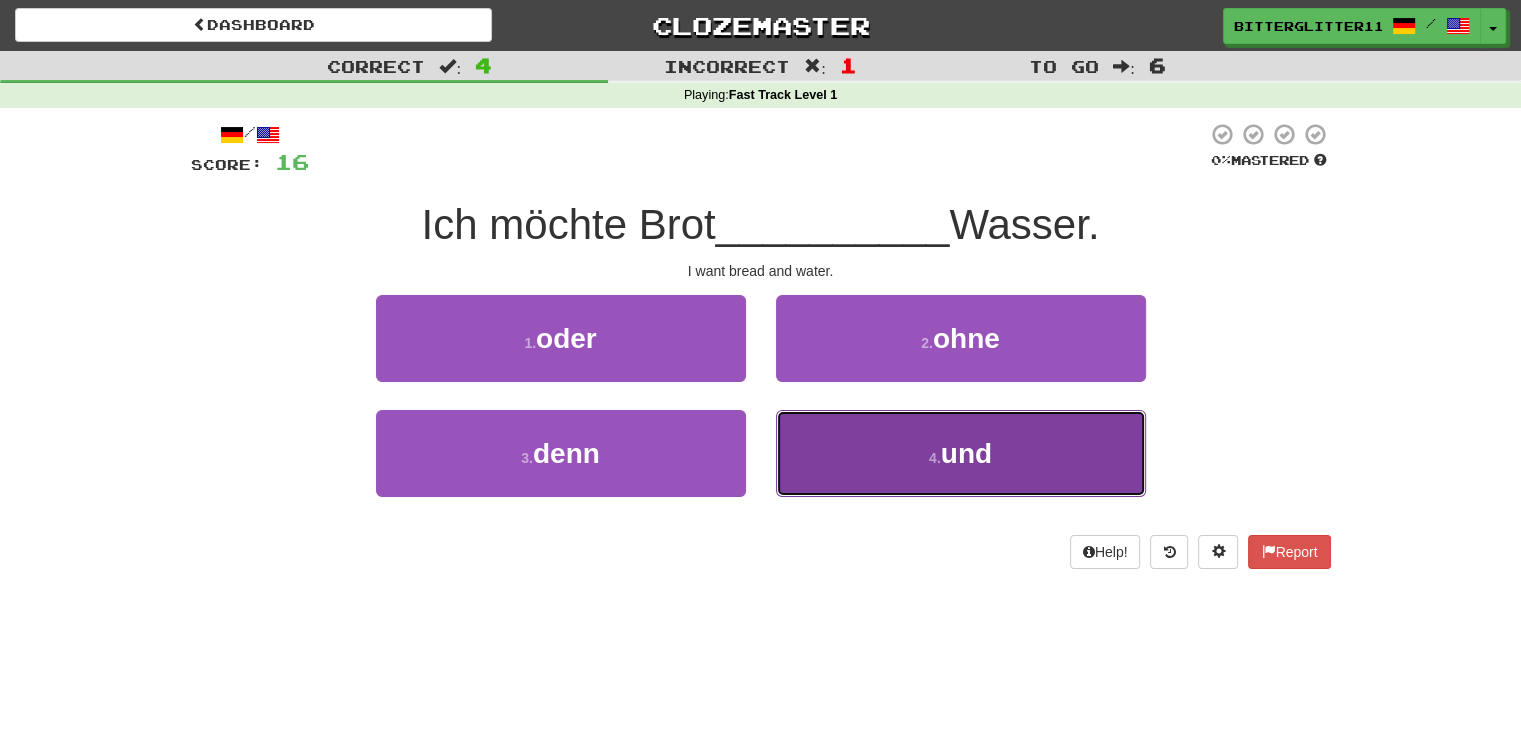click on "4 .  und" at bounding box center [961, 453] 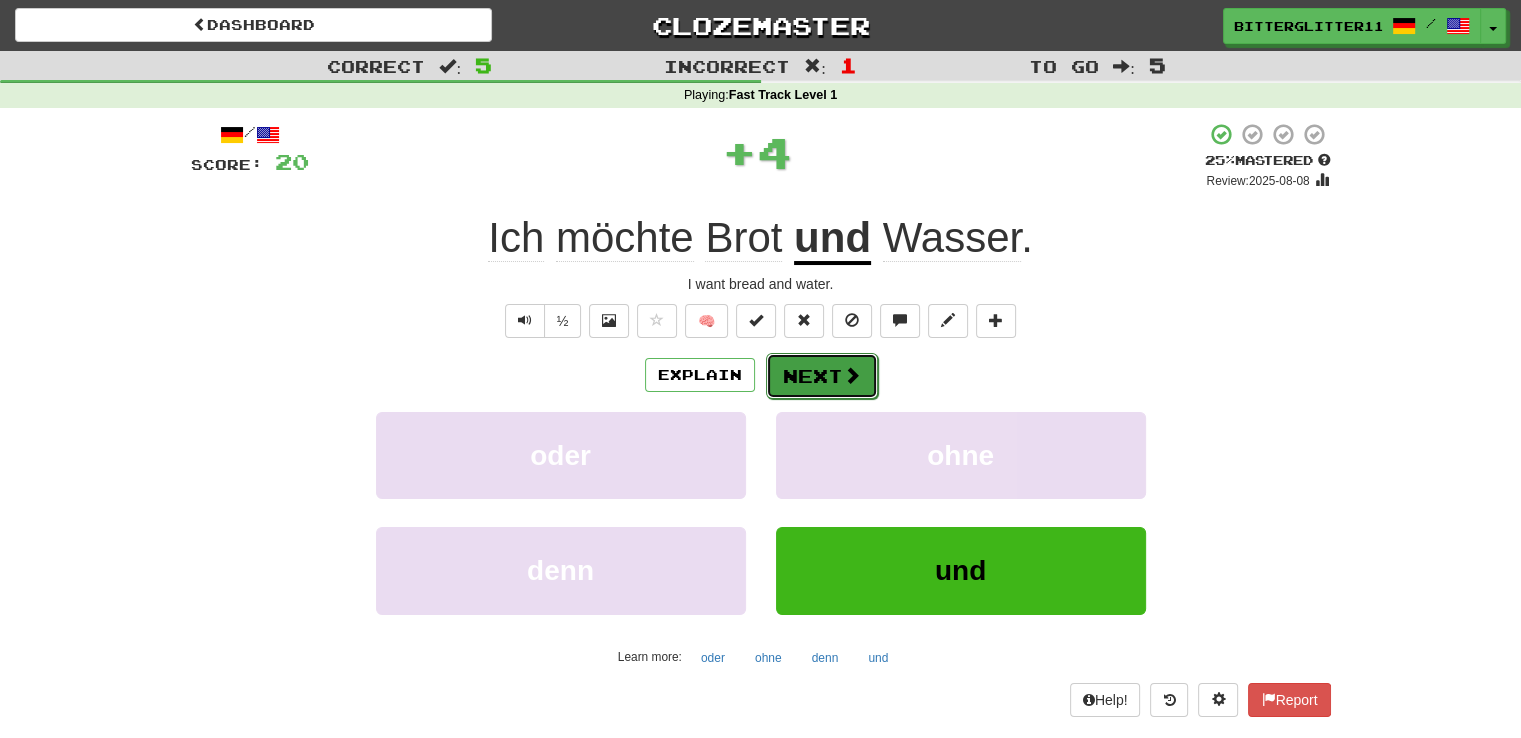 click on "Next" at bounding box center (822, 376) 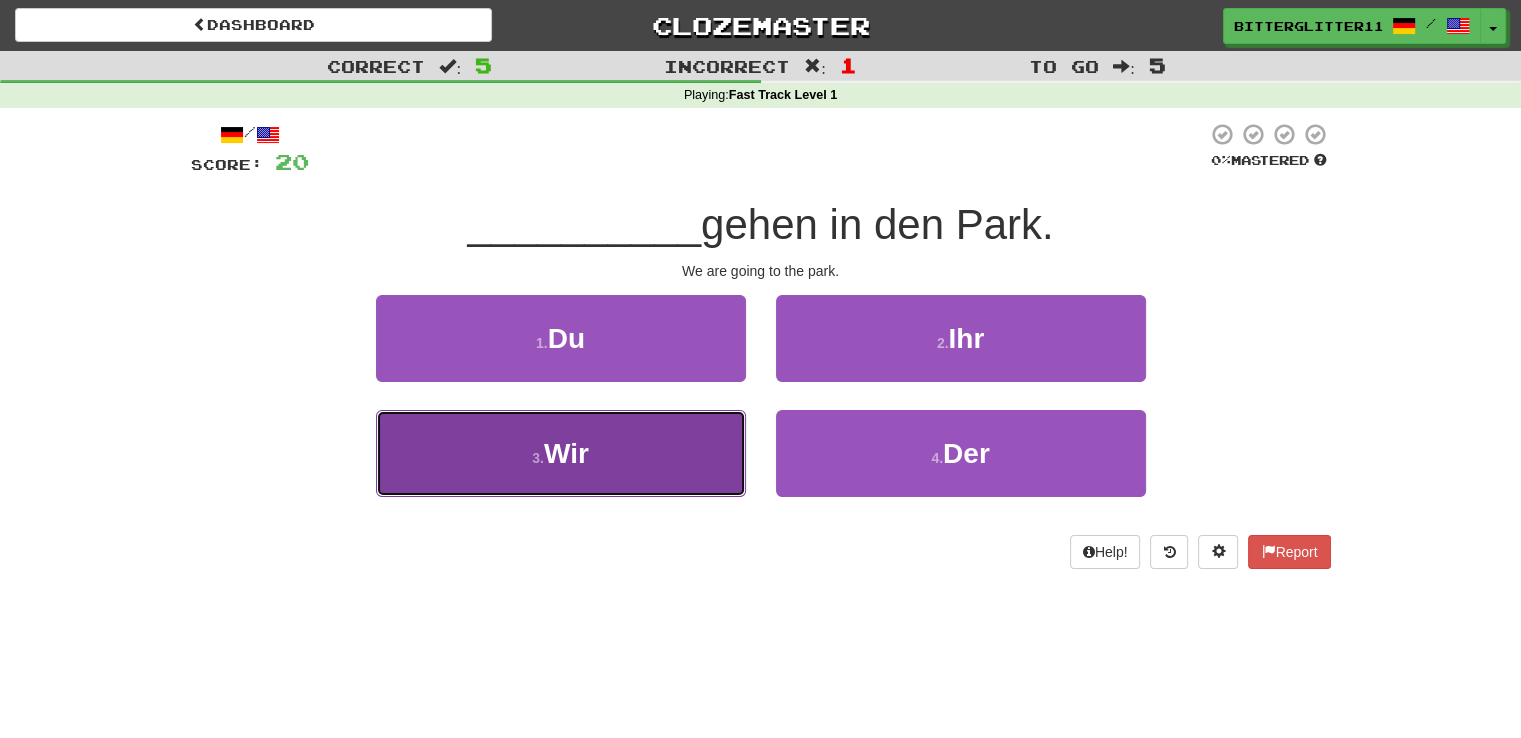 click on "3 .  Wir" at bounding box center (561, 453) 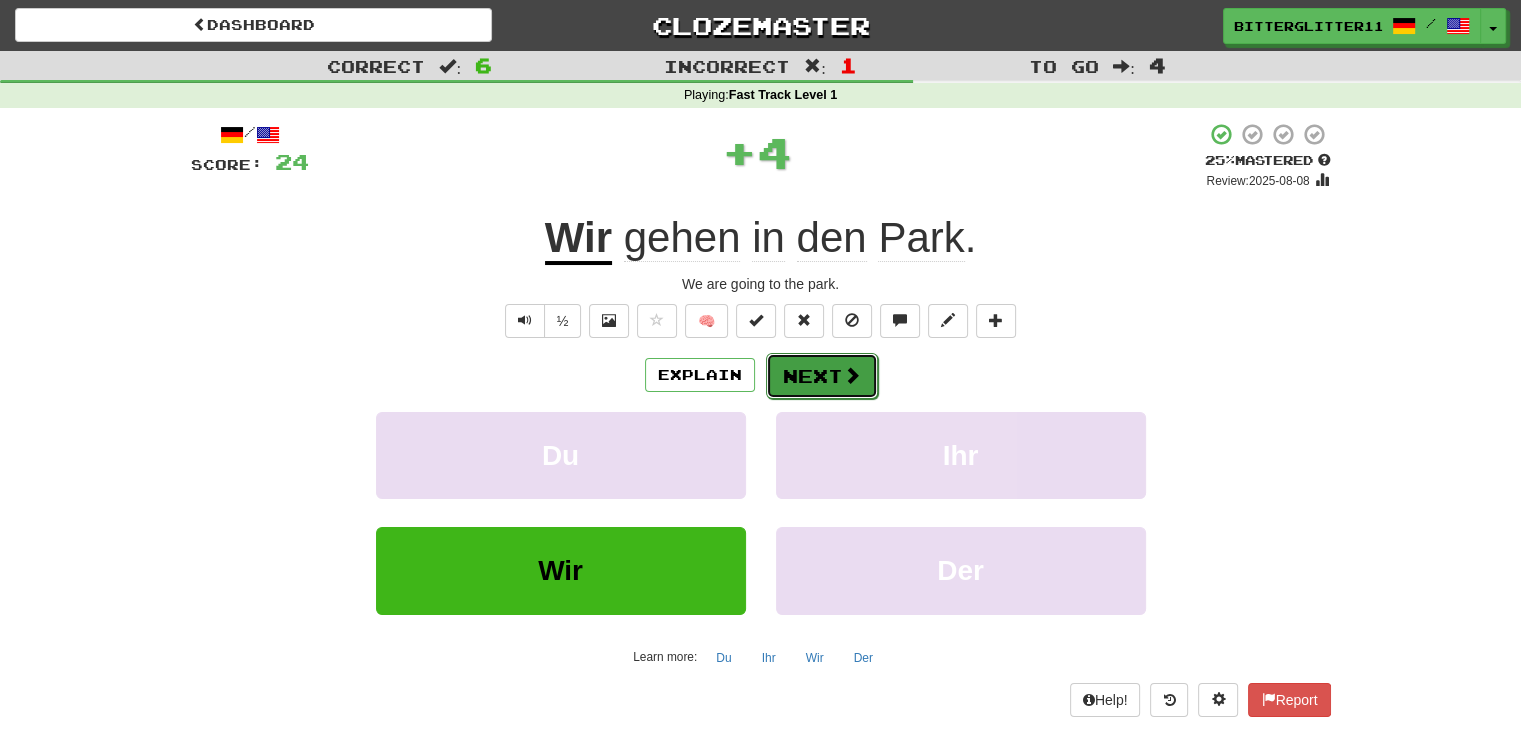 click on "Next" at bounding box center (822, 376) 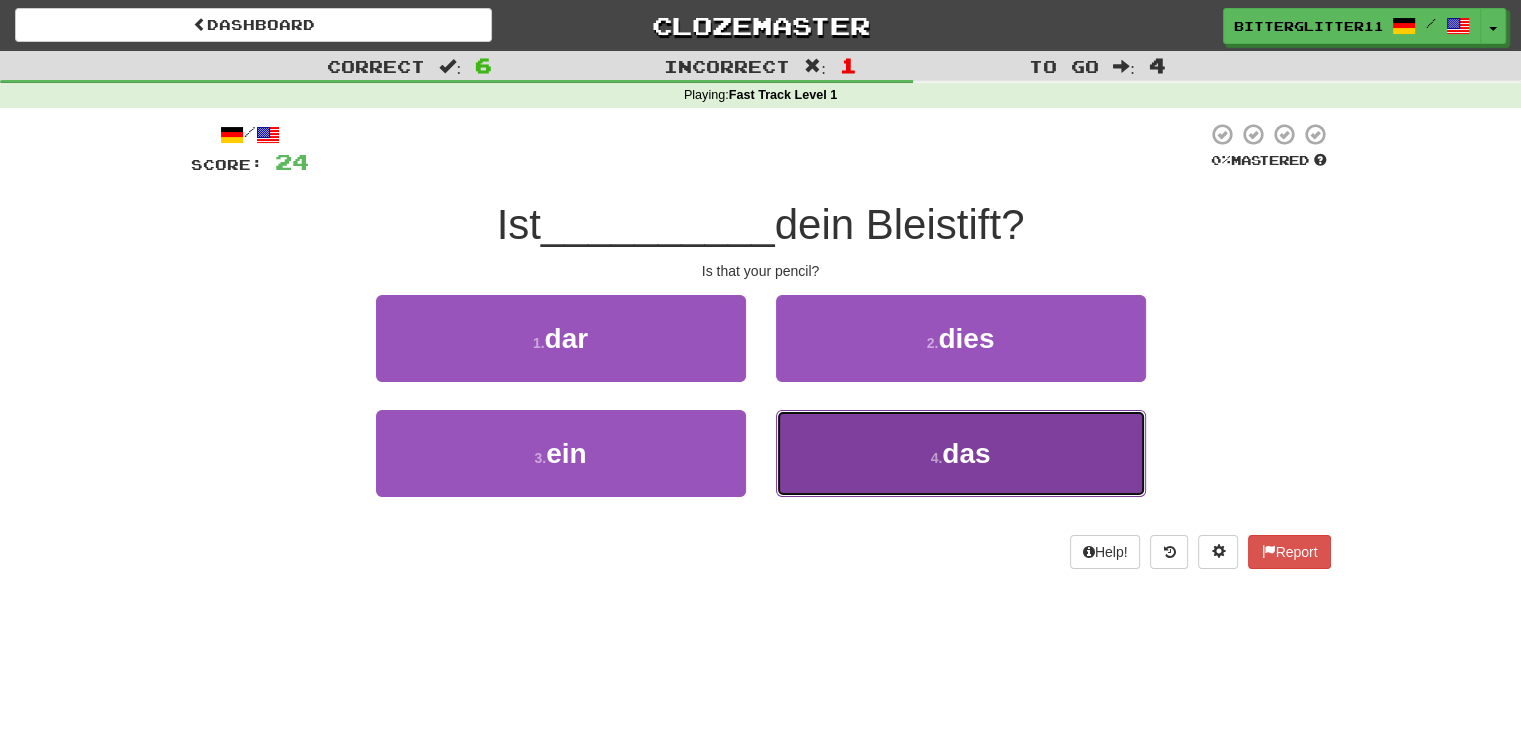 click on "4 .  das" at bounding box center (961, 453) 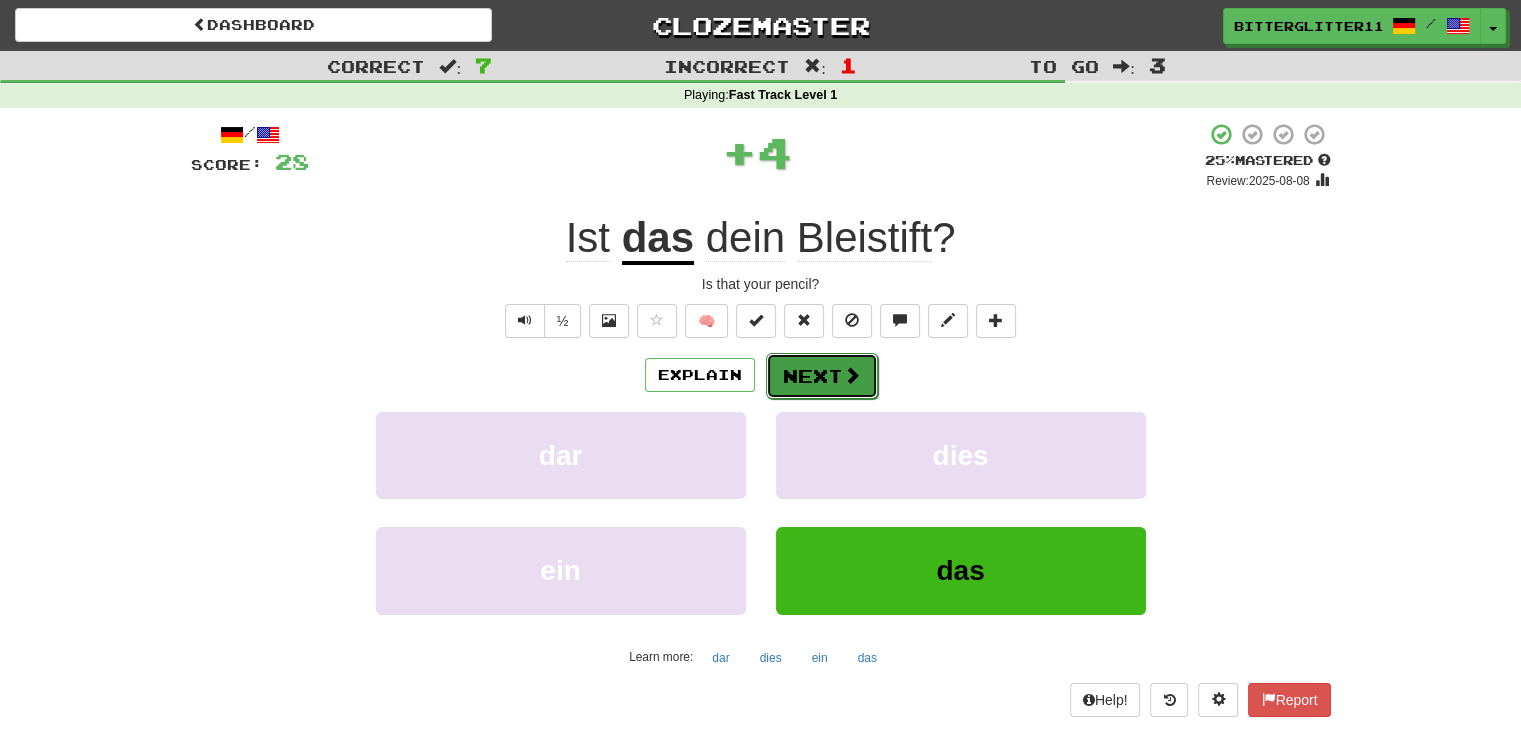 click on "Next" at bounding box center (822, 376) 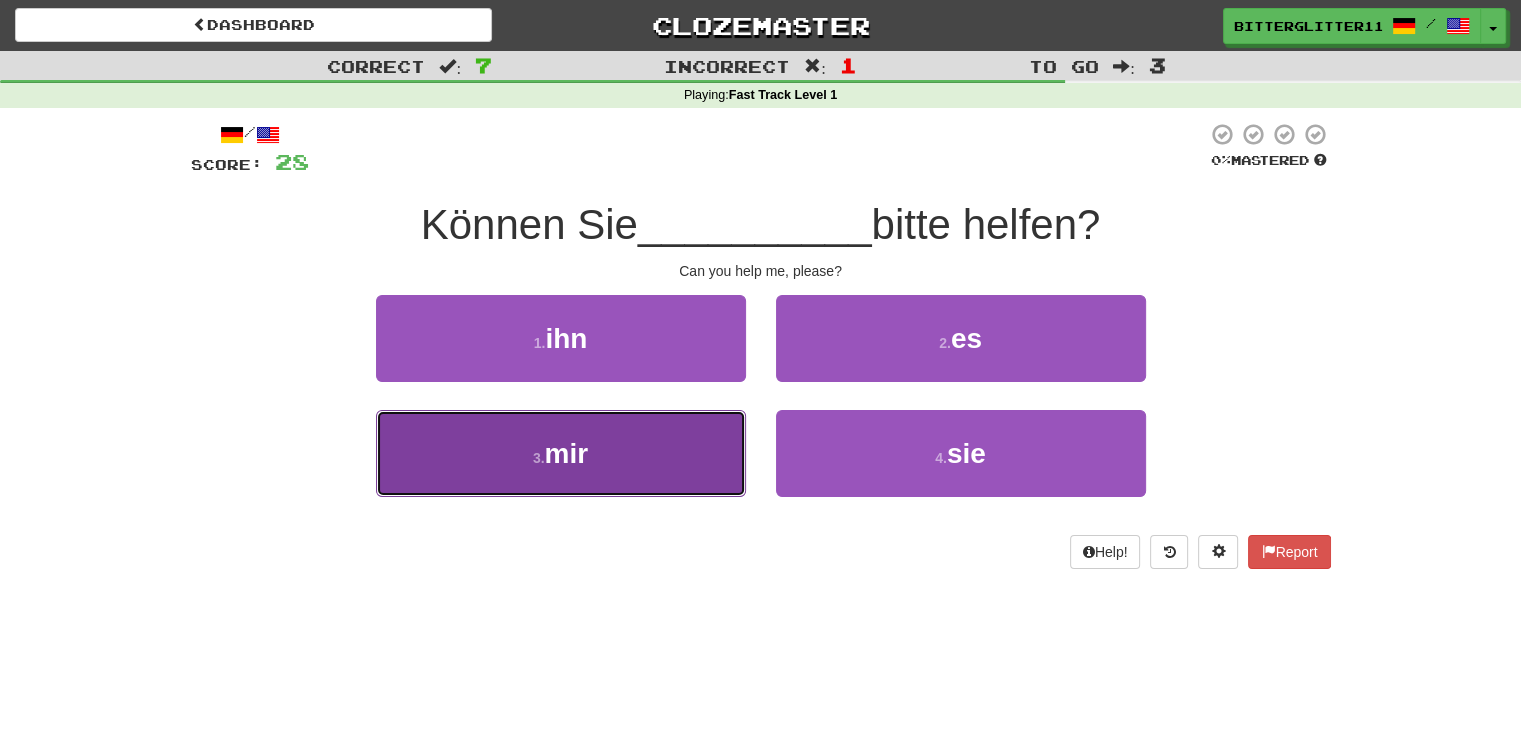 click on "3 .  mir" at bounding box center [561, 453] 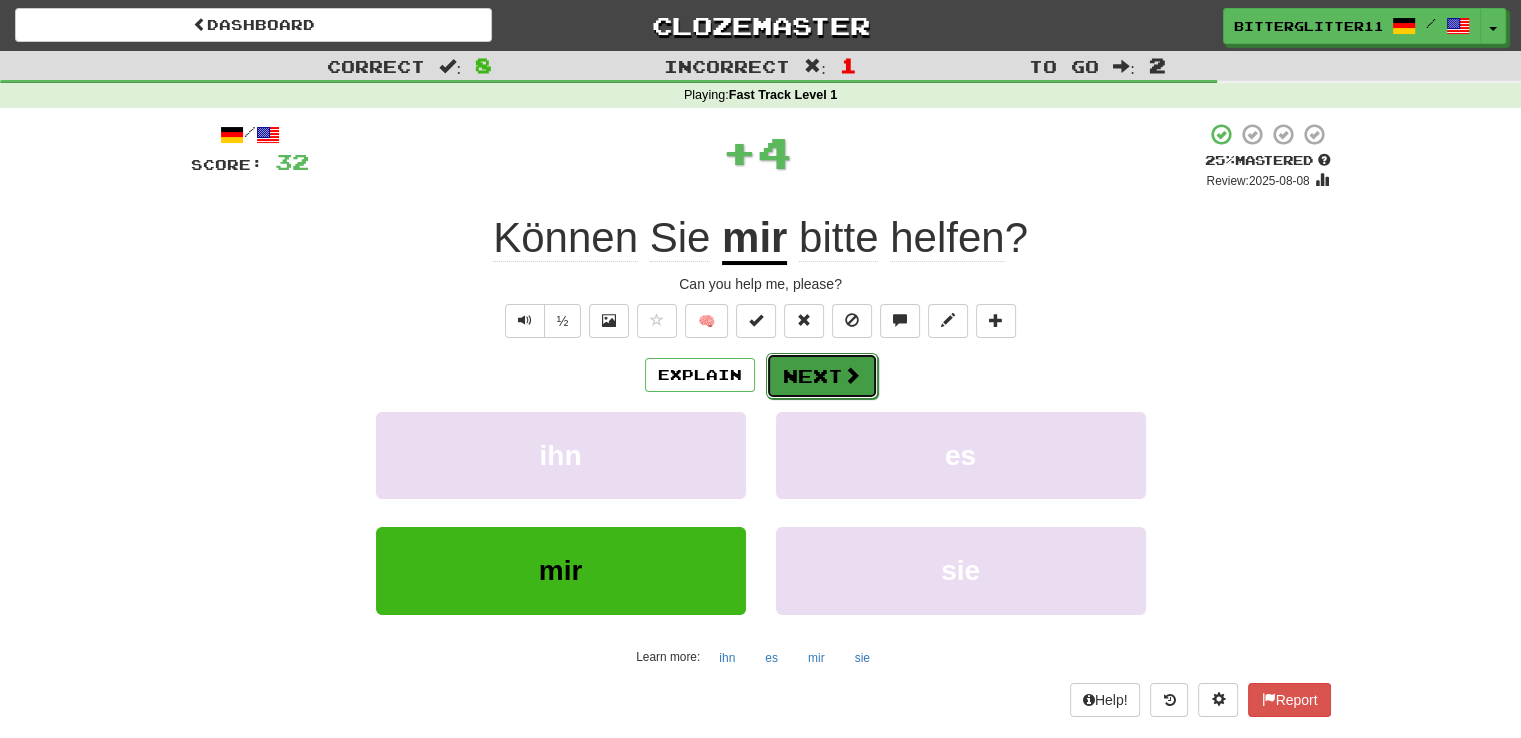 click on "Next" at bounding box center (822, 376) 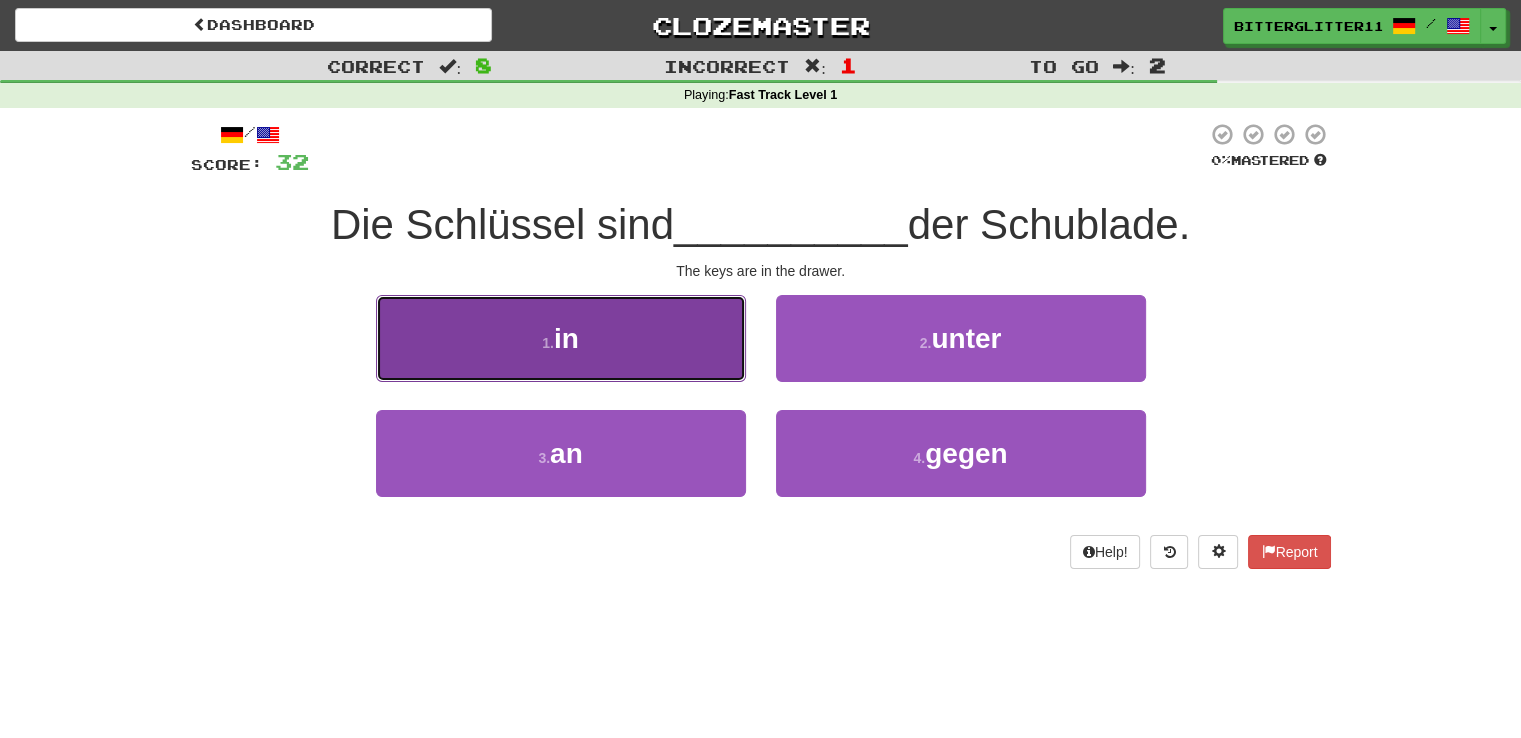 click on "1 .  in" at bounding box center (561, 338) 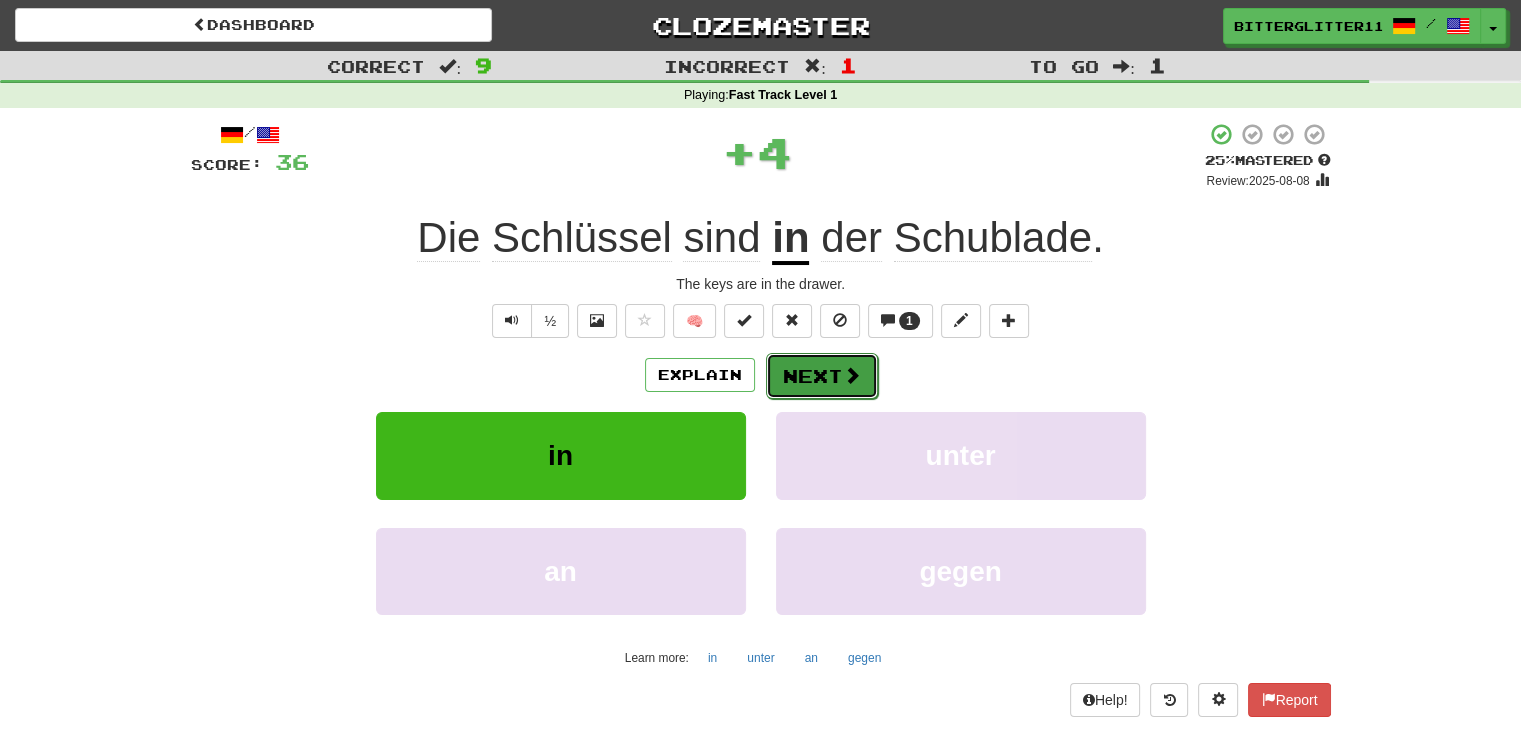 click on "Next" at bounding box center [822, 376] 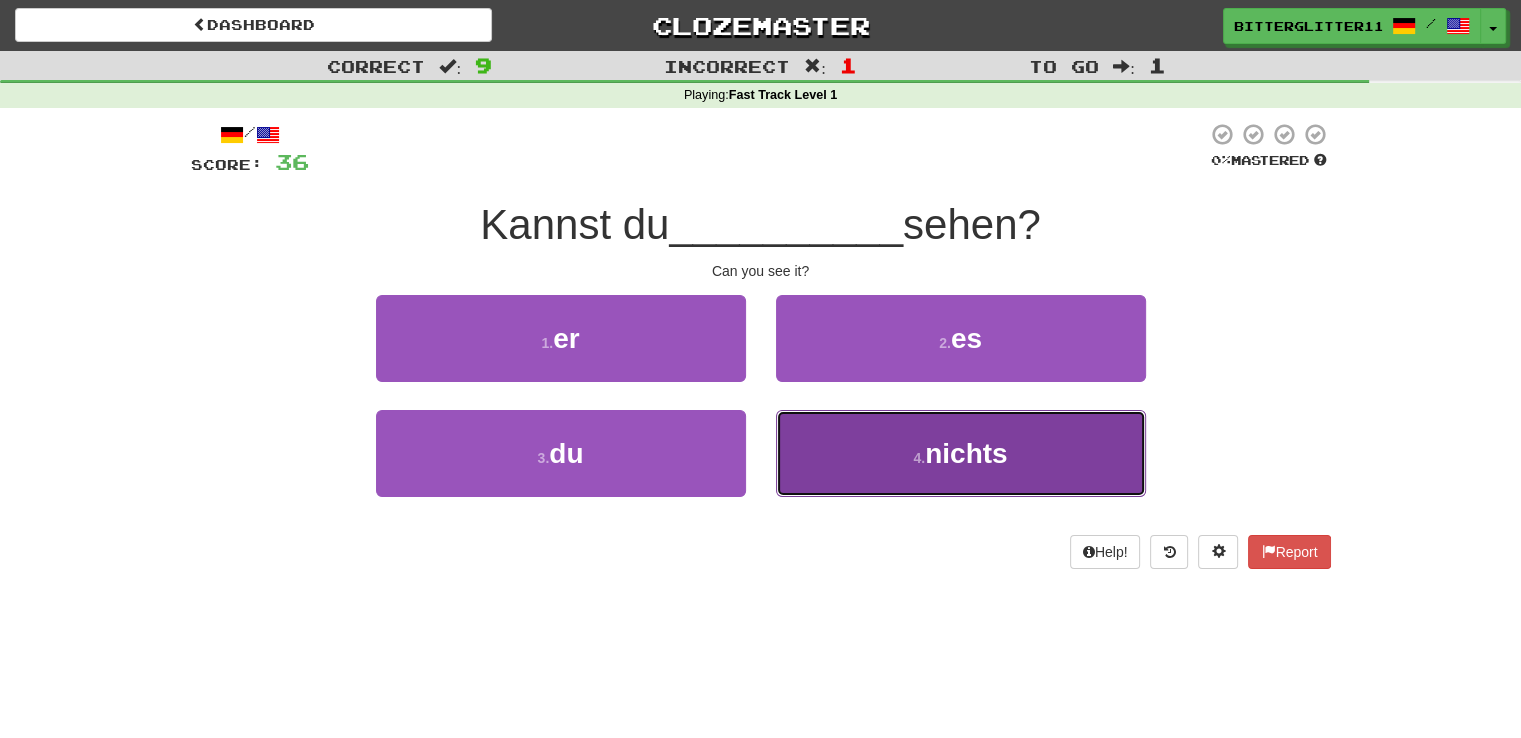 click on "4 .  nichts" at bounding box center (961, 453) 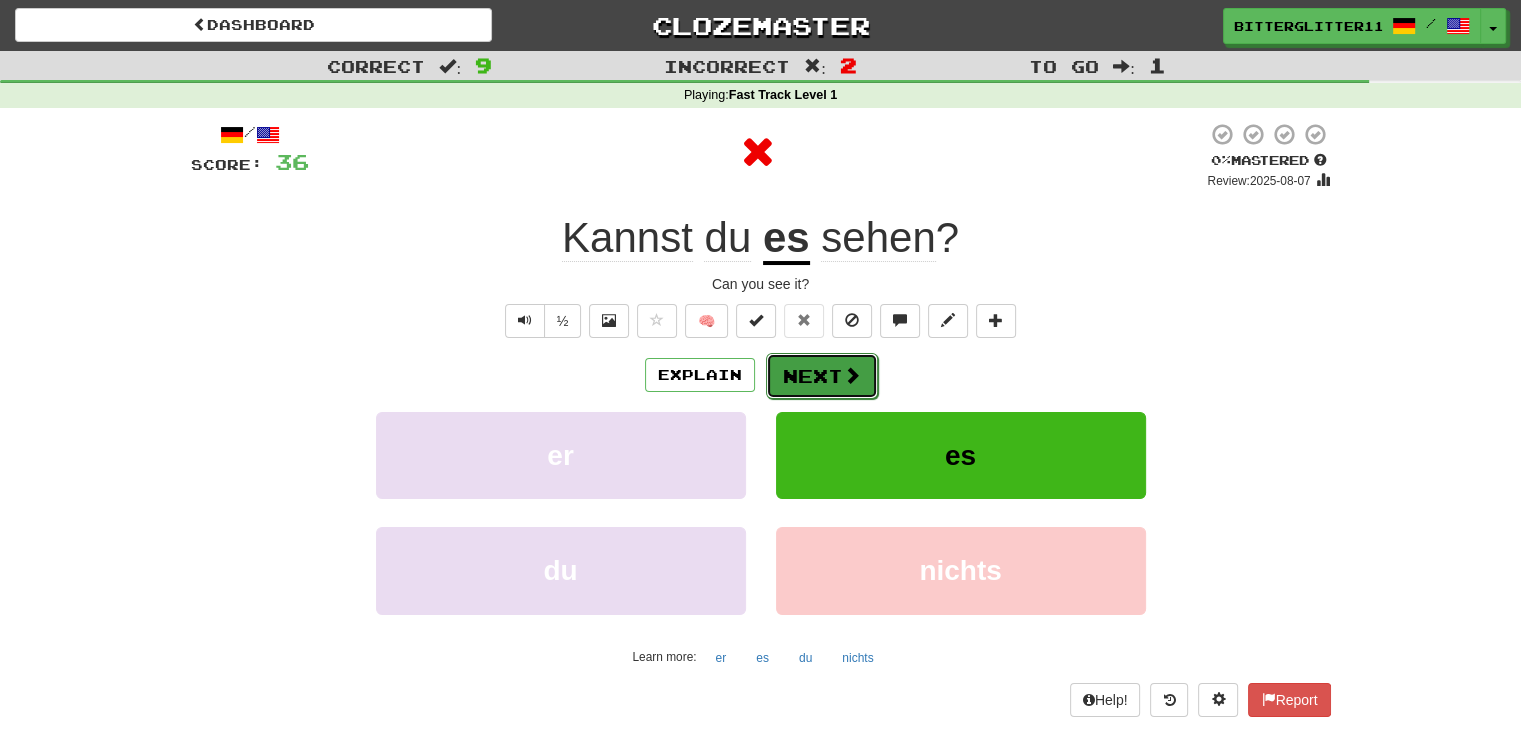 click on "Next" at bounding box center [822, 376] 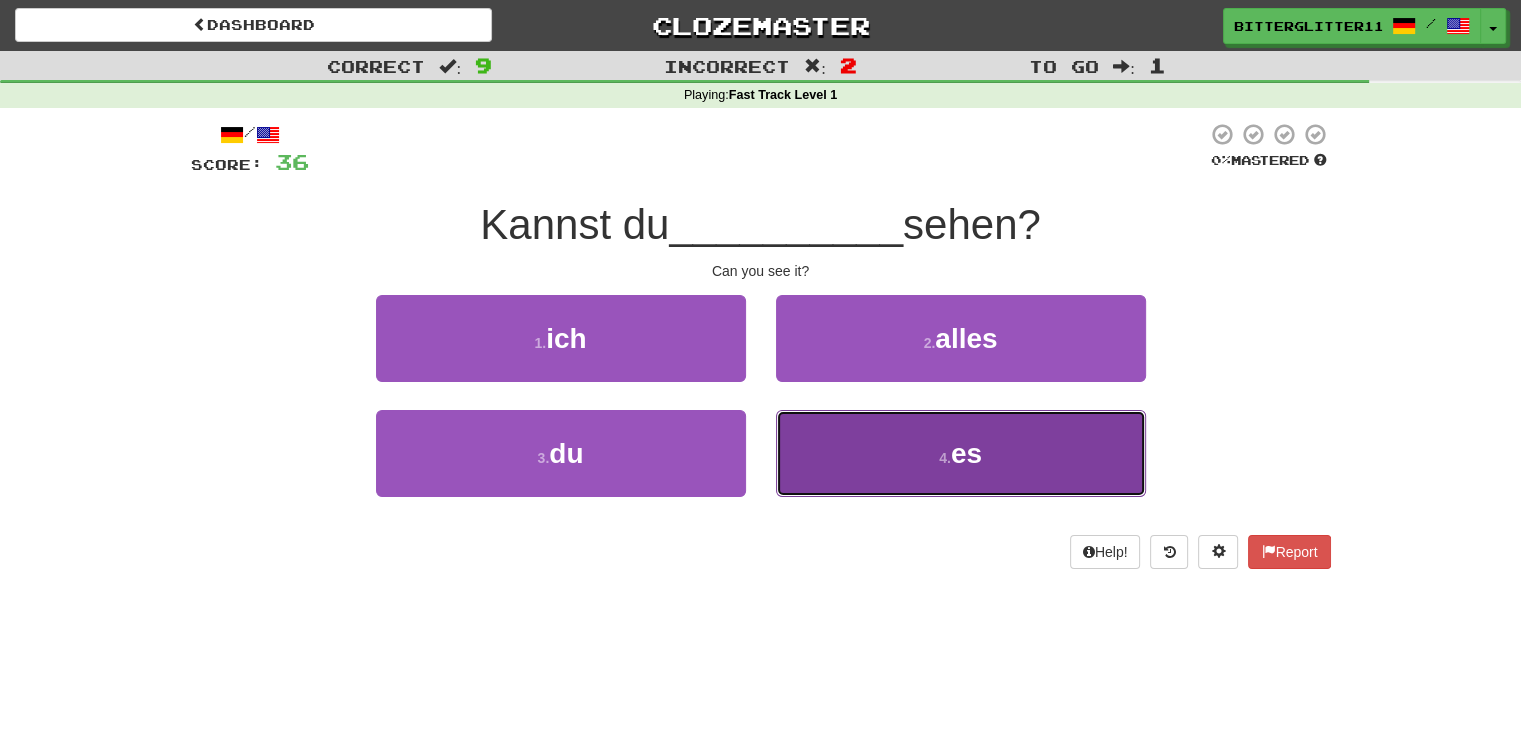 click on "4 .  es" at bounding box center [961, 453] 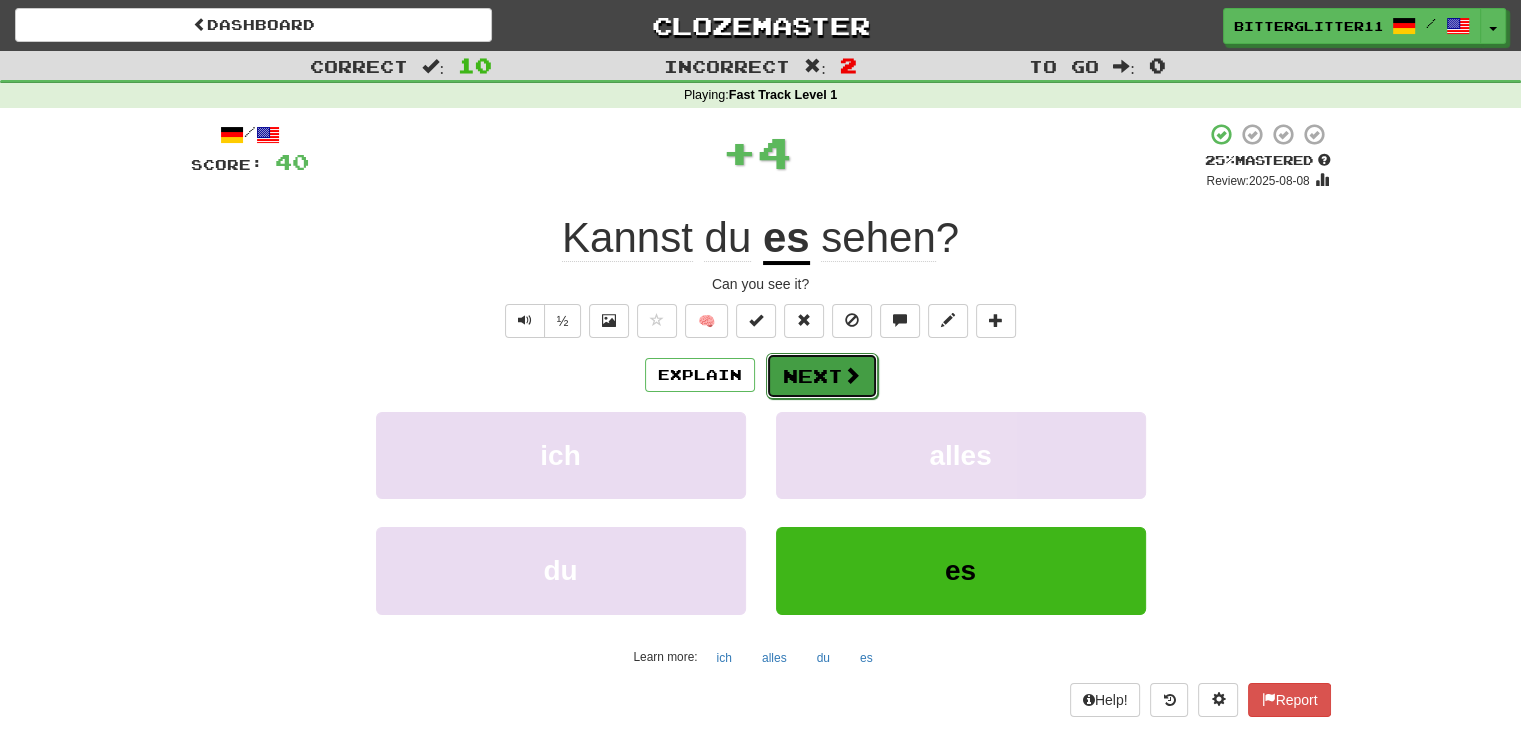 click on "Next" at bounding box center [822, 376] 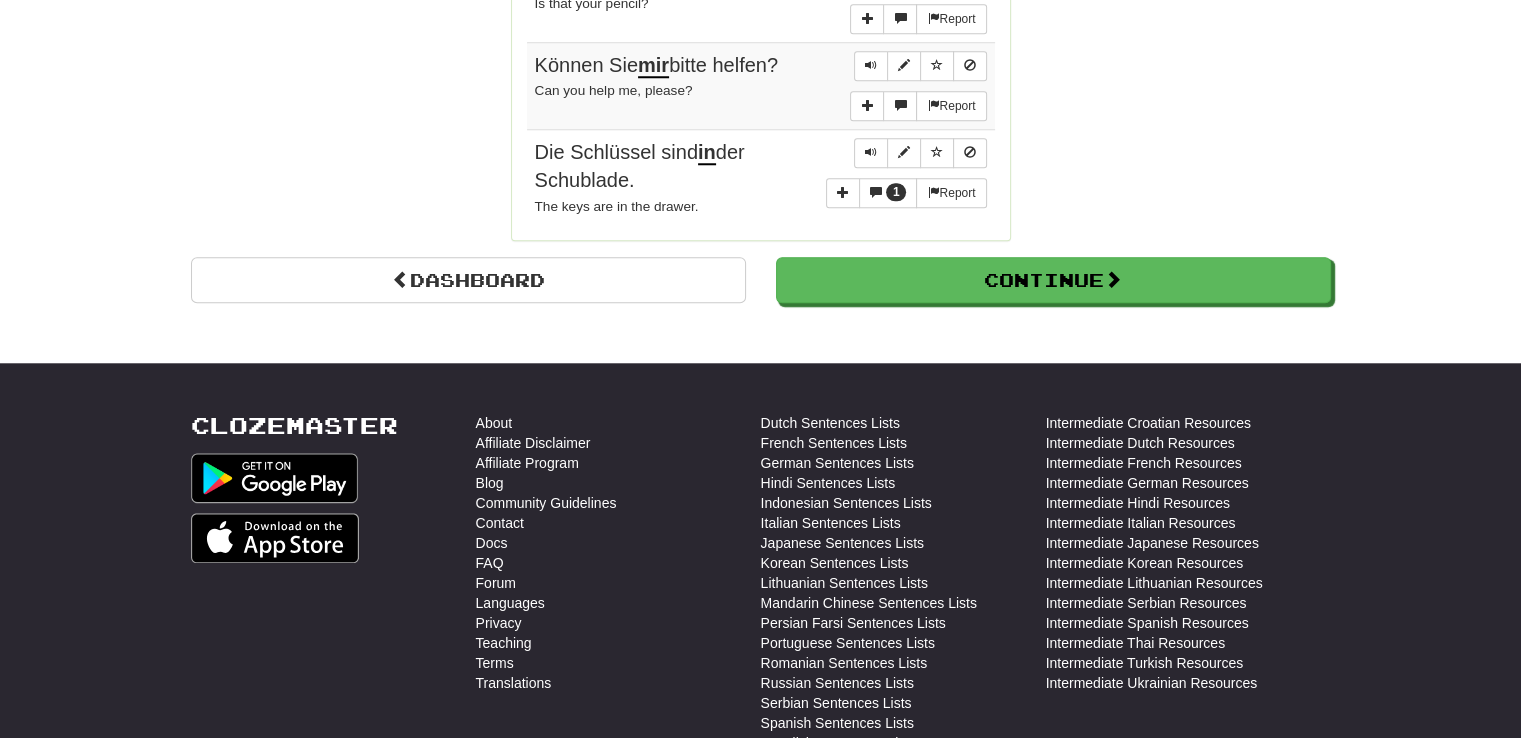 scroll, scrollTop: 1854, scrollLeft: 0, axis: vertical 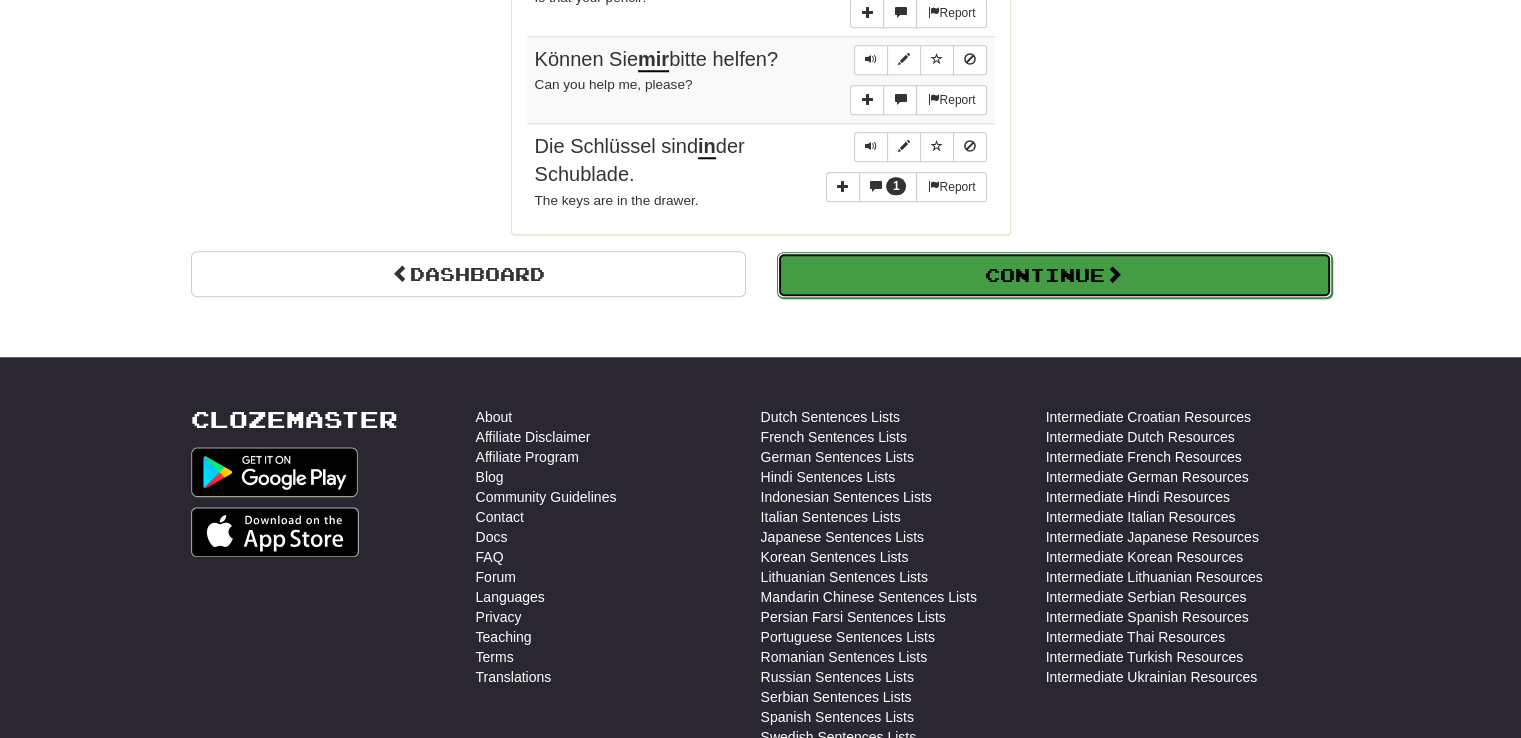click on "Continue" at bounding box center (1054, 275) 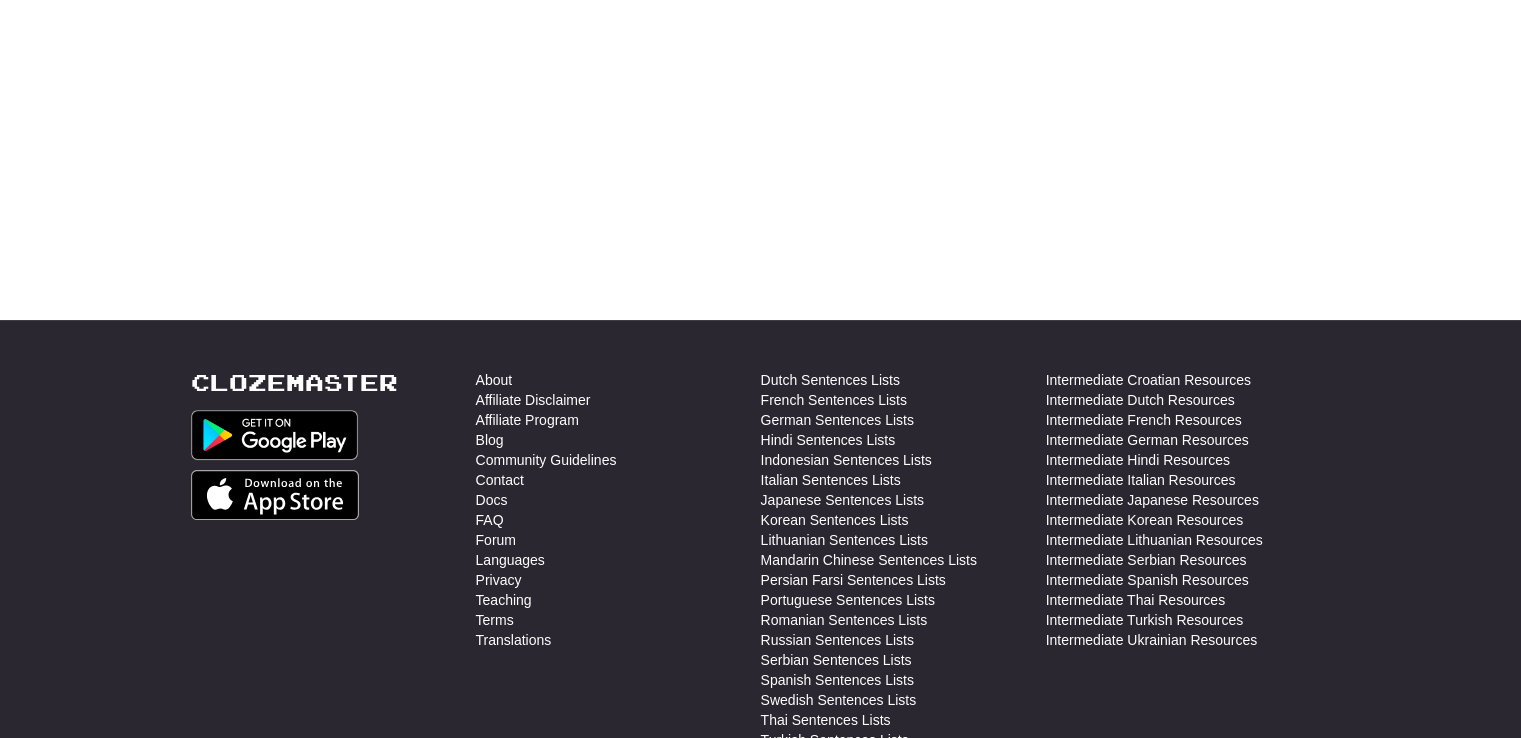 scroll, scrollTop: 0, scrollLeft: 0, axis: both 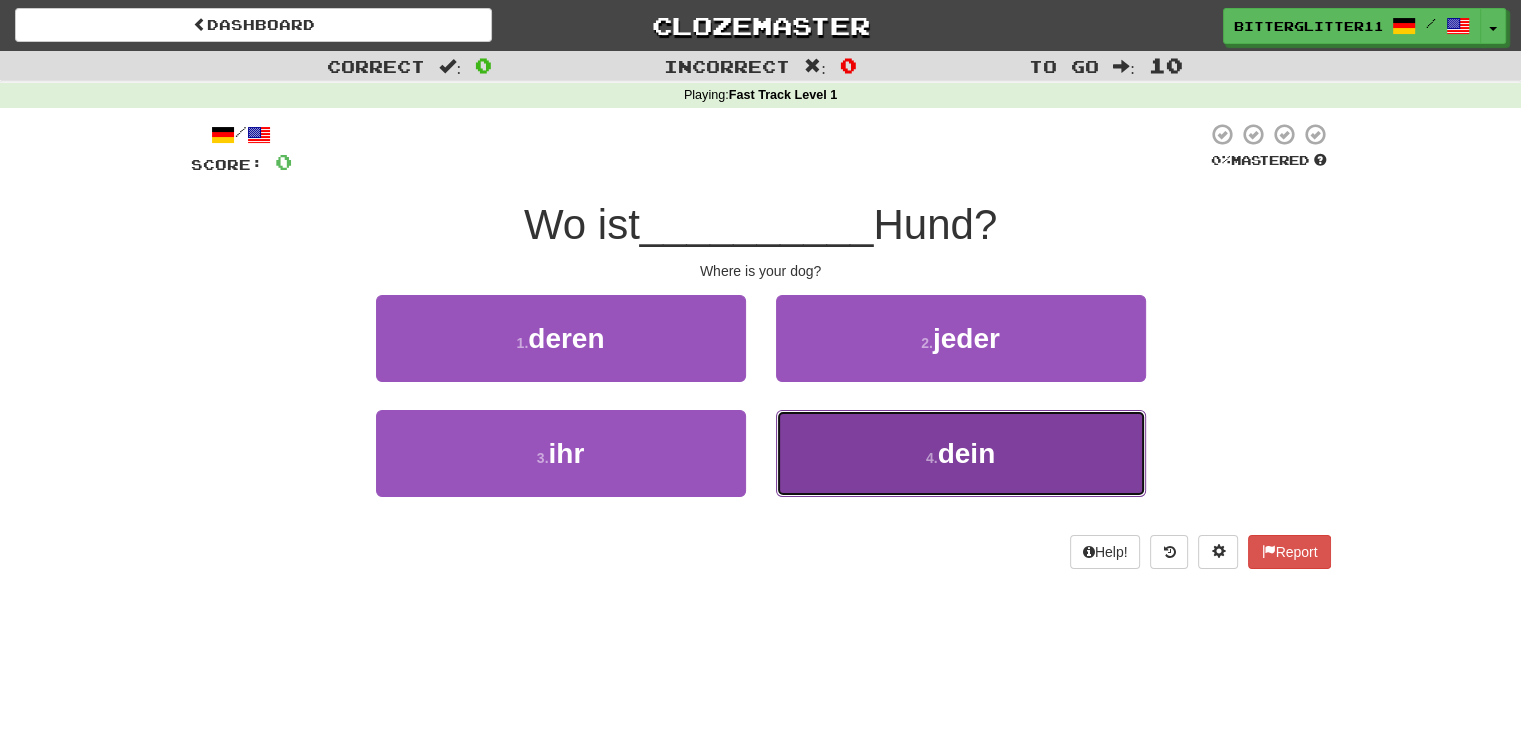 click on "4 .  dein" at bounding box center (961, 453) 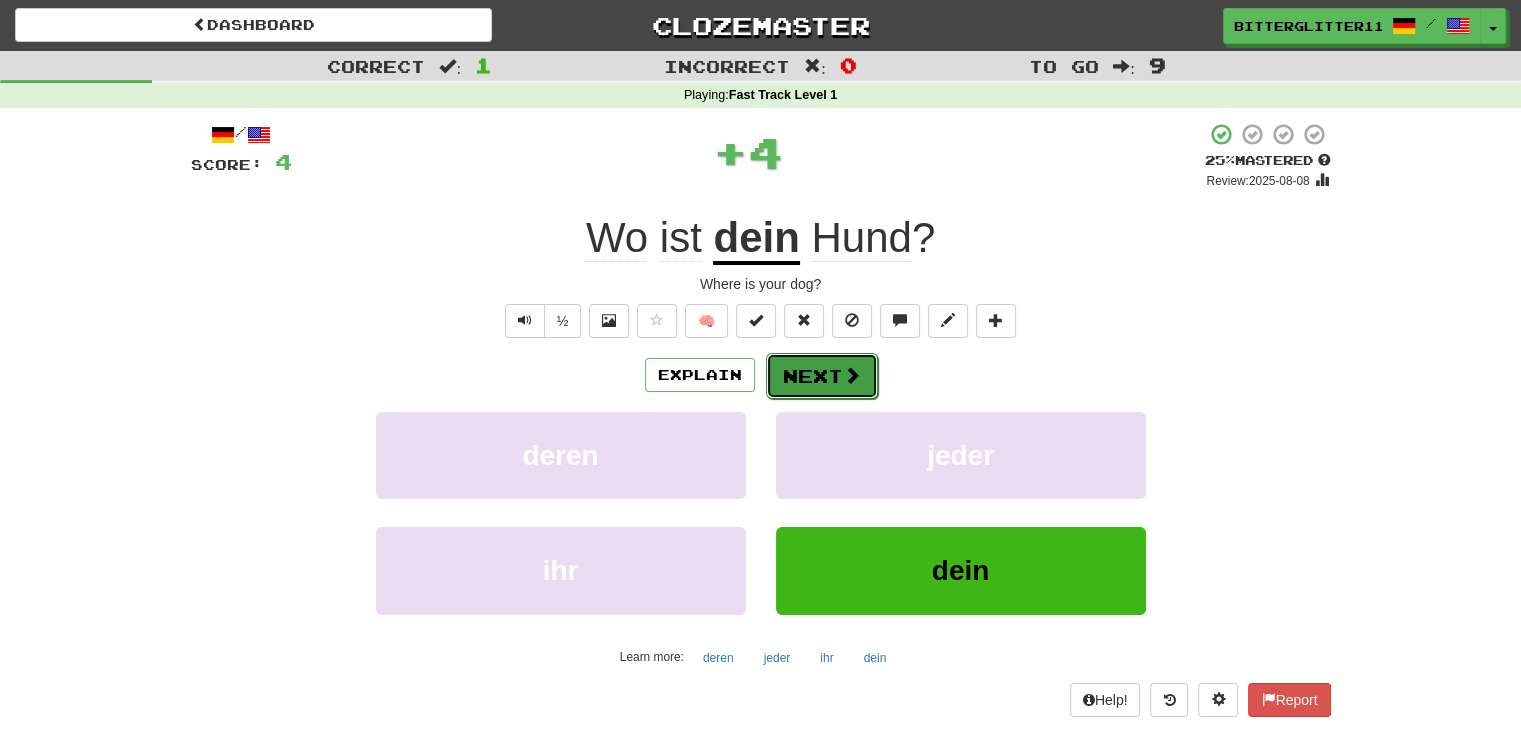 click on "Next" at bounding box center [822, 376] 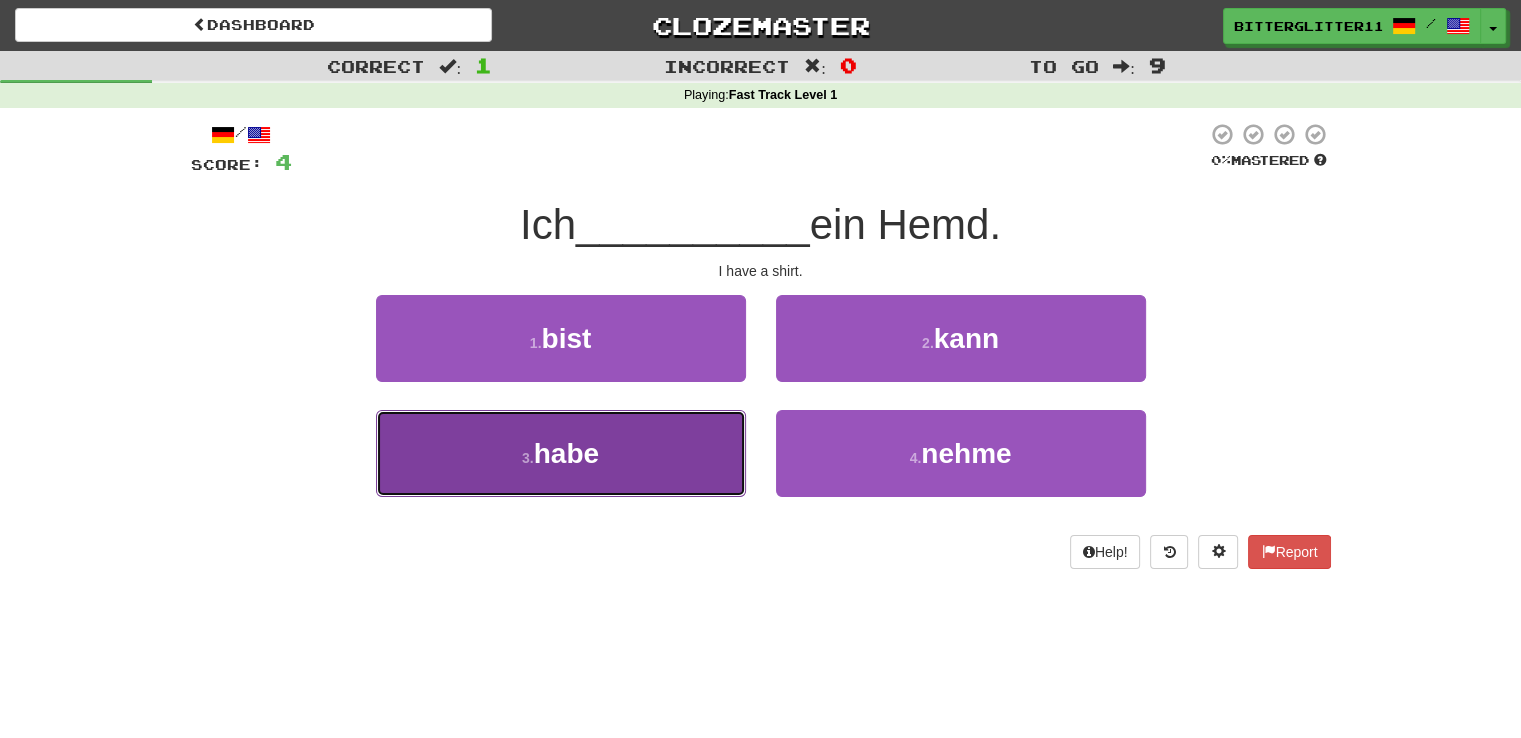 click on "3 .  habe" at bounding box center (561, 453) 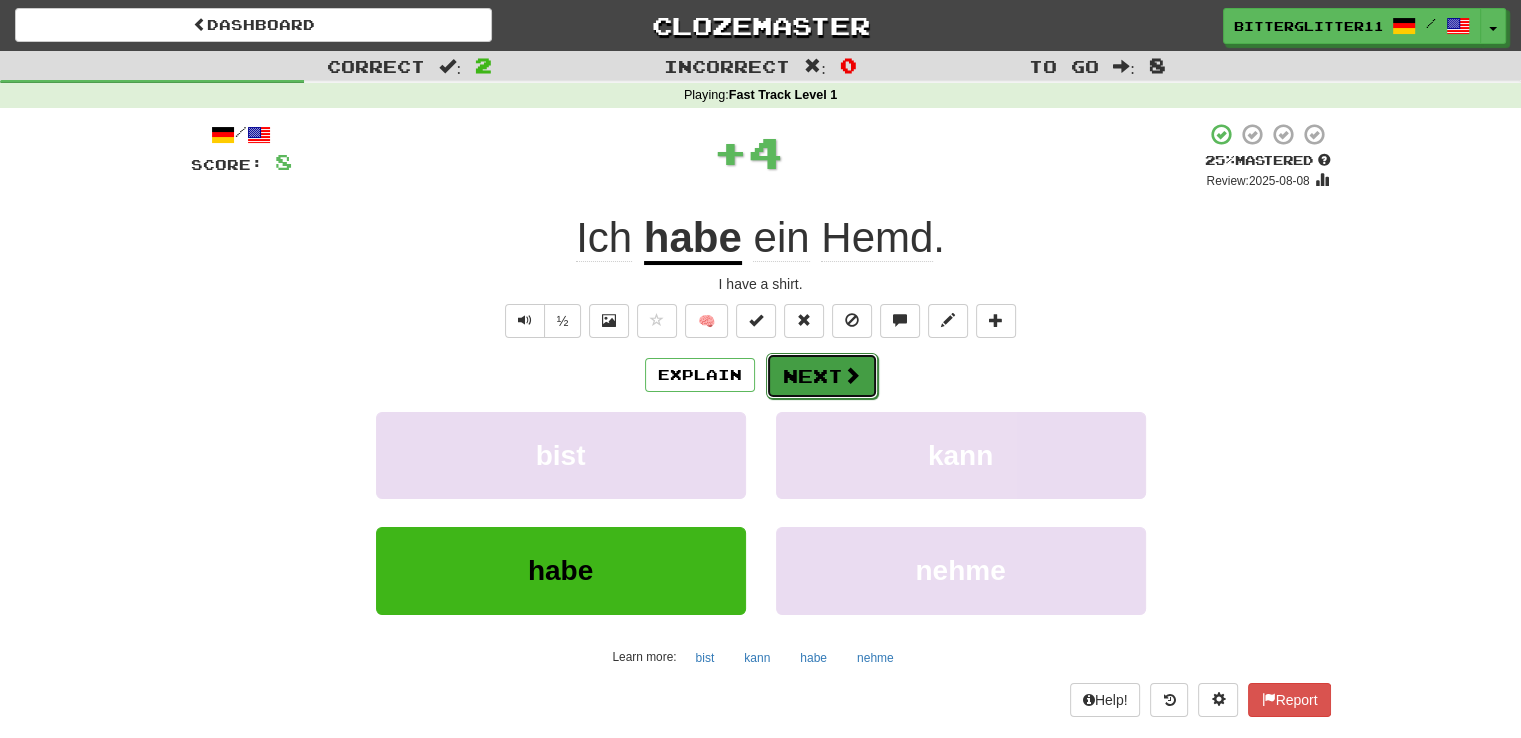 click on "Next" at bounding box center (822, 376) 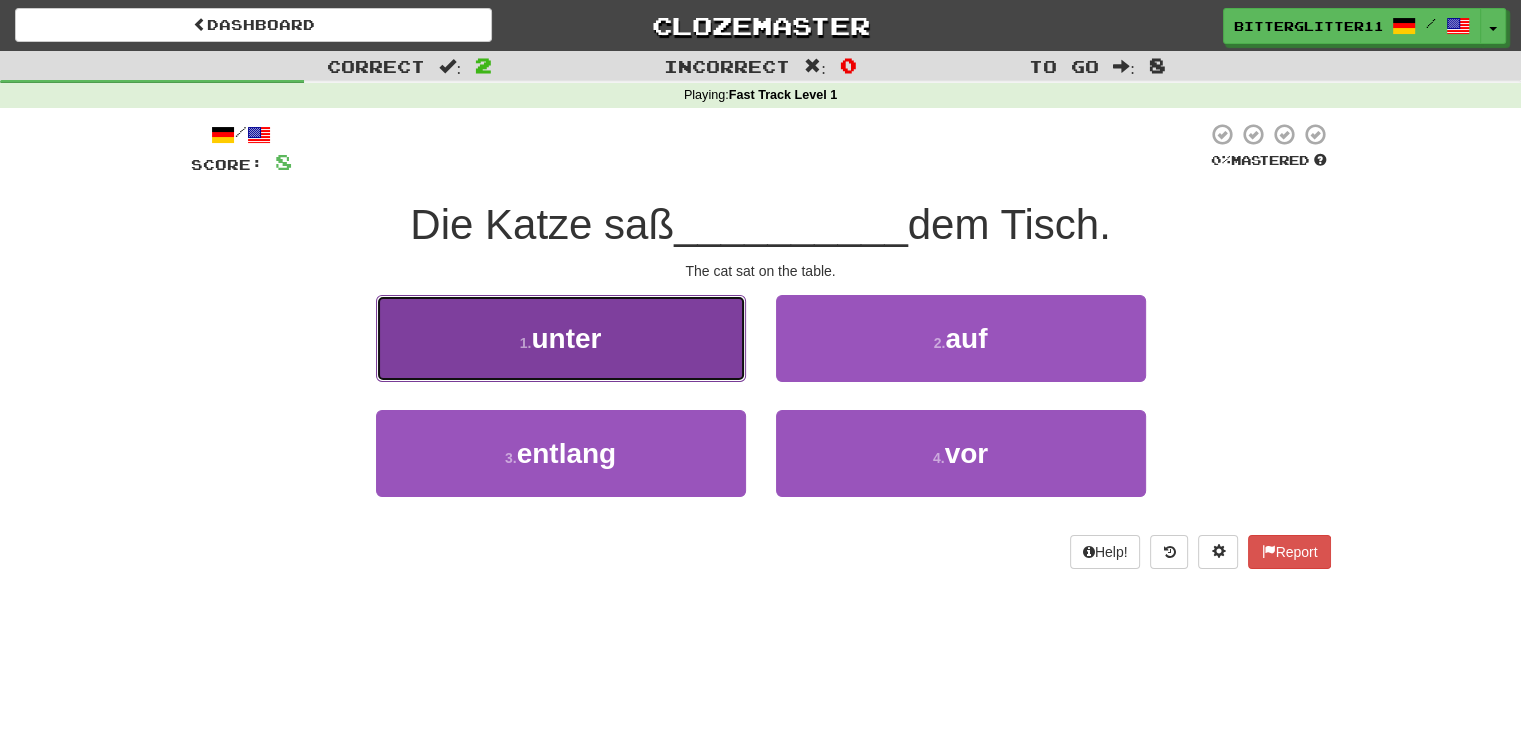 click on "1 .  unter" at bounding box center (561, 338) 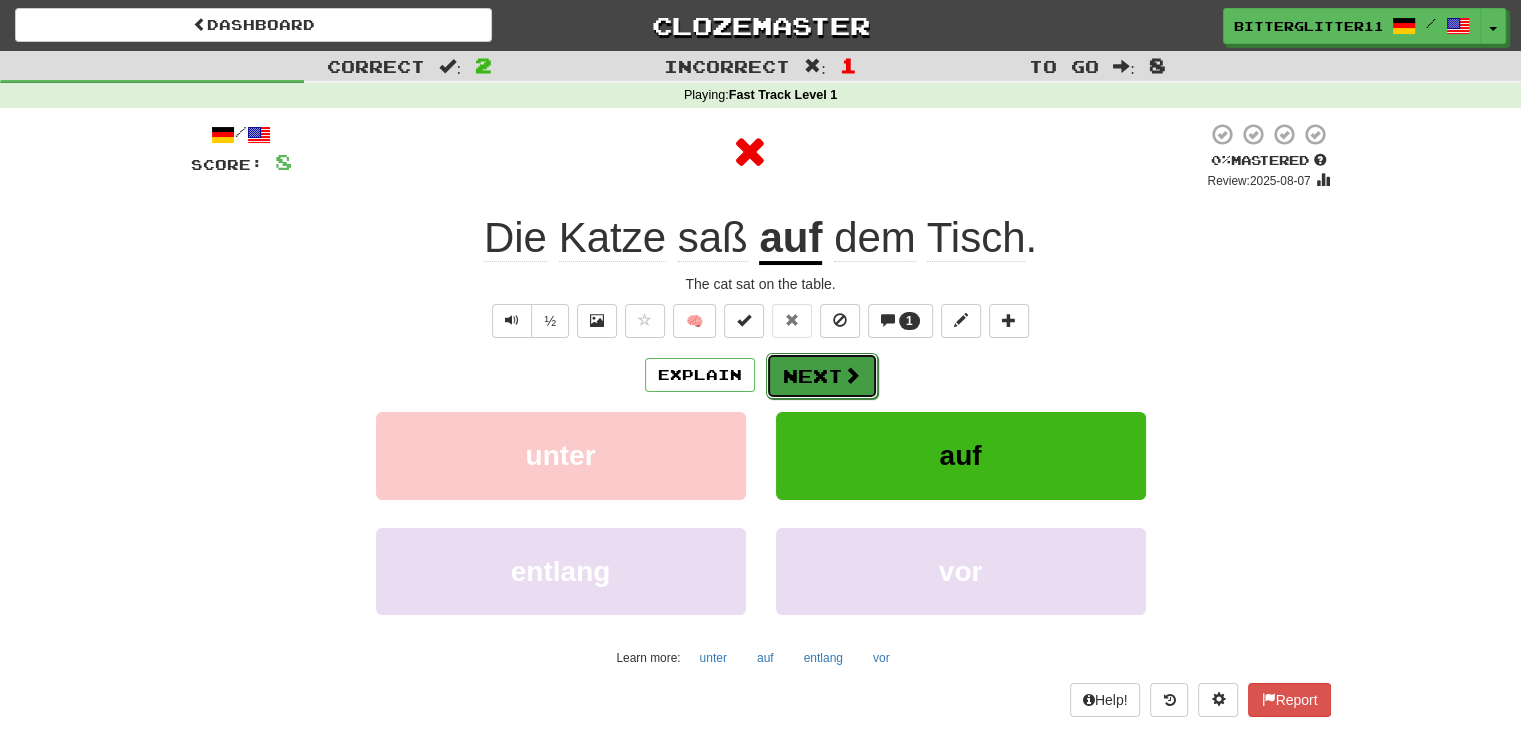 click on "Next" at bounding box center [822, 376] 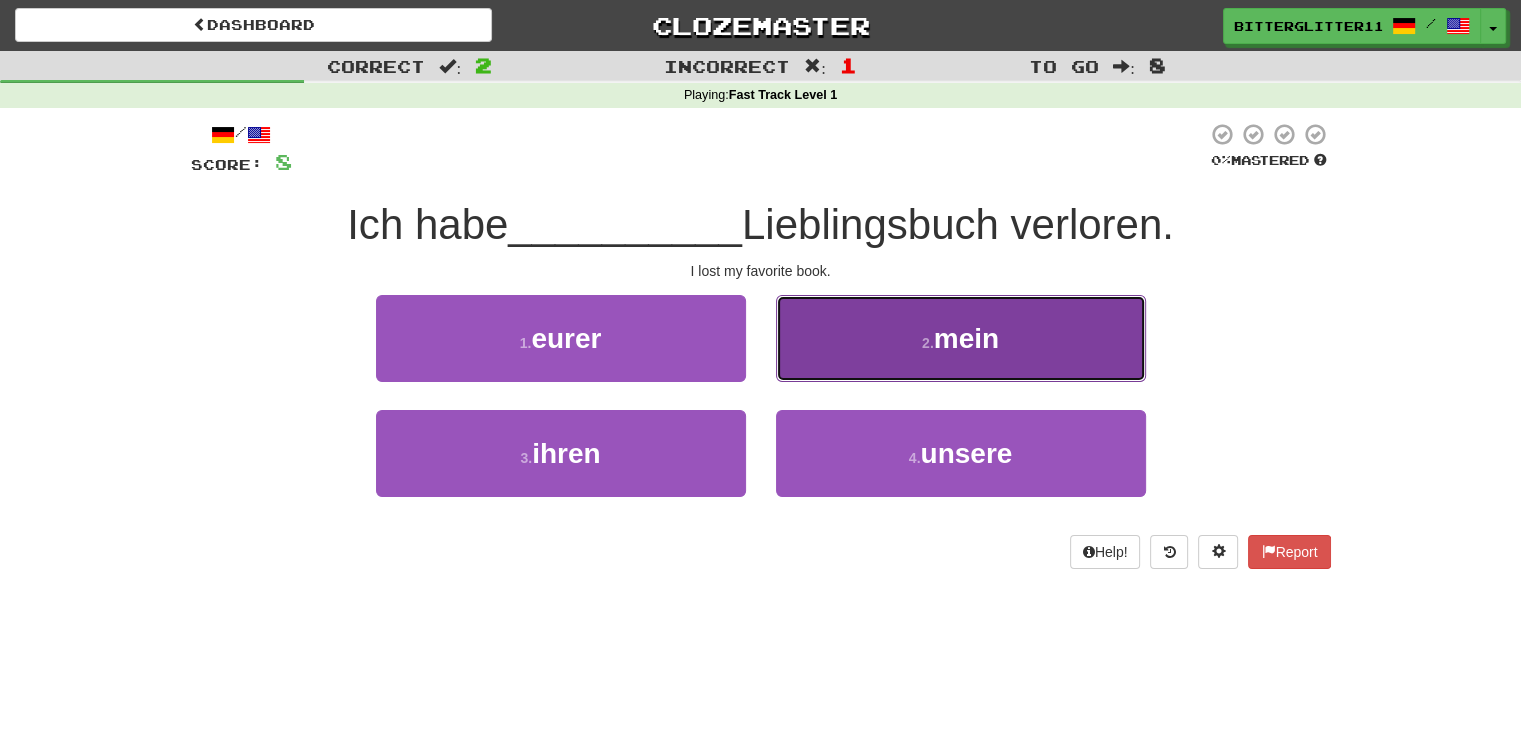 click on "2 .  mein" at bounding box center [961, 338] 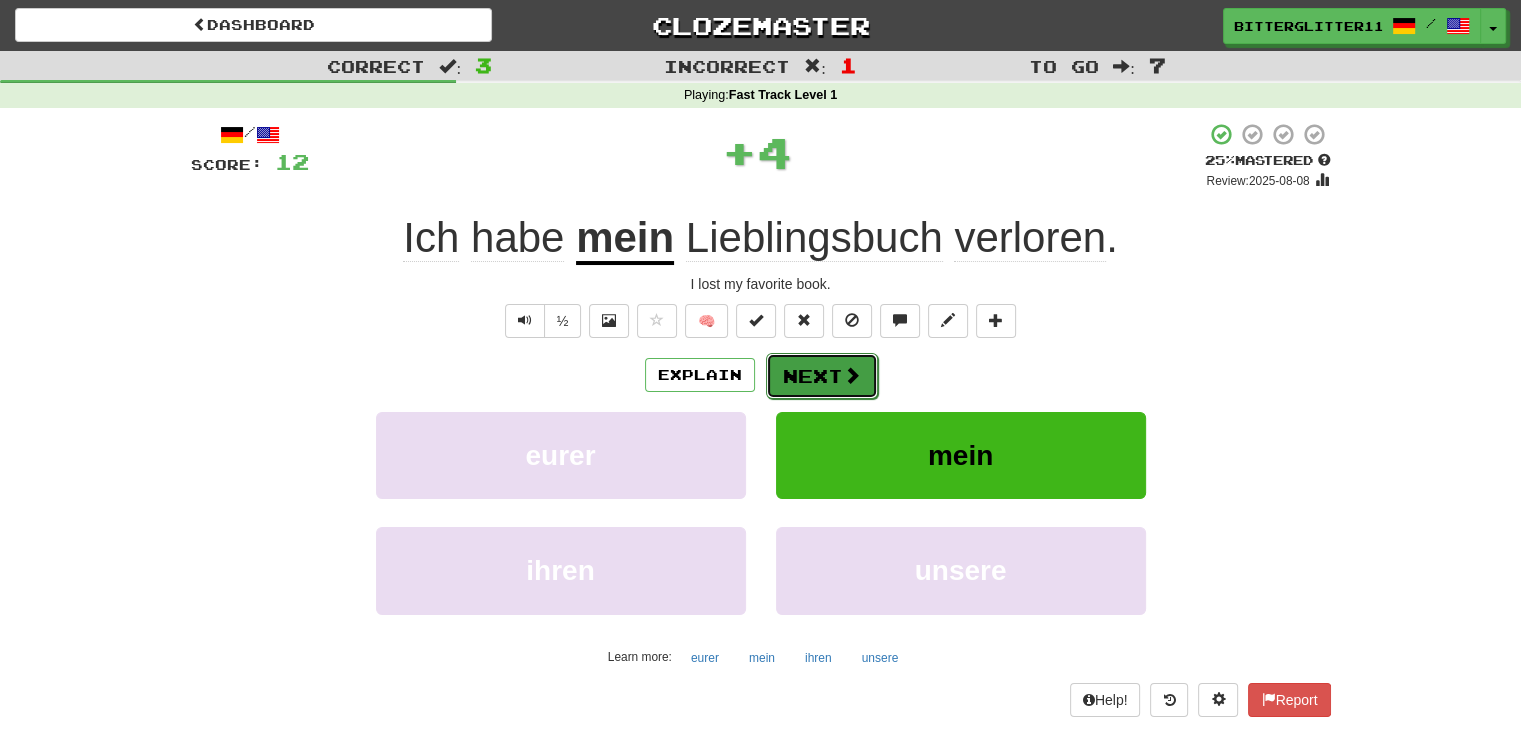click on "Next" at bounding box center (822, 376) 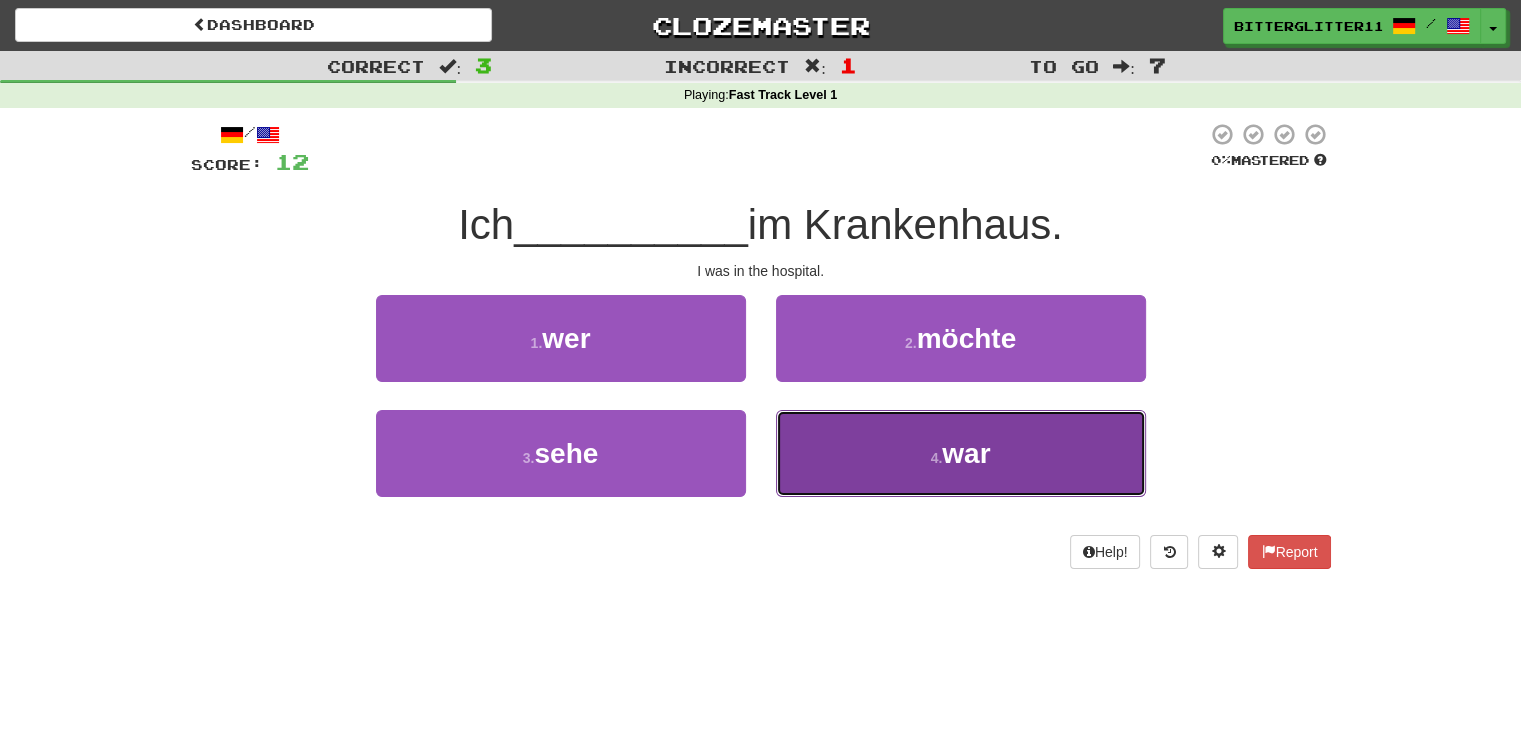 click on "4 .  war" at bounding box center (961, 453) 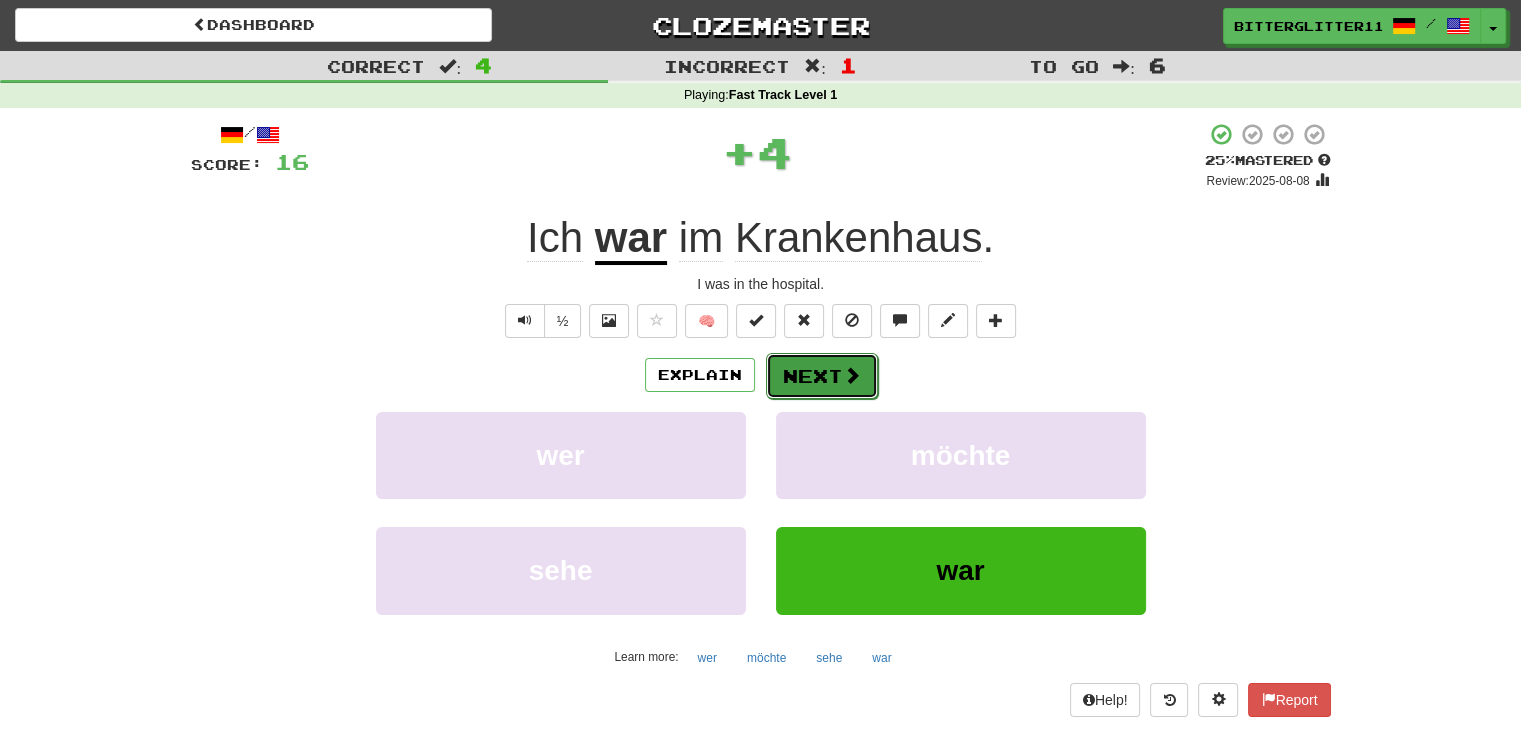 click on "Next" at bounding box center (822, 376) 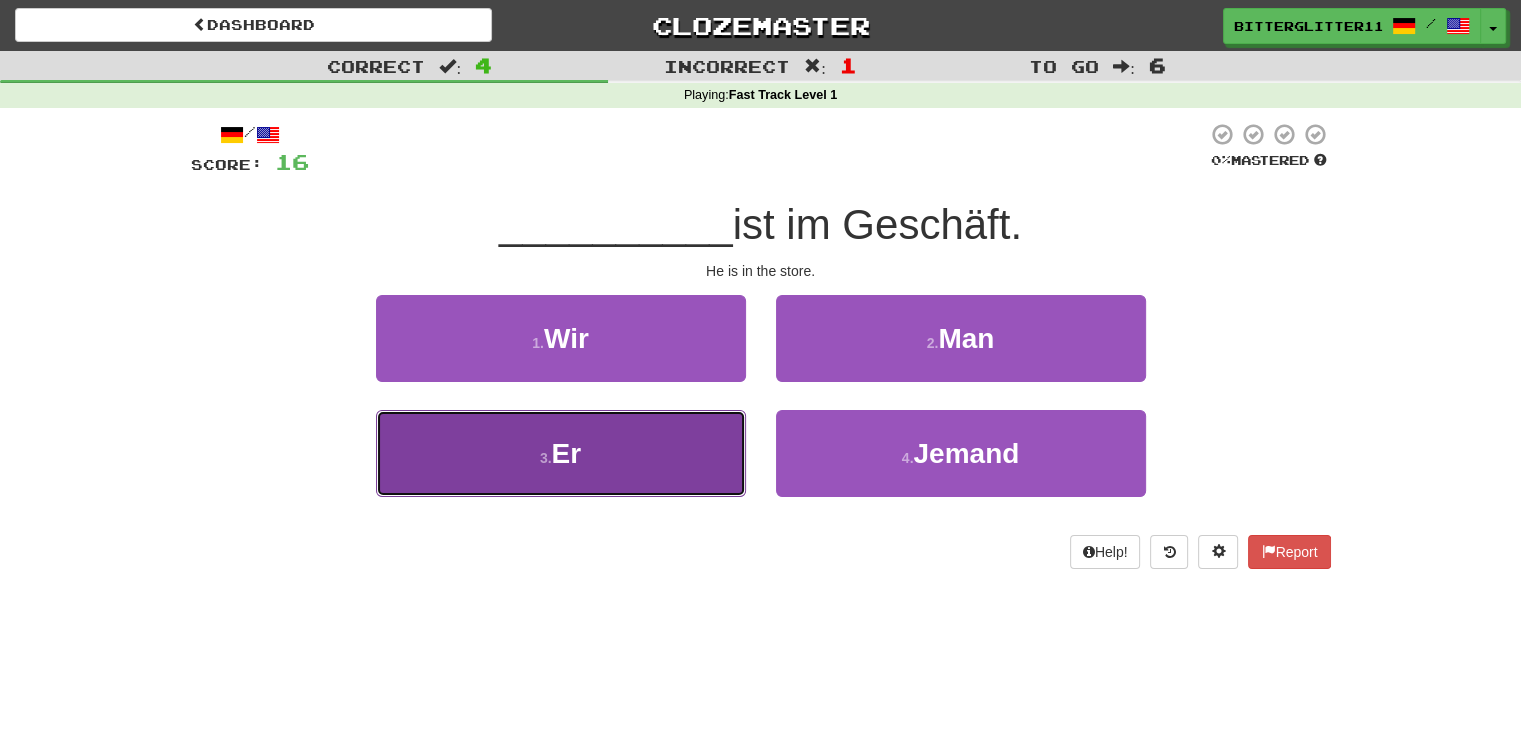 click on "3 .  Er" at bounding box center [561, 453] 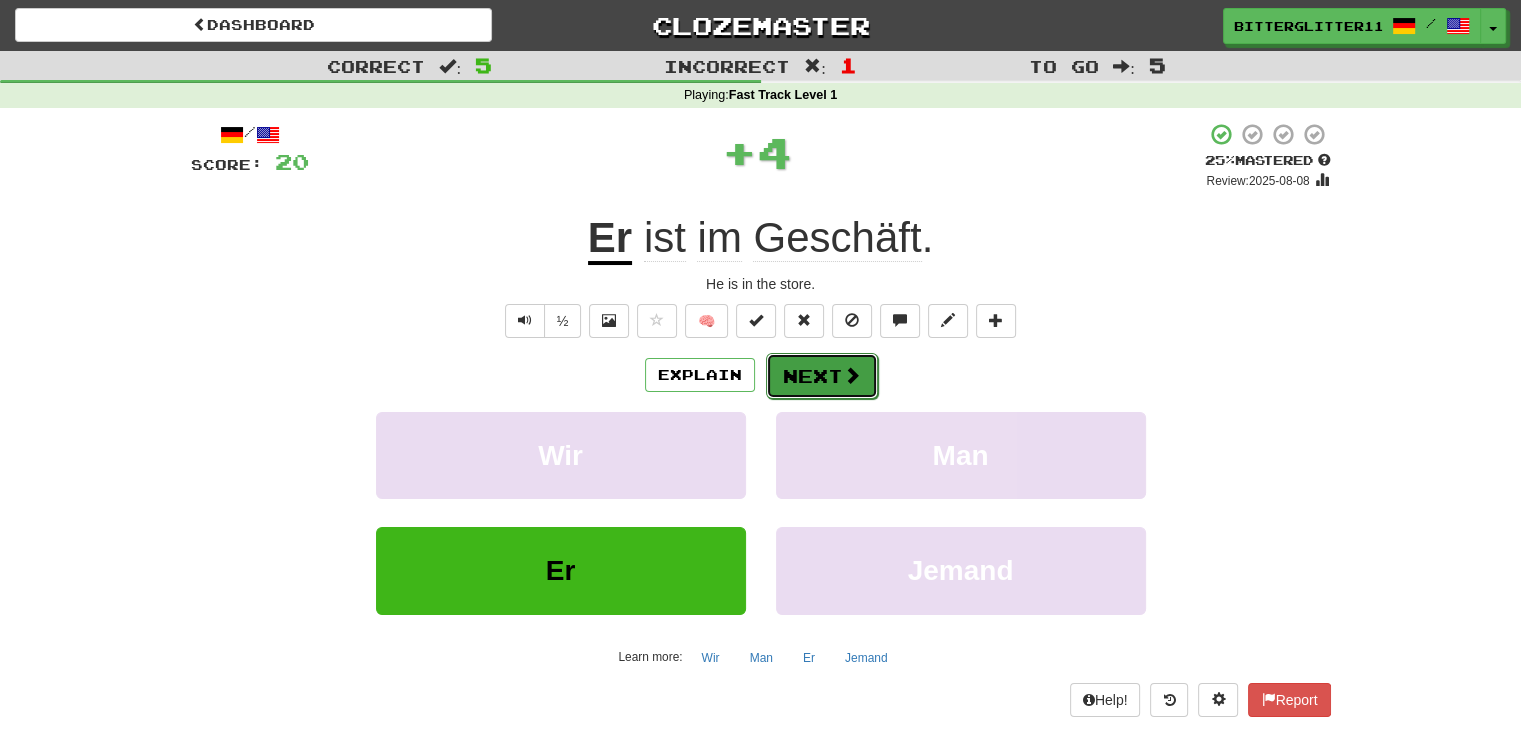 click on "Next" at bounding box center (822, 376) 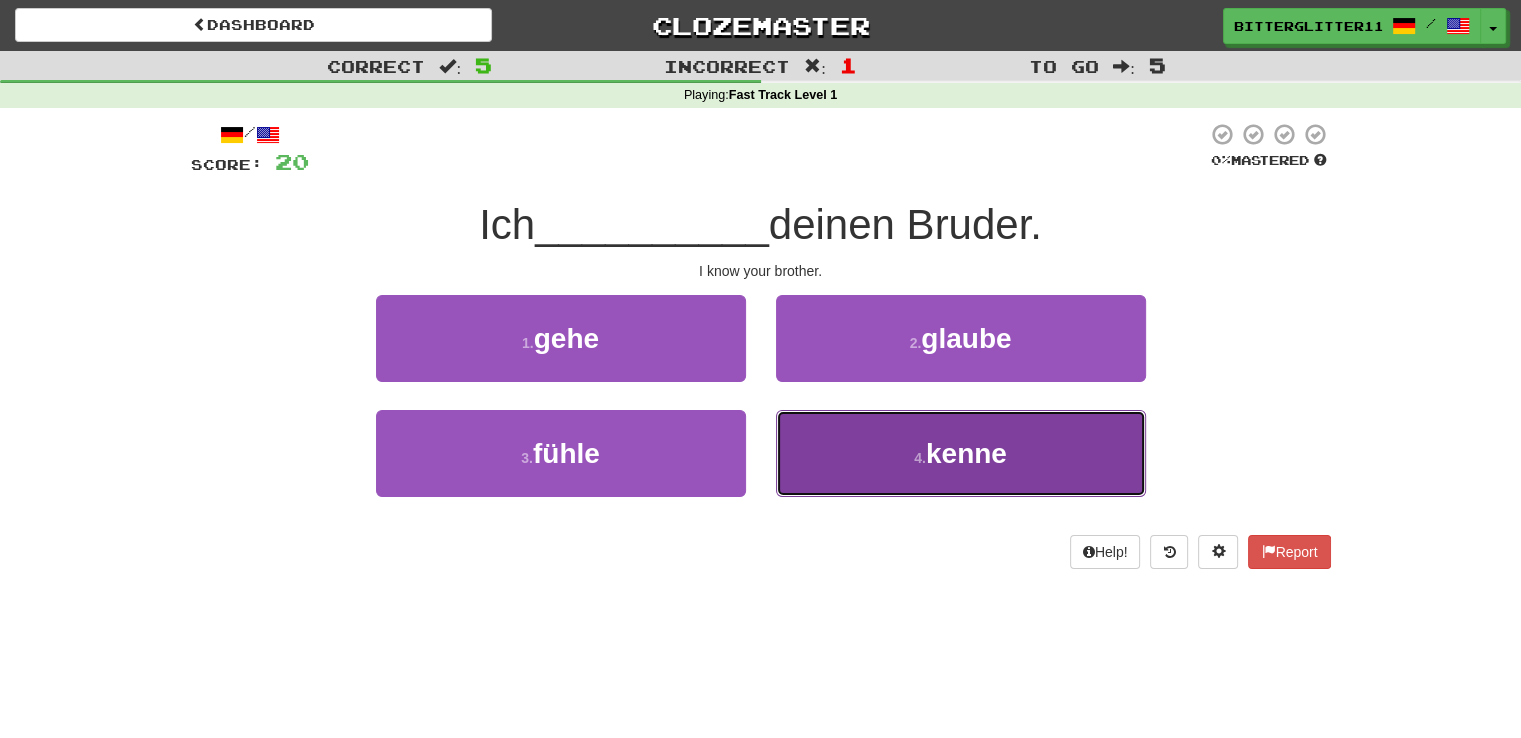 click on "4 .  kenne" at bounding box center (961, 453) 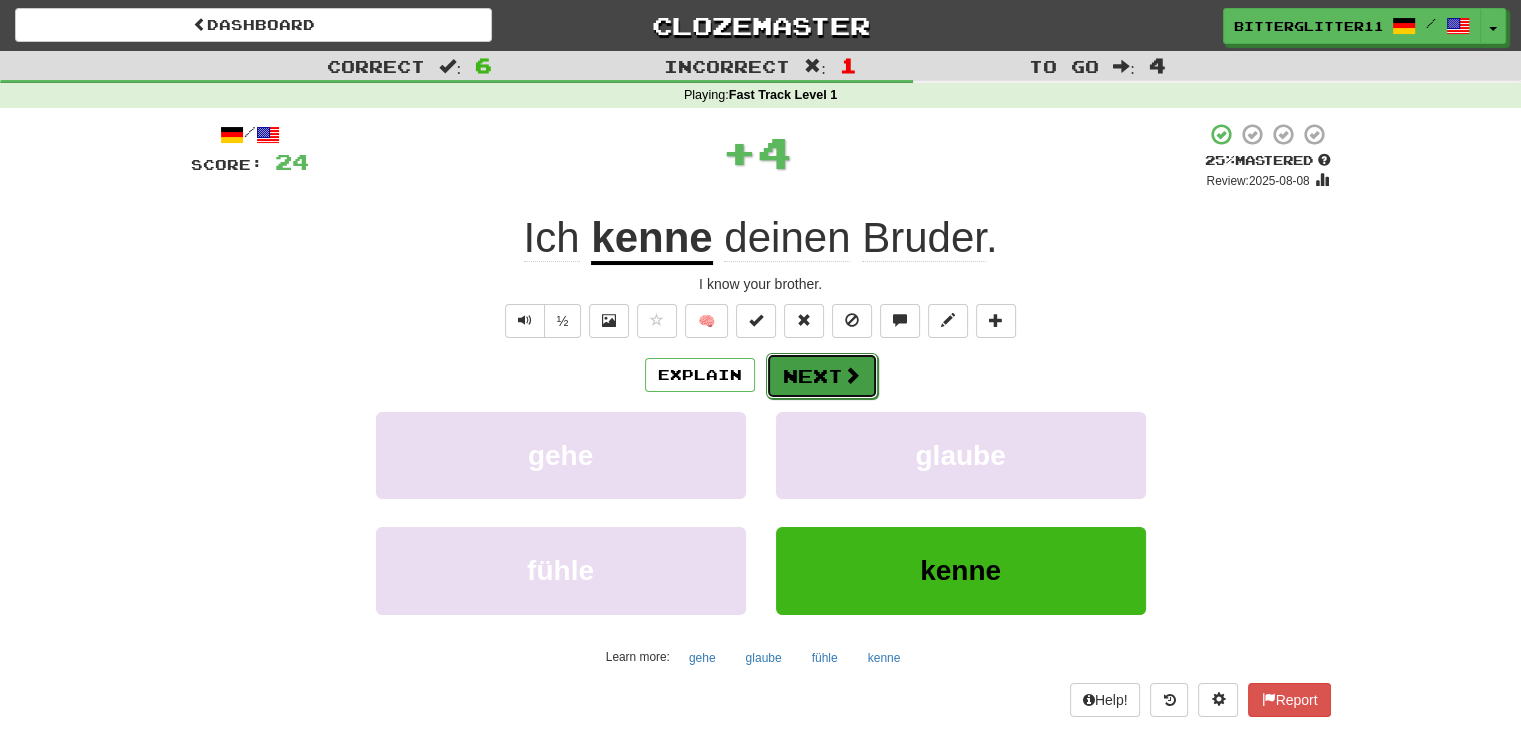 click on "Next" at bounding box center (822, 376) 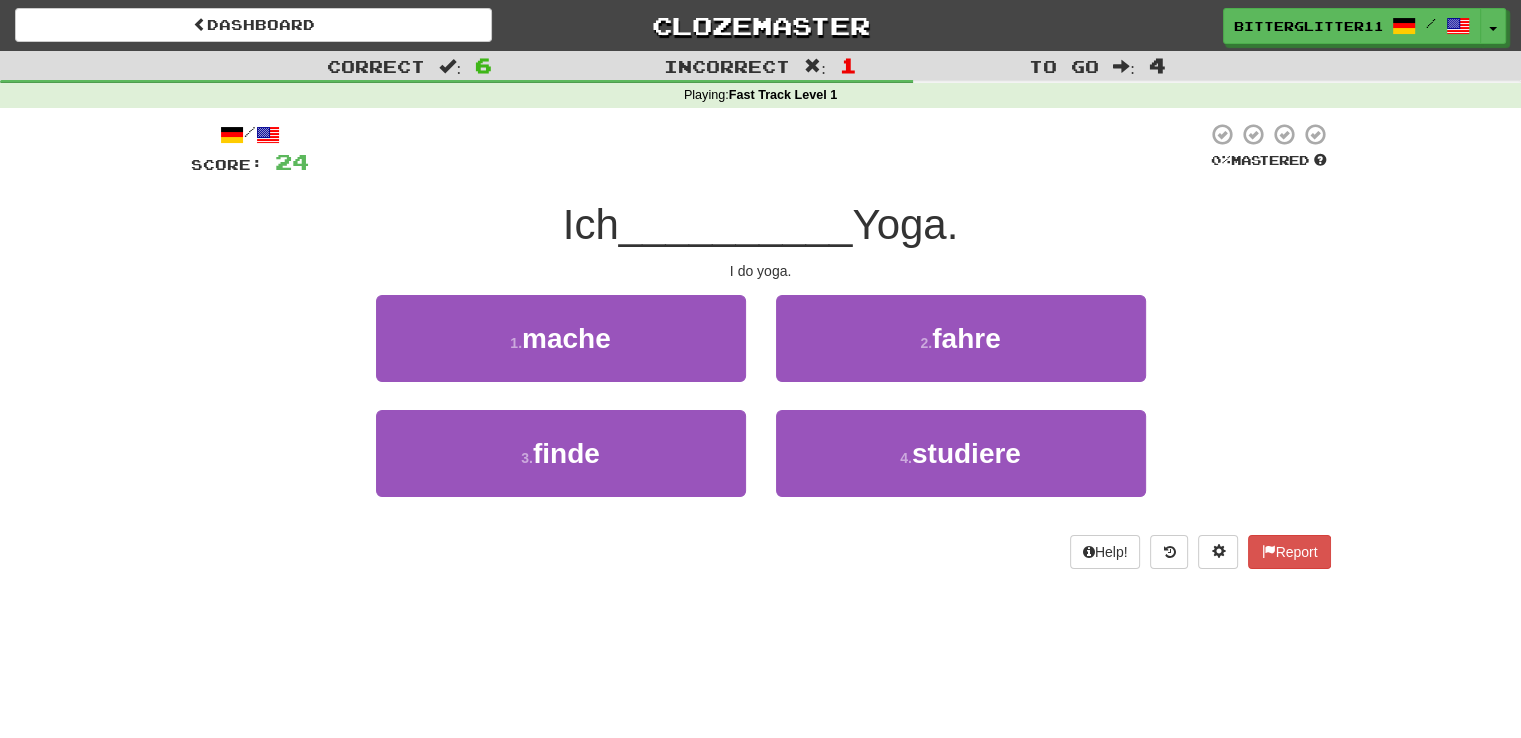 click on "1 .  mache" at bounding box center (561, 352) 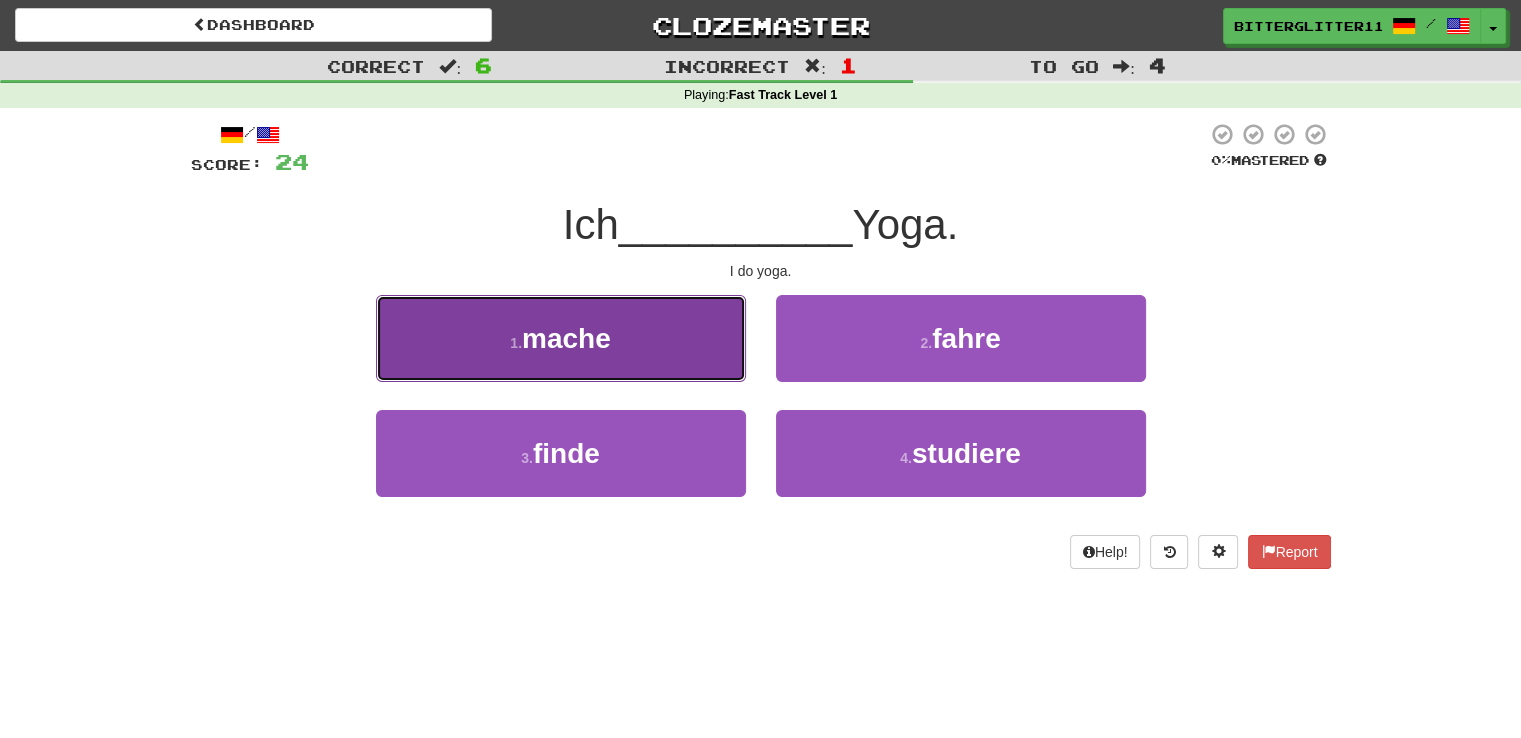 click on "1 .  mache" at bounding box center [561, 338] 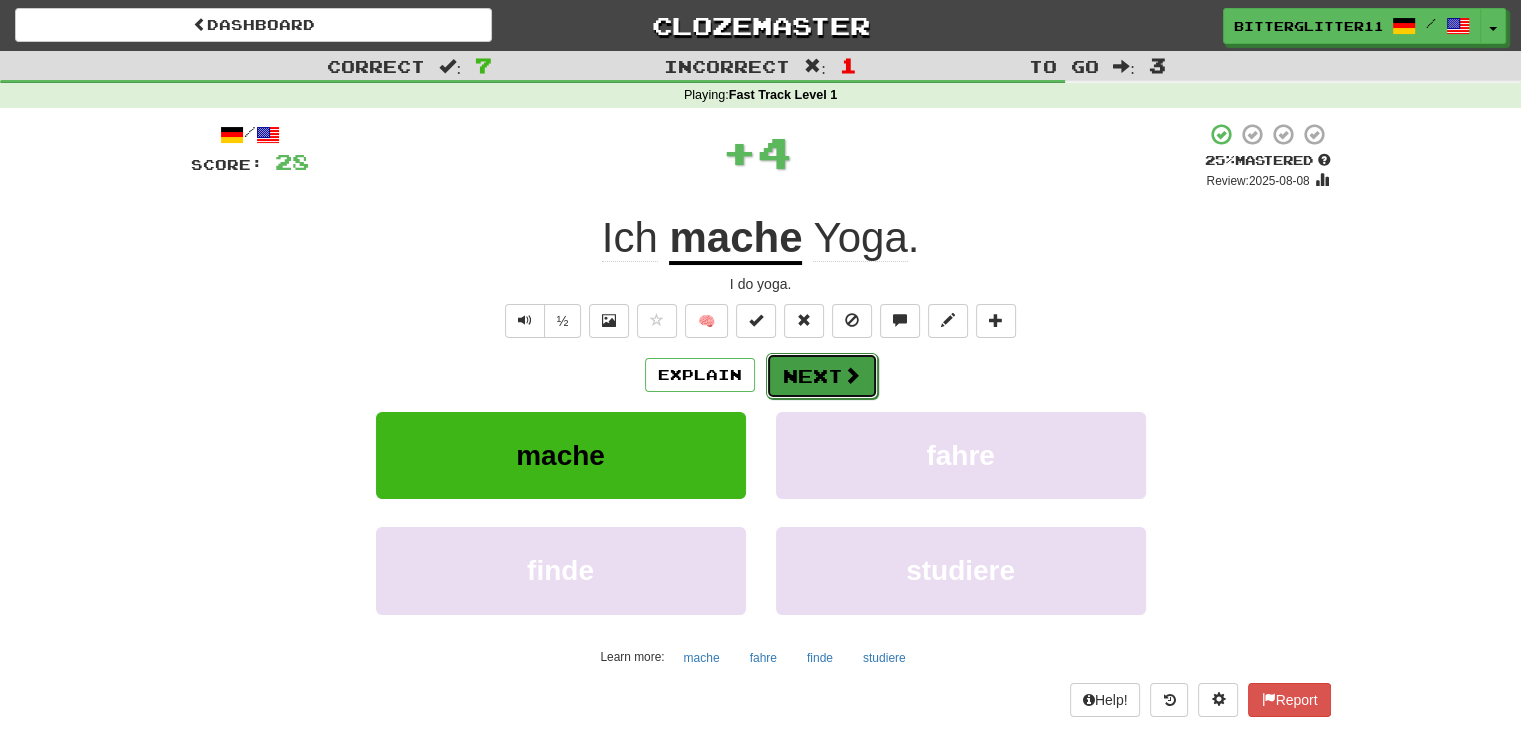 click on "Next" at bounding box center [822, 376] 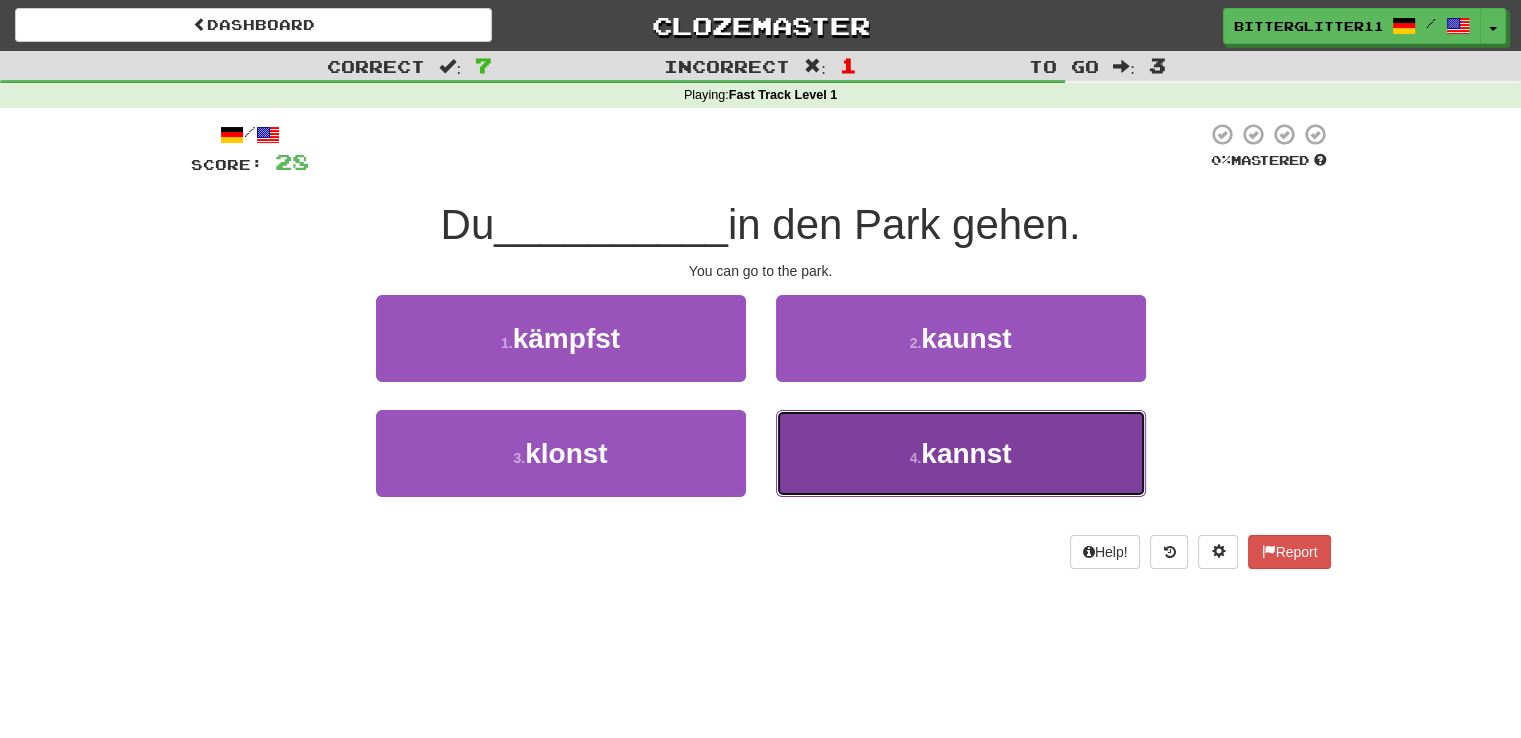 click on "4 .  kannst" at bounding box center (961, 453) 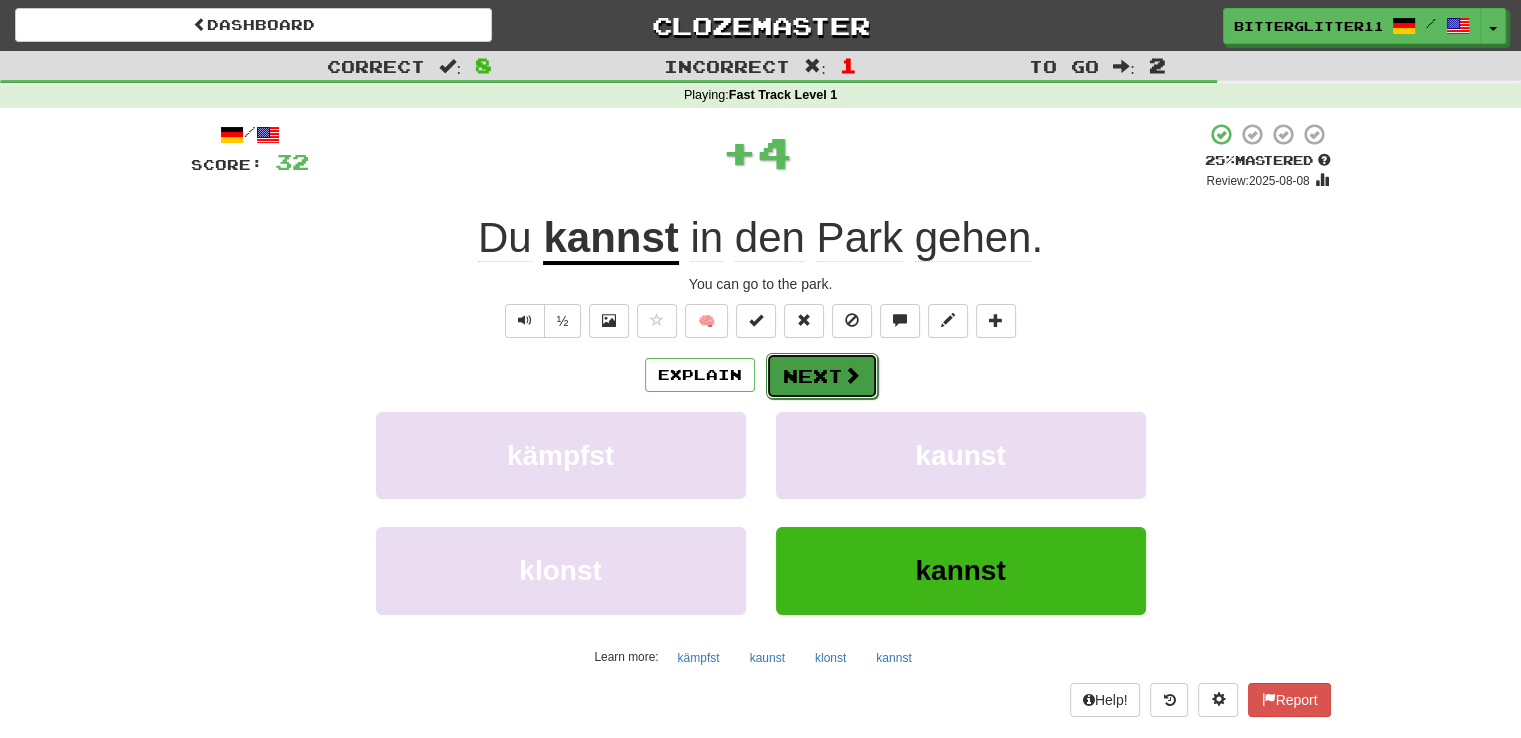 click on "Next" at bounding box center (822, 376) 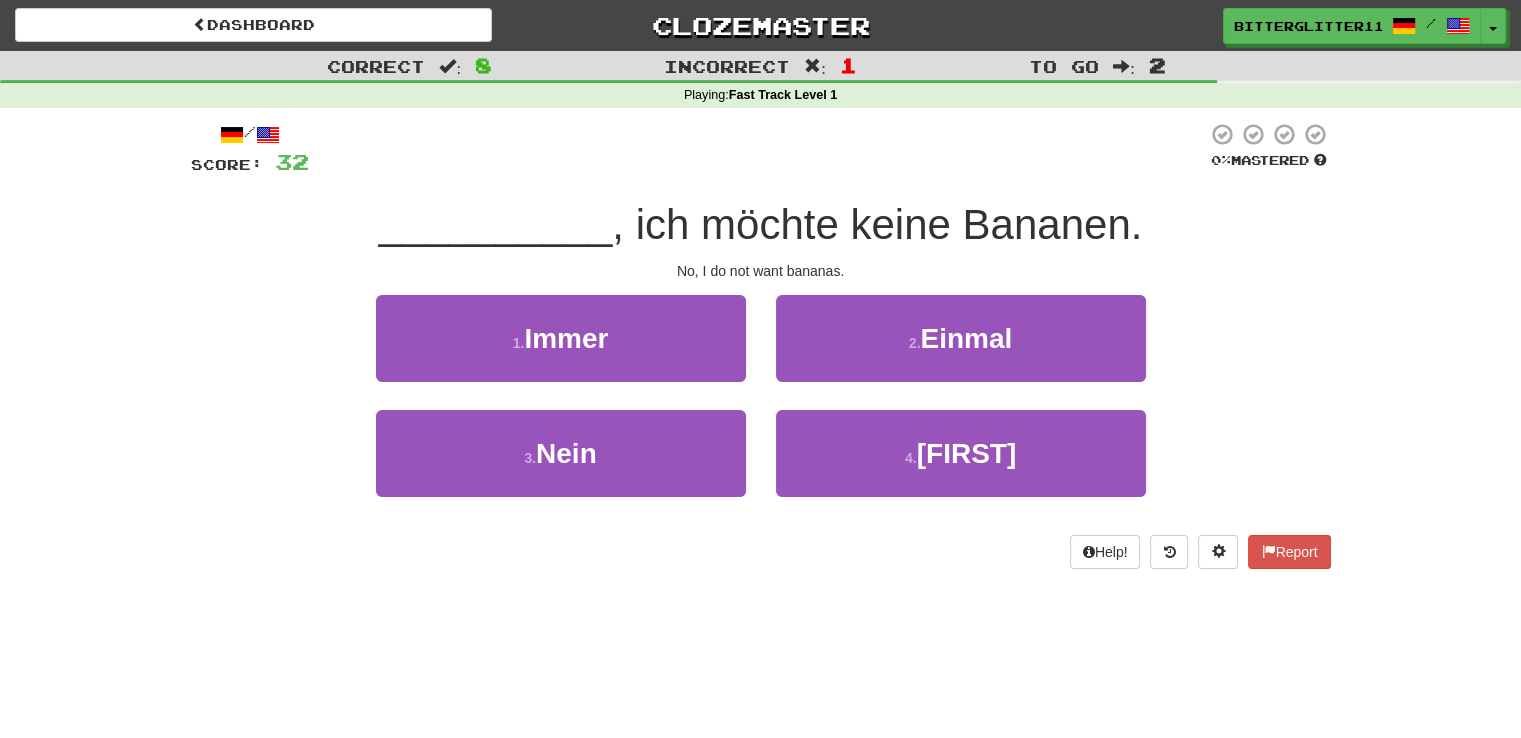 click on "2 .  Einmal" at bounding box center (961, 352) 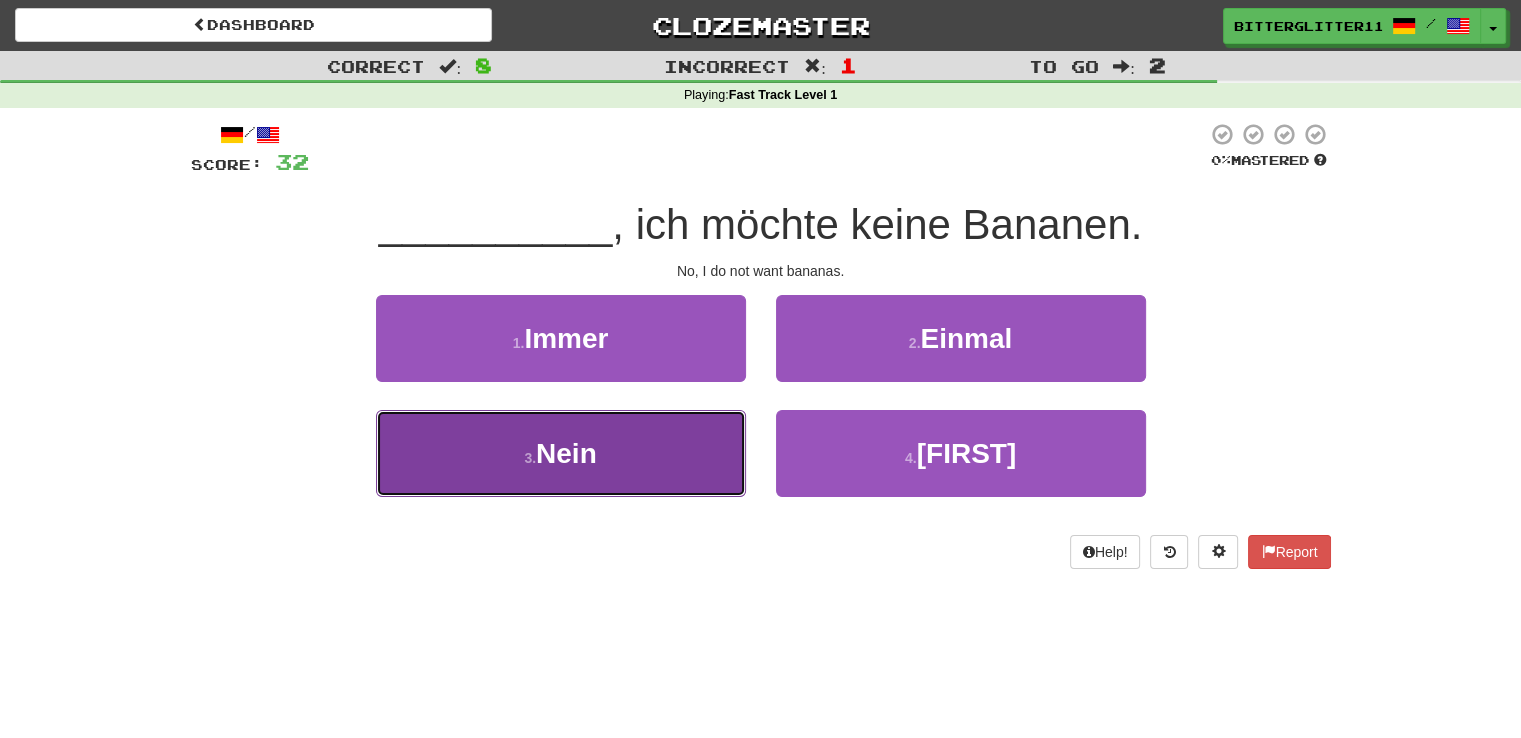 click on "3 .  Nein" at bounding box center (561, 453) 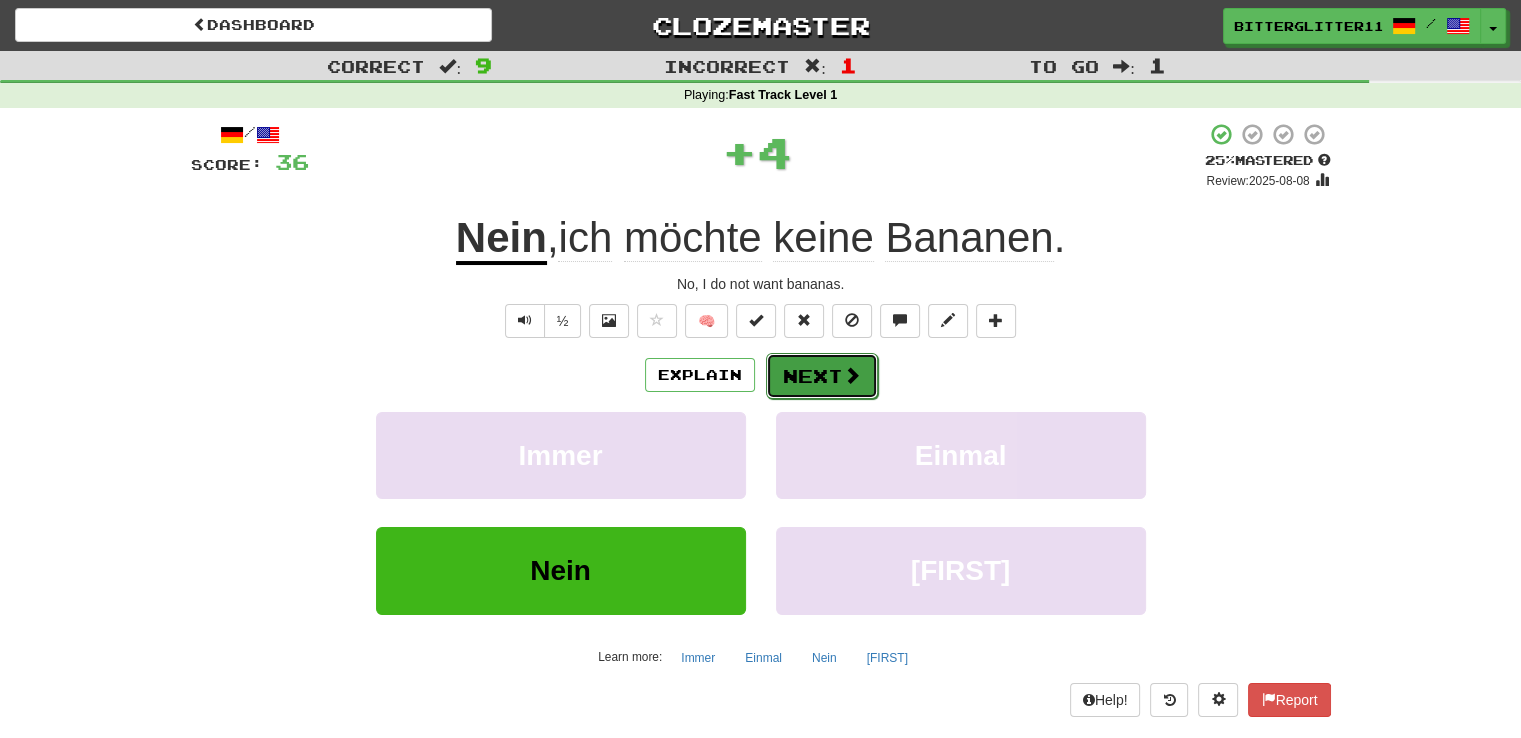 click on "Next" at bounding box center [822, 376] 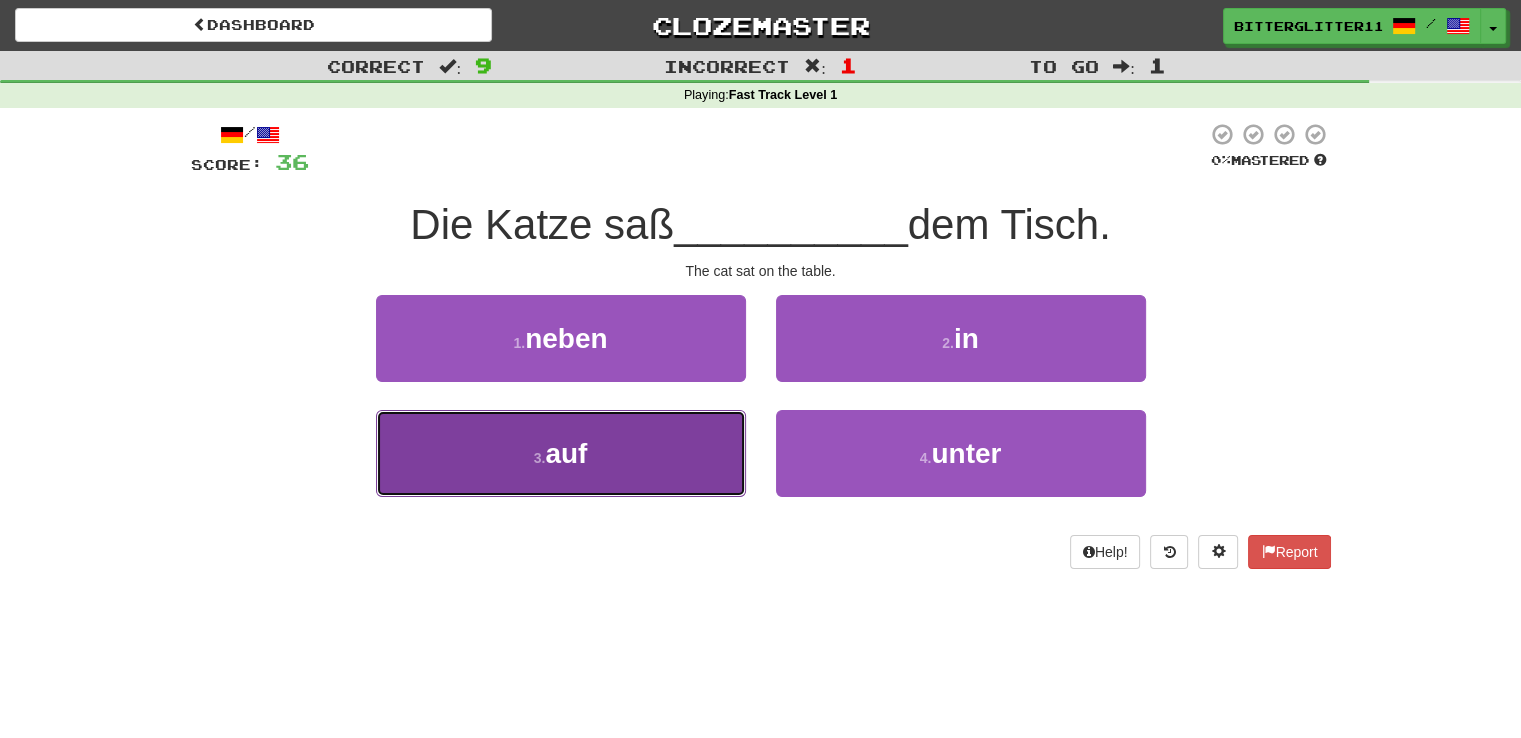 click on "3 .  auf" at bounding box center [561, 453] 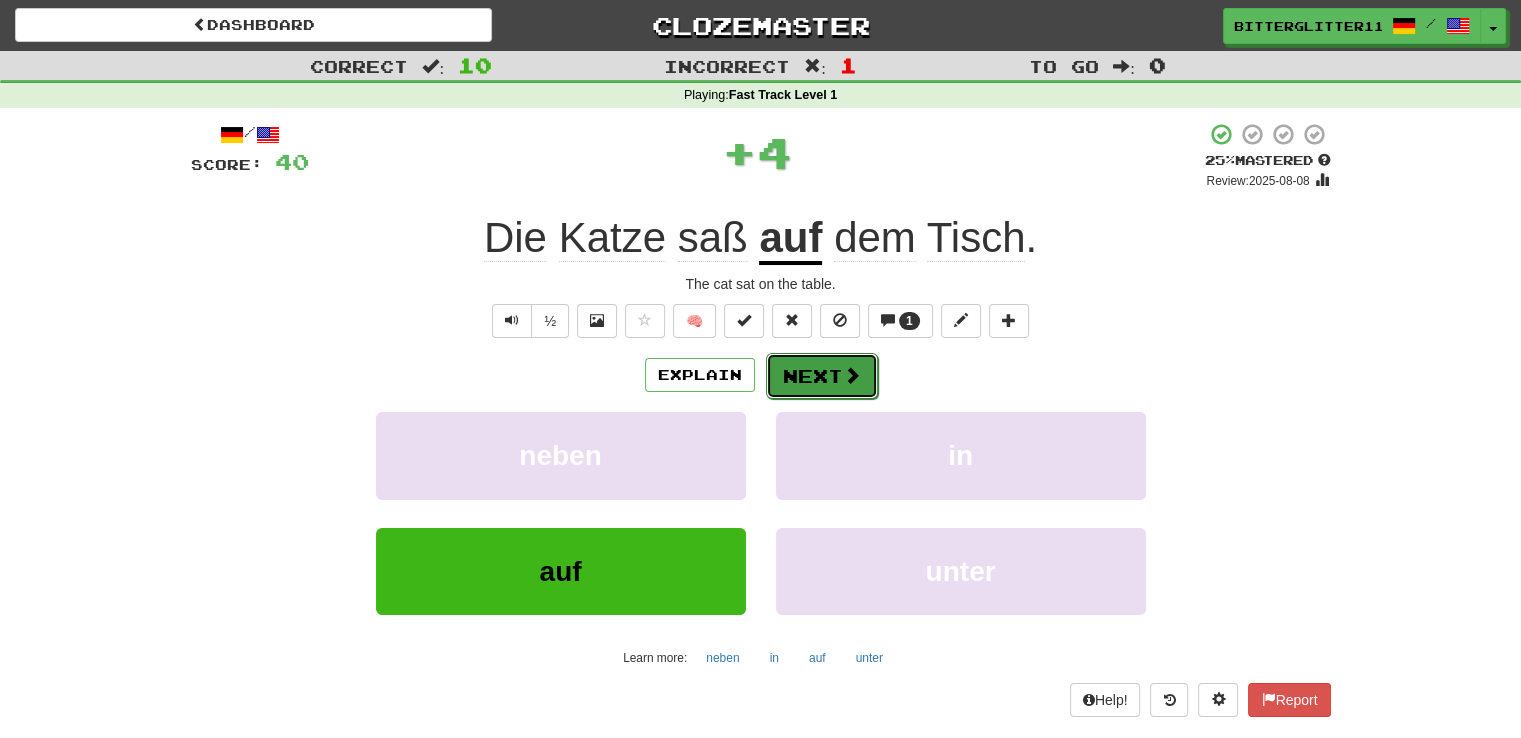 click on "Next" at bounding box center (822, 376) 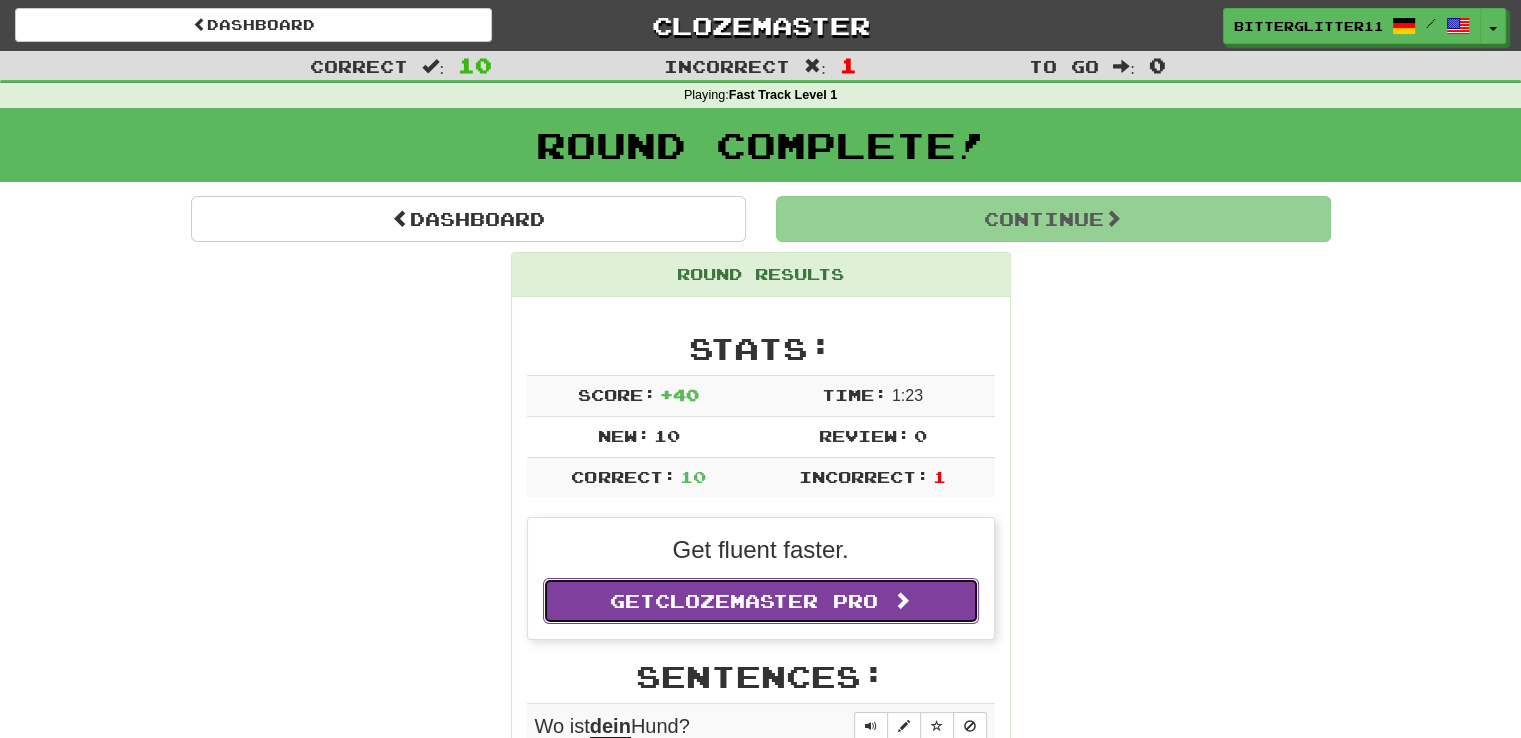 click on "Get  Clozemaster Pro" at bounding box center (761, 601) 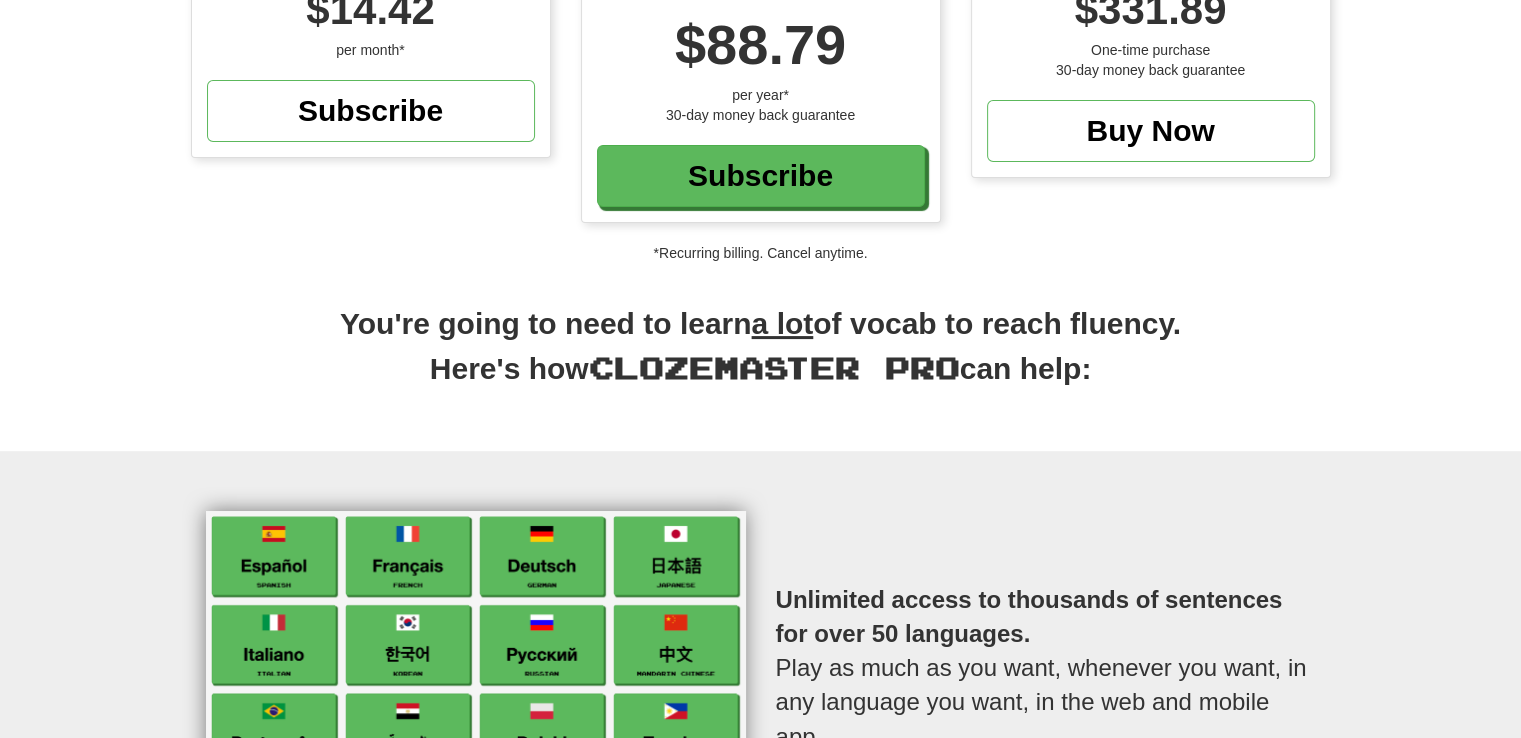 scroll, scrollTop: 0, scrollLeft: 0, axis: both 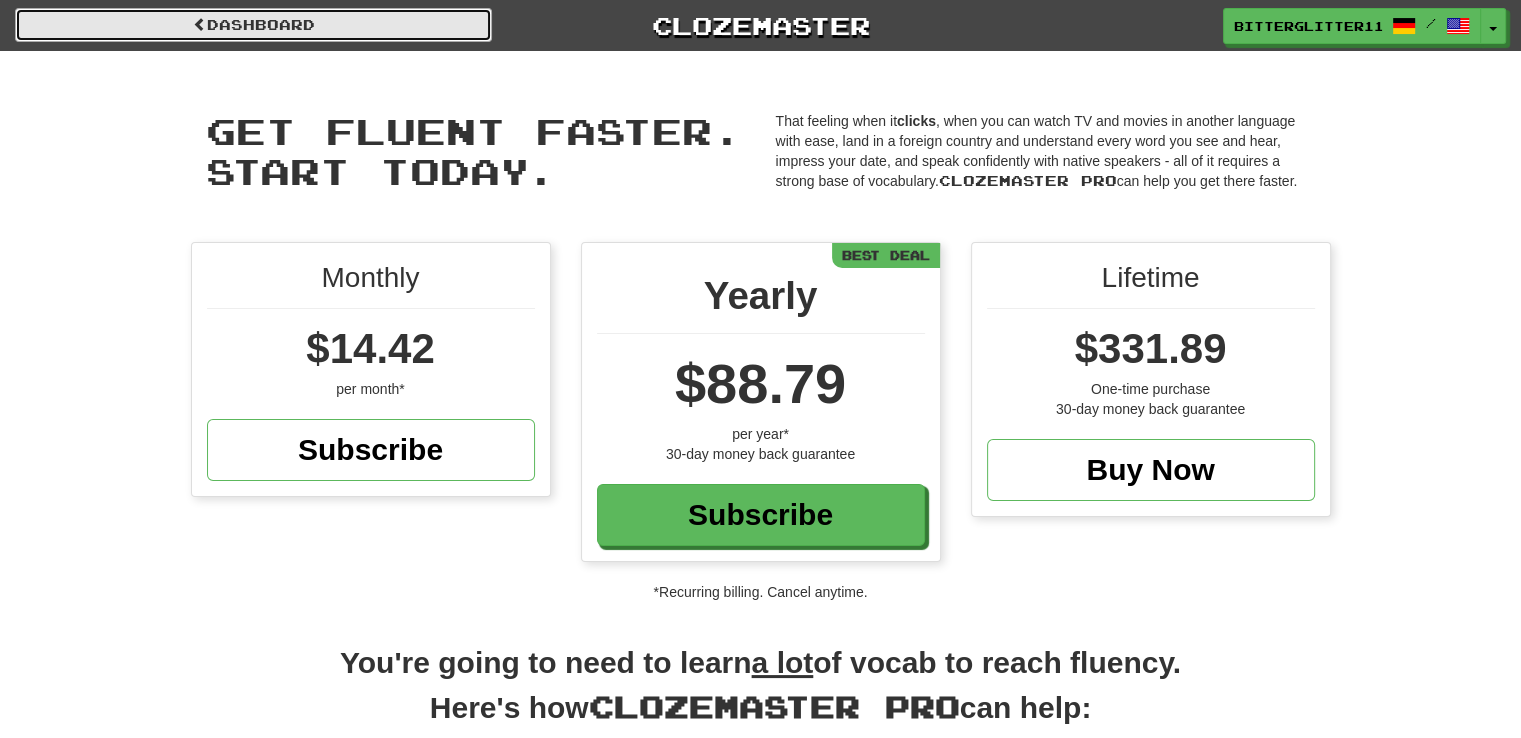 click on "Dashboard" at bounding box center (253, 25) 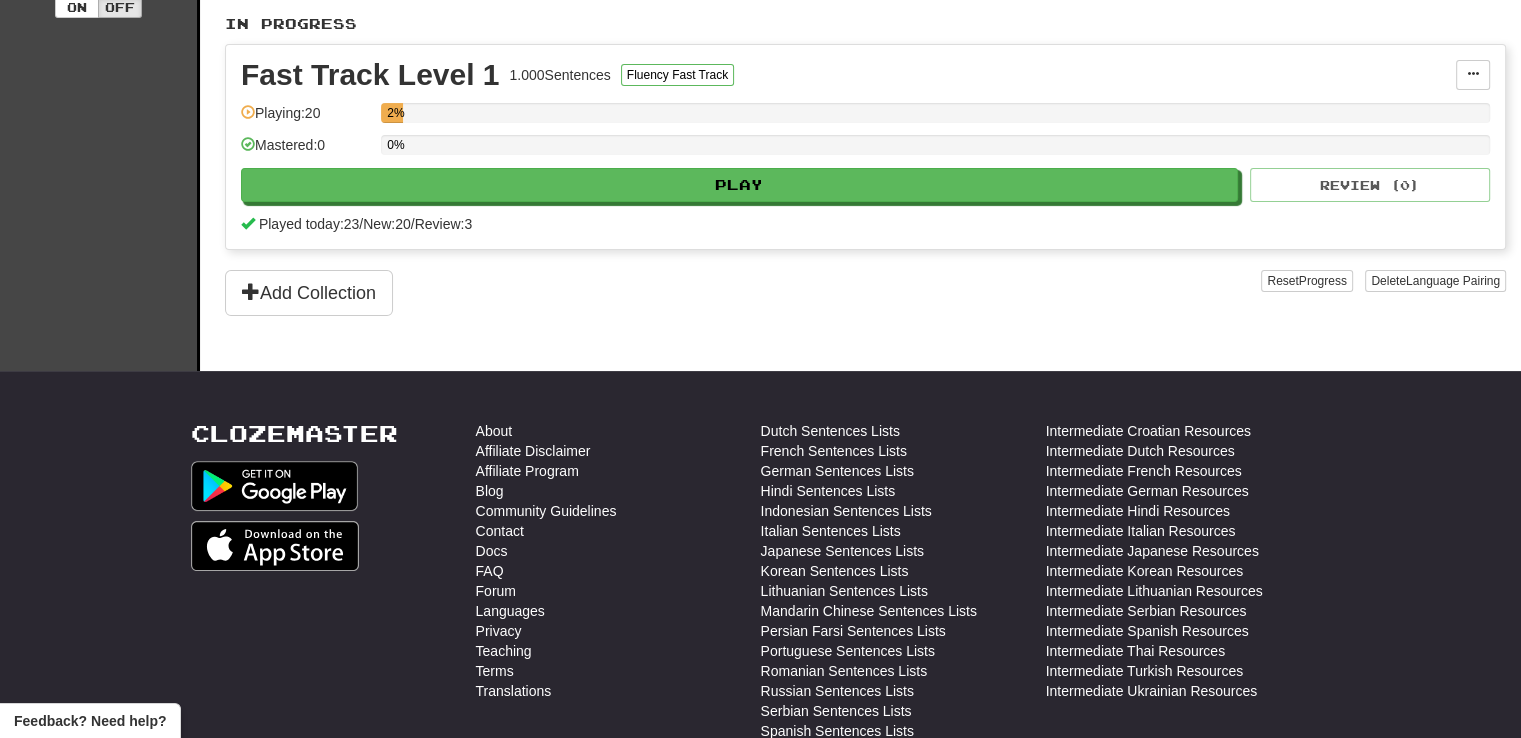 scroll, scrollTop: 0, scrollLeft: 0, axis: both 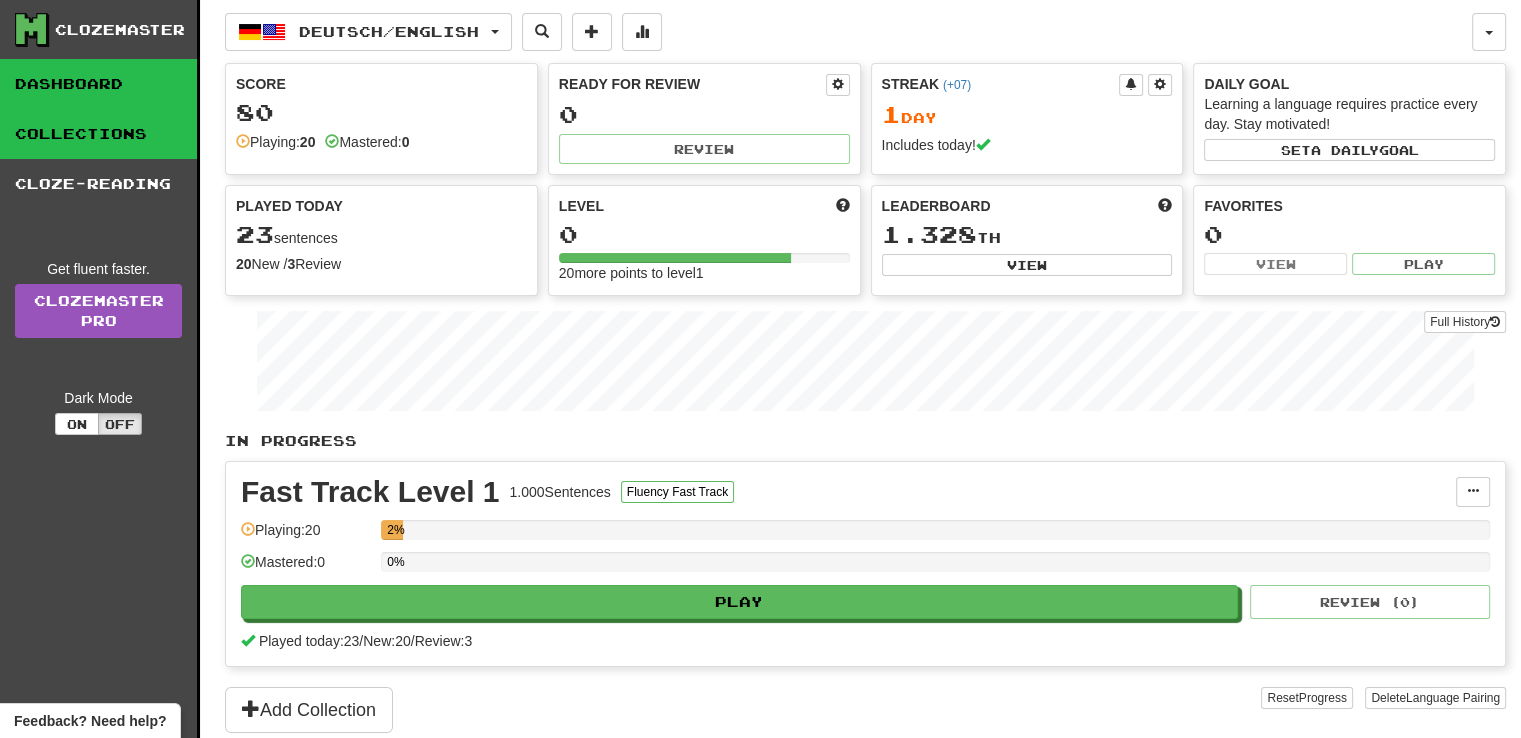 click on "Collections" at bounding box center (98, 134) 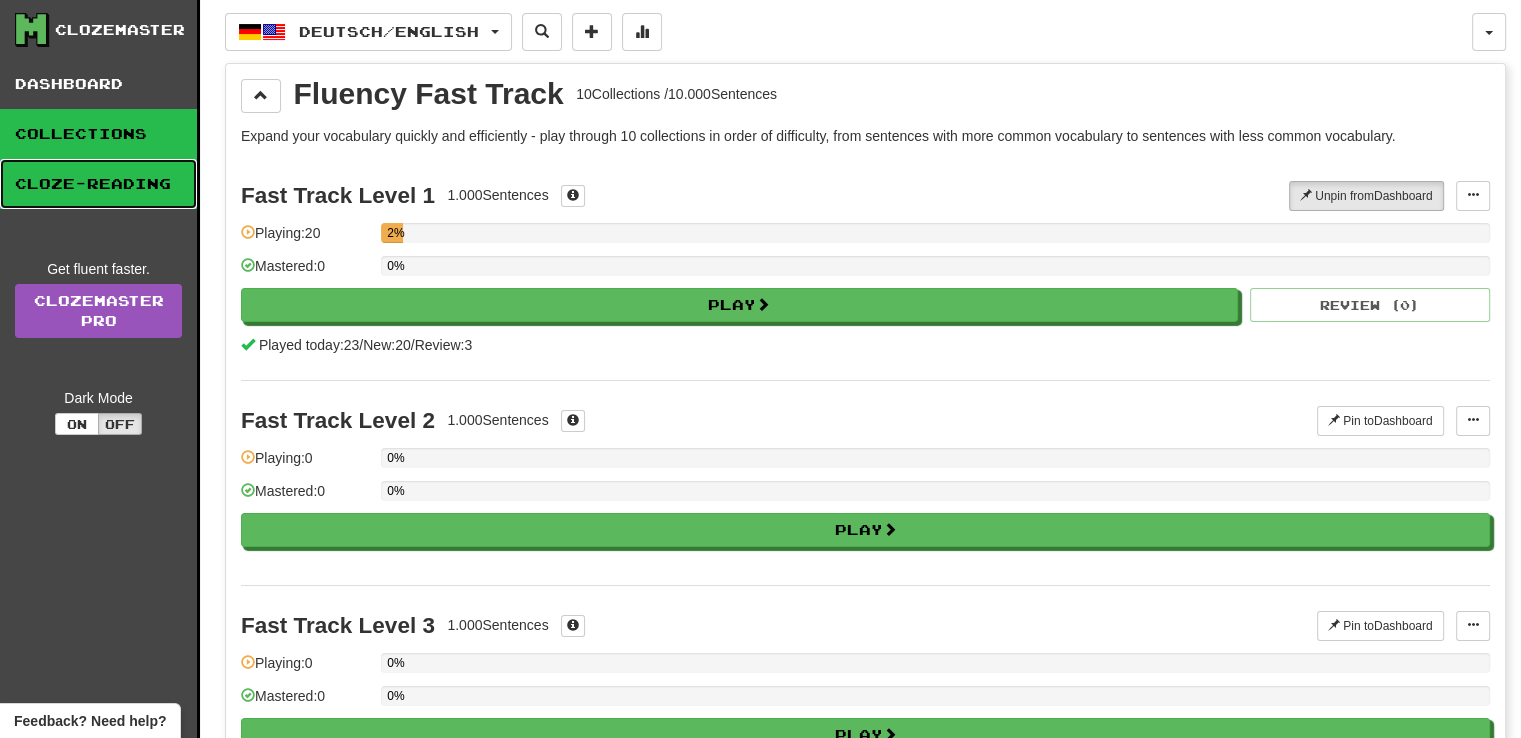 click on "Cloze-Reading" at bounding box center (98, 184) 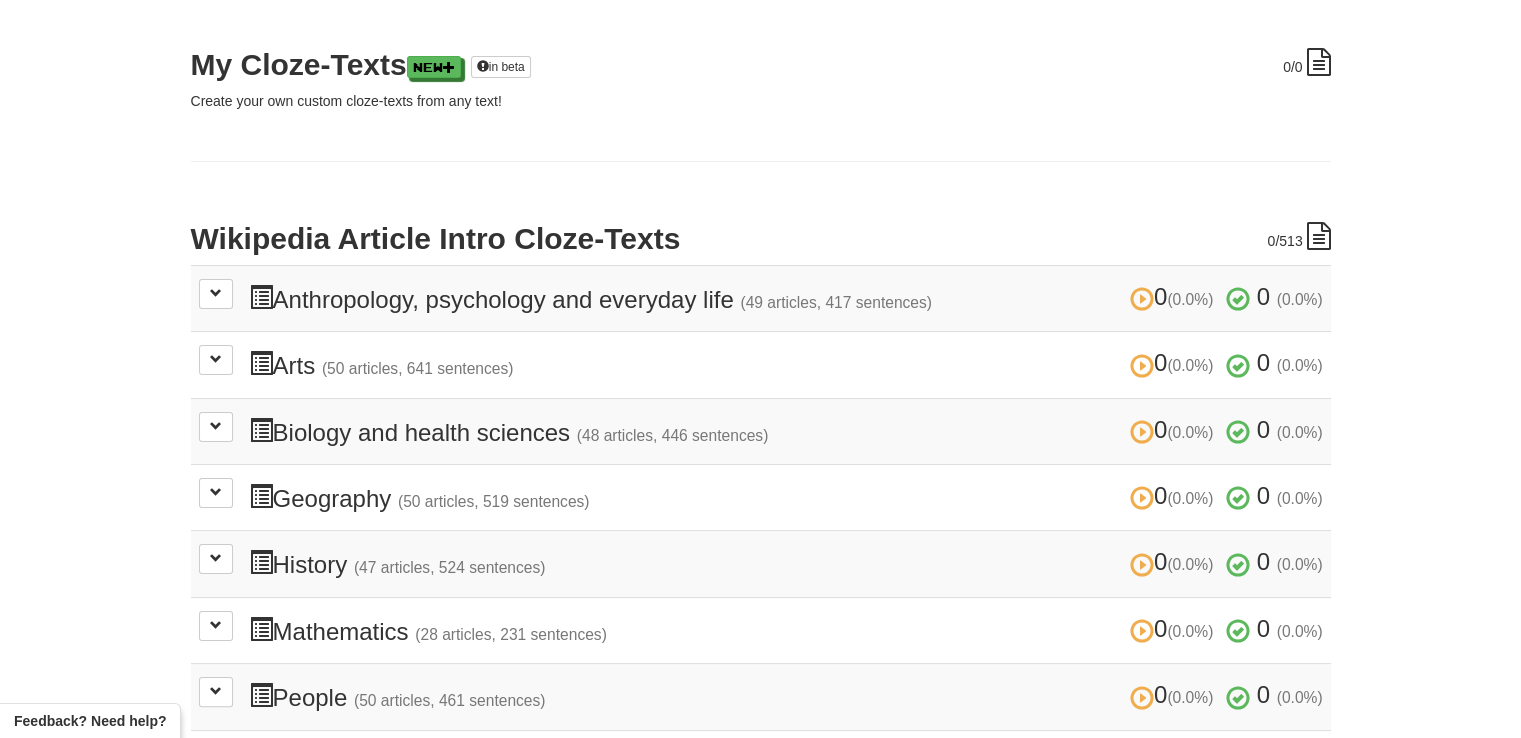scroll, scrollTop: 0, scrollLeft: 0, axis: both 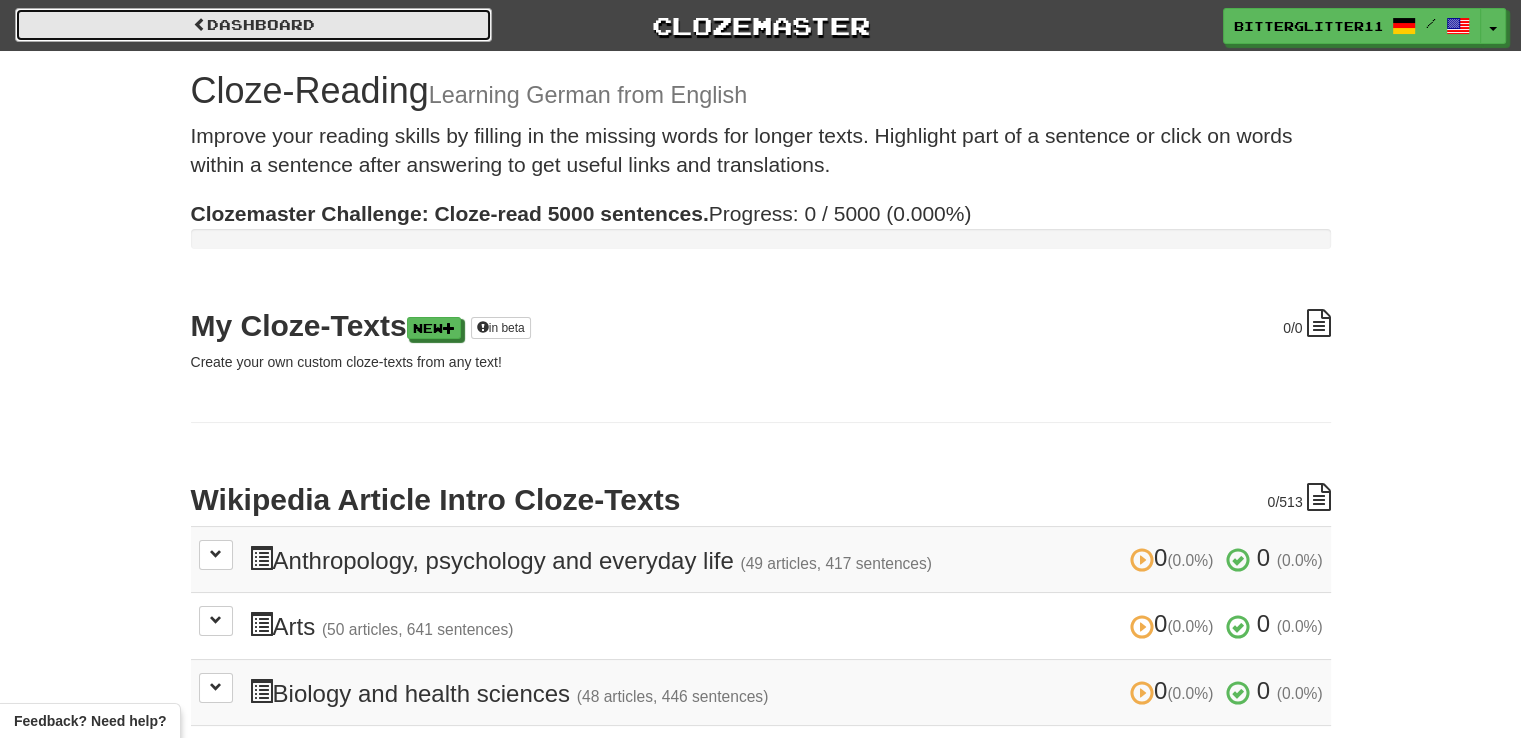 click on "Dashboard" at bounding box center [253, 25] 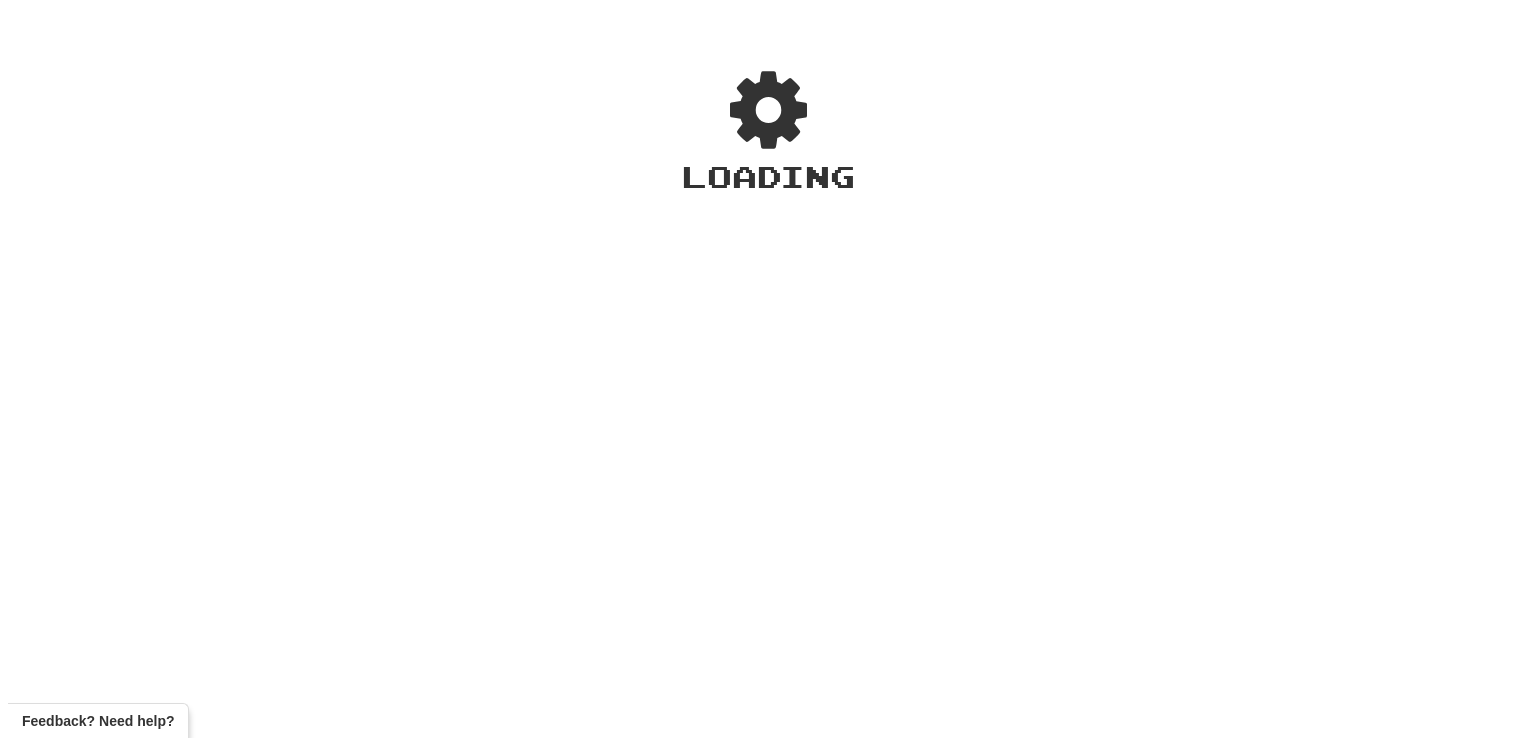 scroll, scrollTop: 0, scrollLeft: 0, axis: both 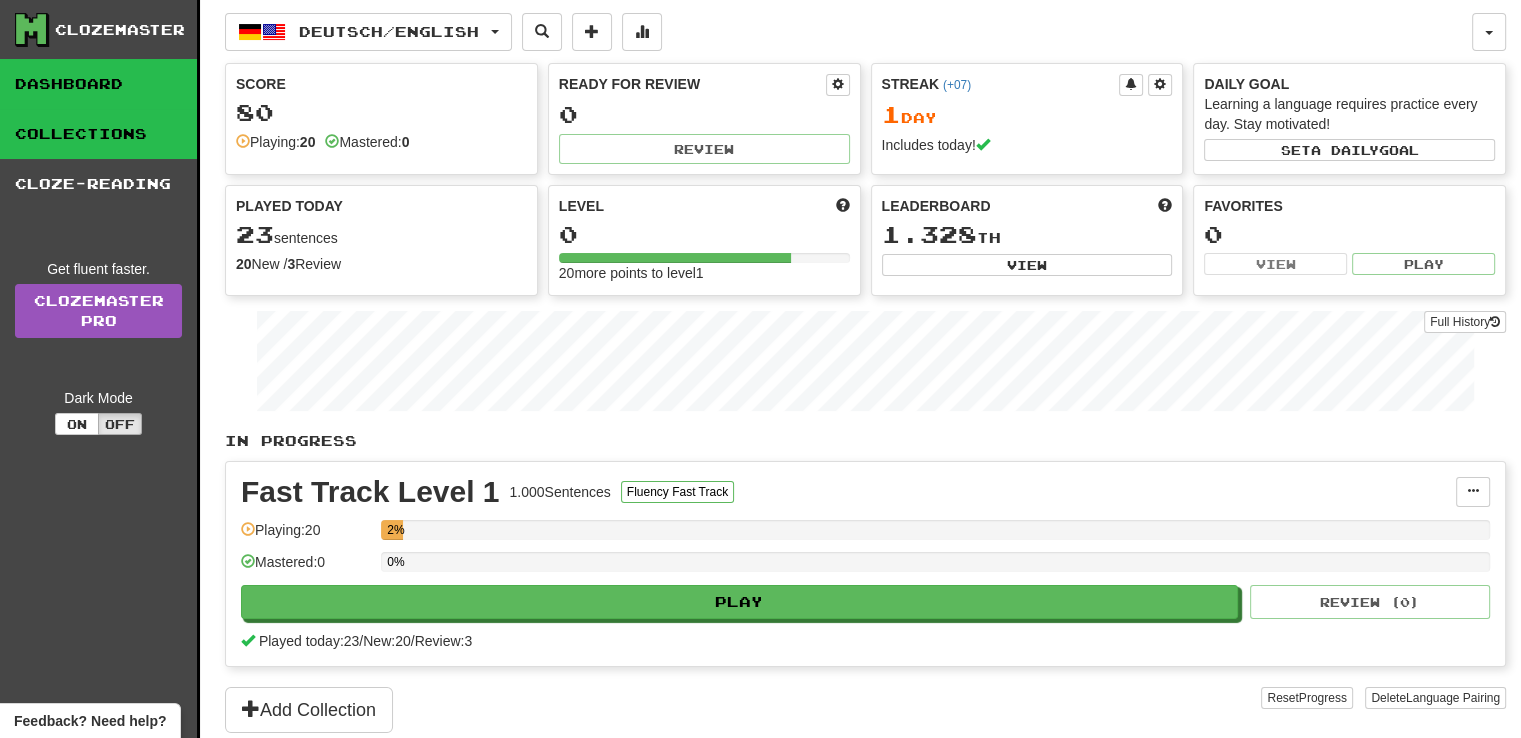 click on "Collections" at bounding box center (98, 134) 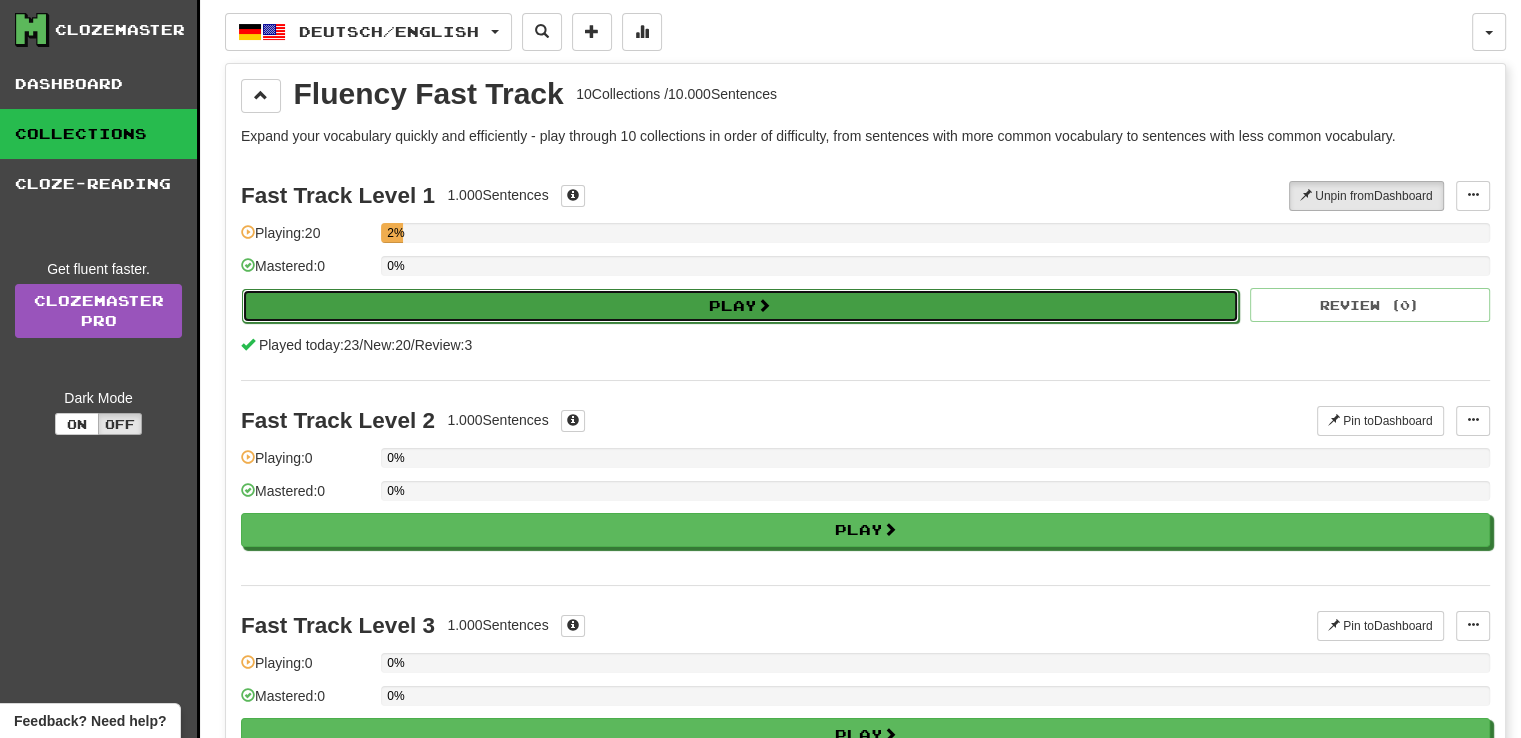 click on "Play" at bounding box center (740, 306) 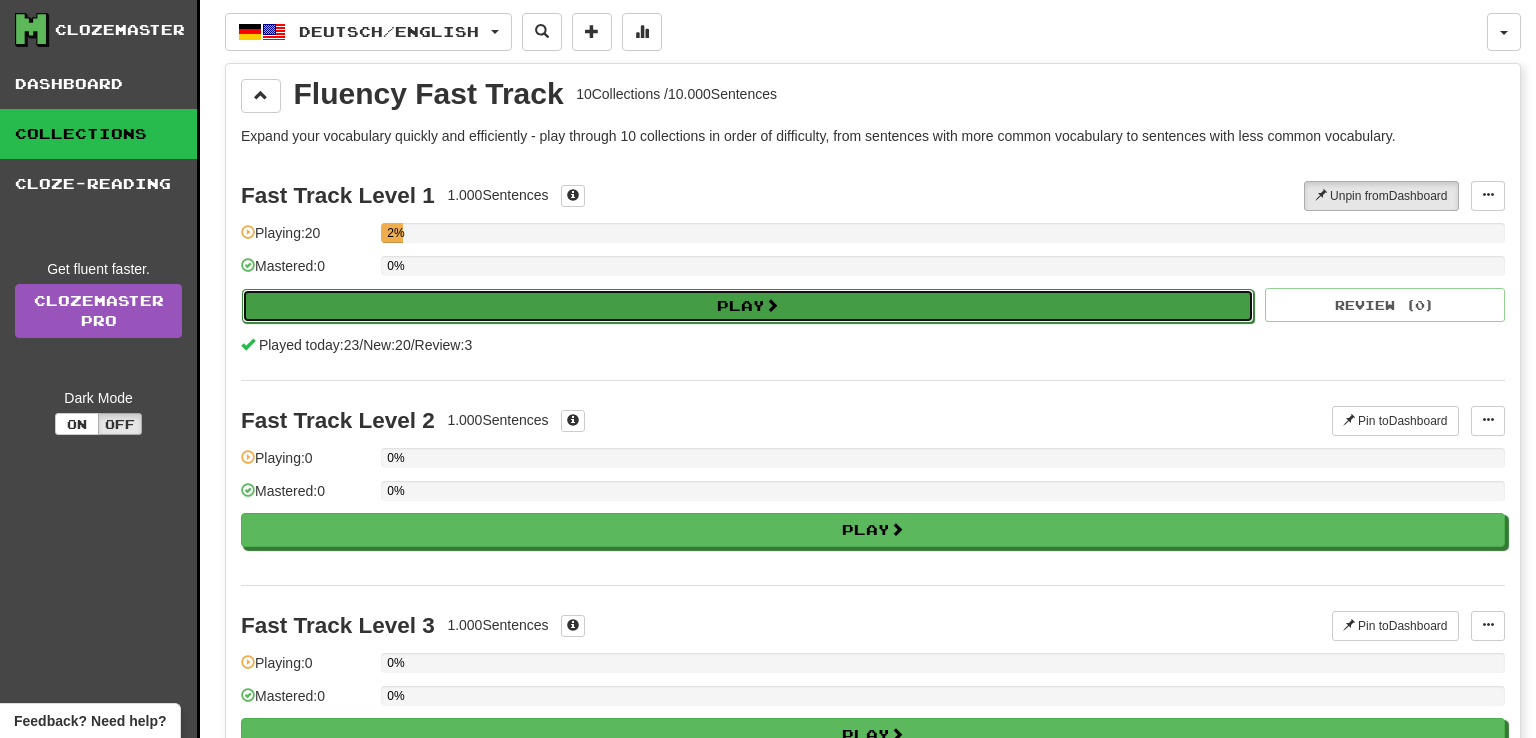 select on "**" 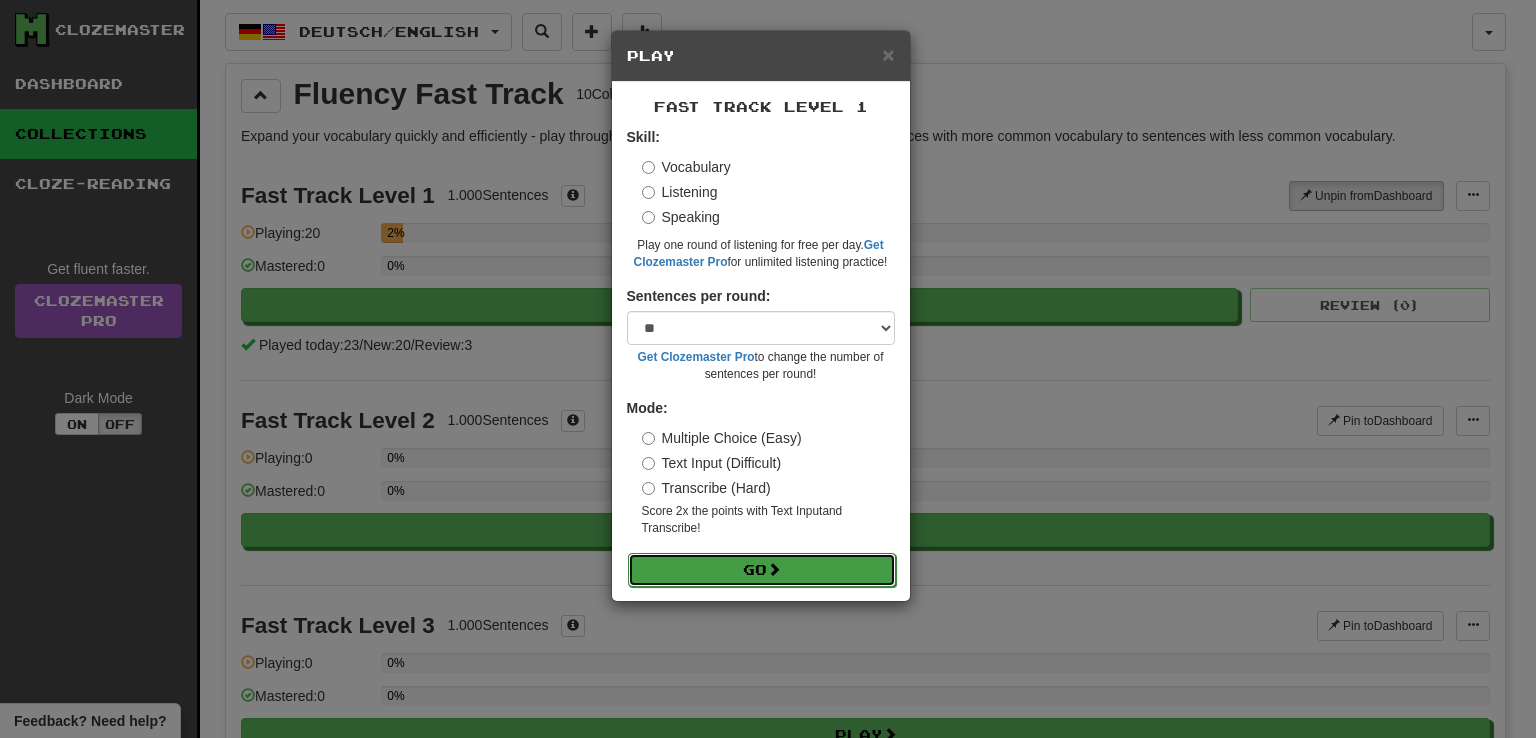click on "Go" at bounding box center (762, 570) 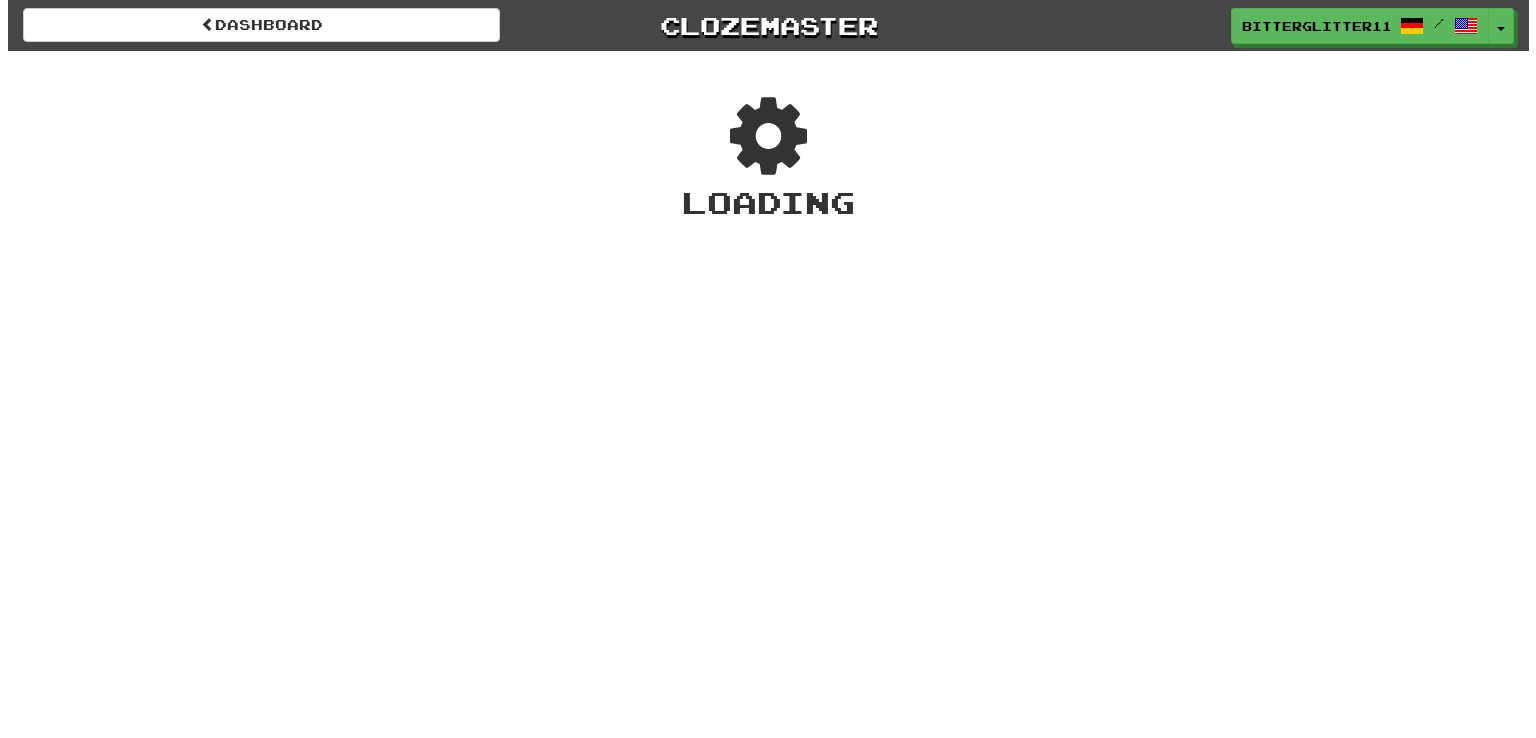 scroll, scrollTop: 0, scrollLeft: 0, axis: both 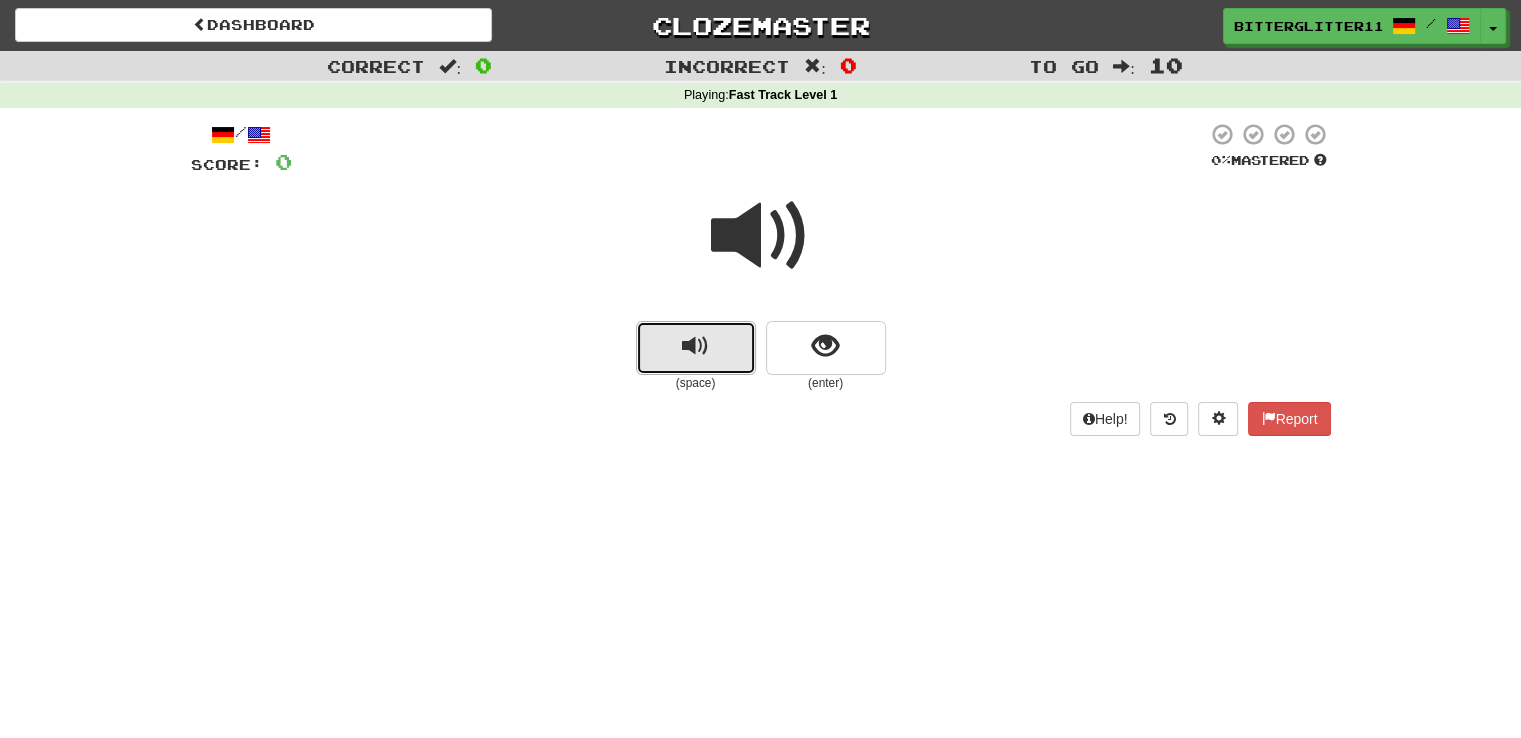 click at bounding box center [696, 348] 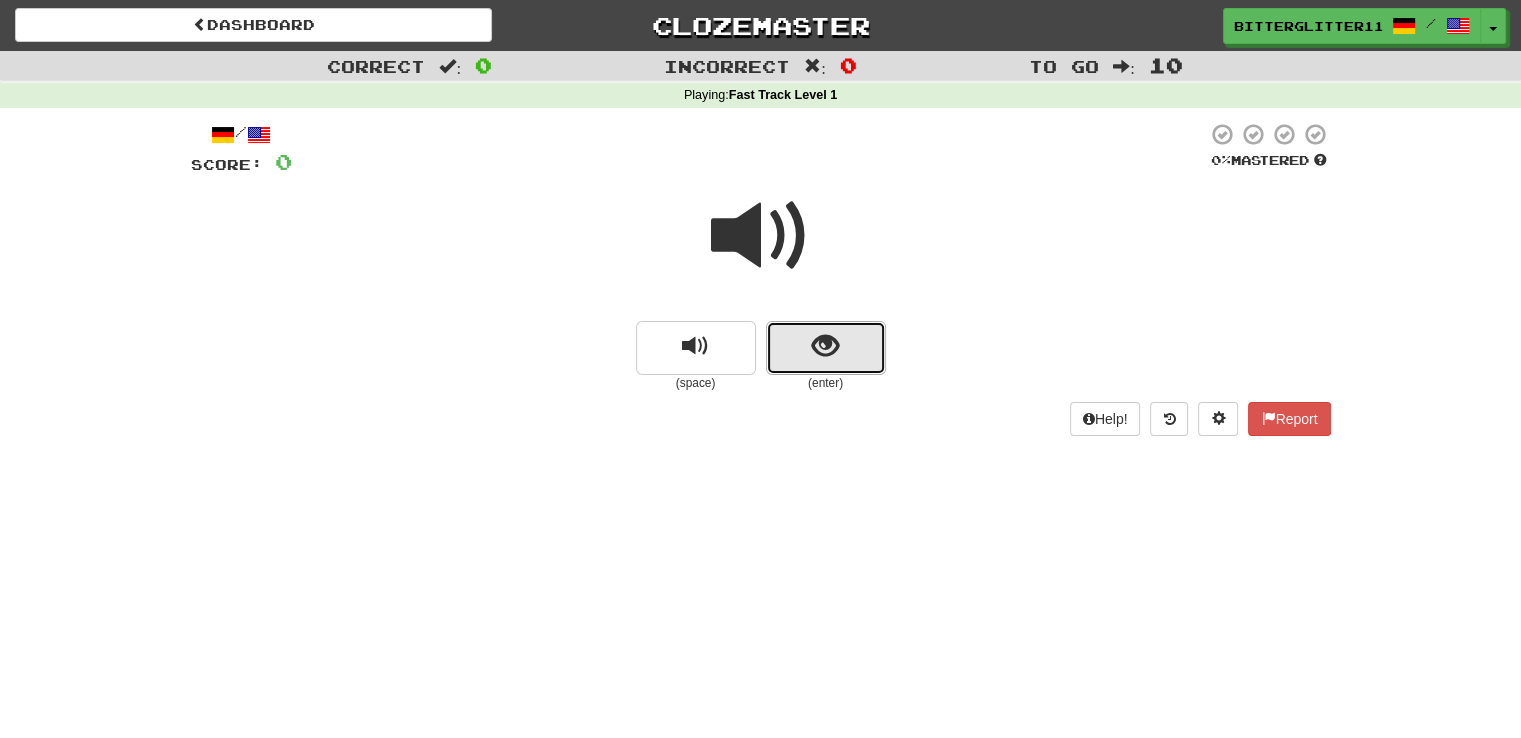 click at bounding box center [826, 348] 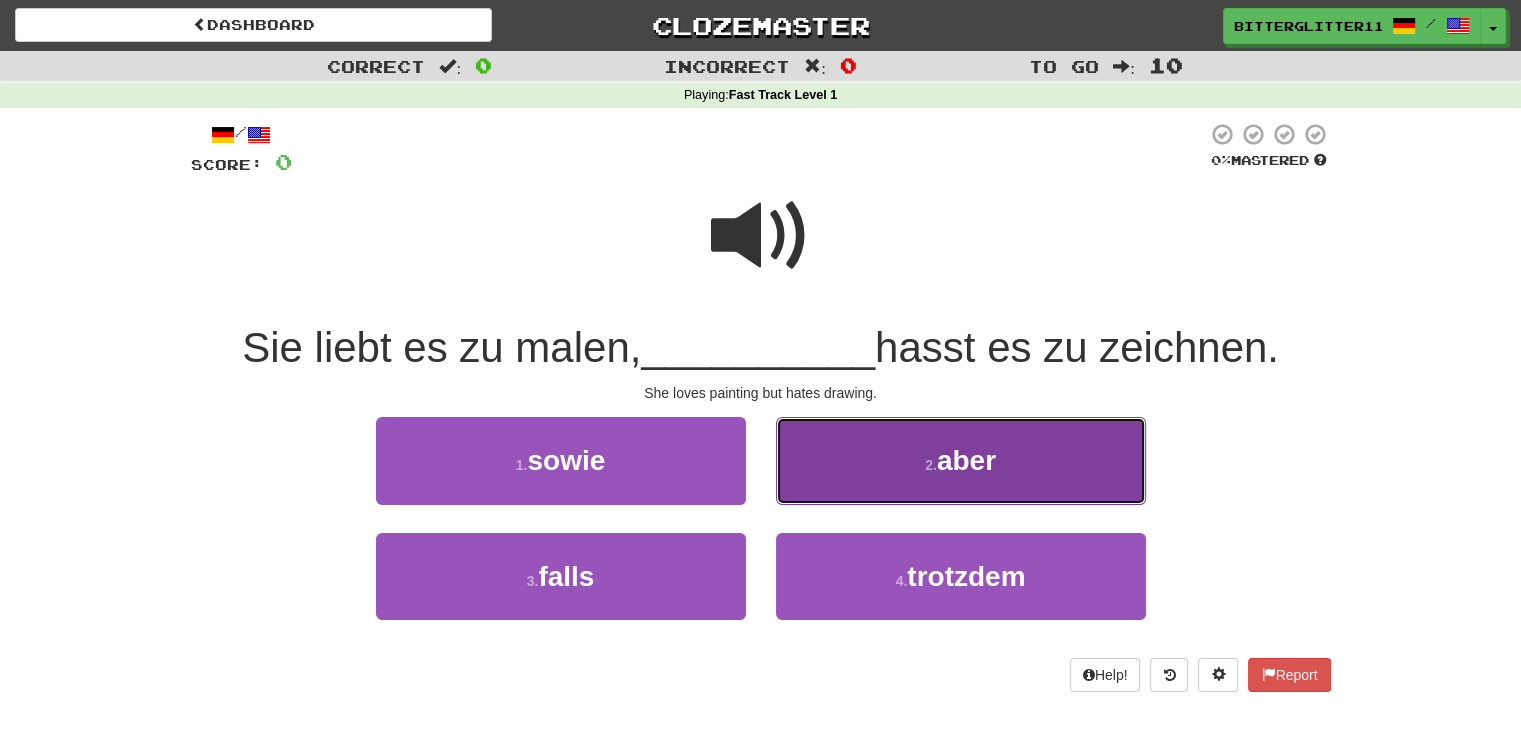 click on "2 .  aber" at bounding box center [961, 460] 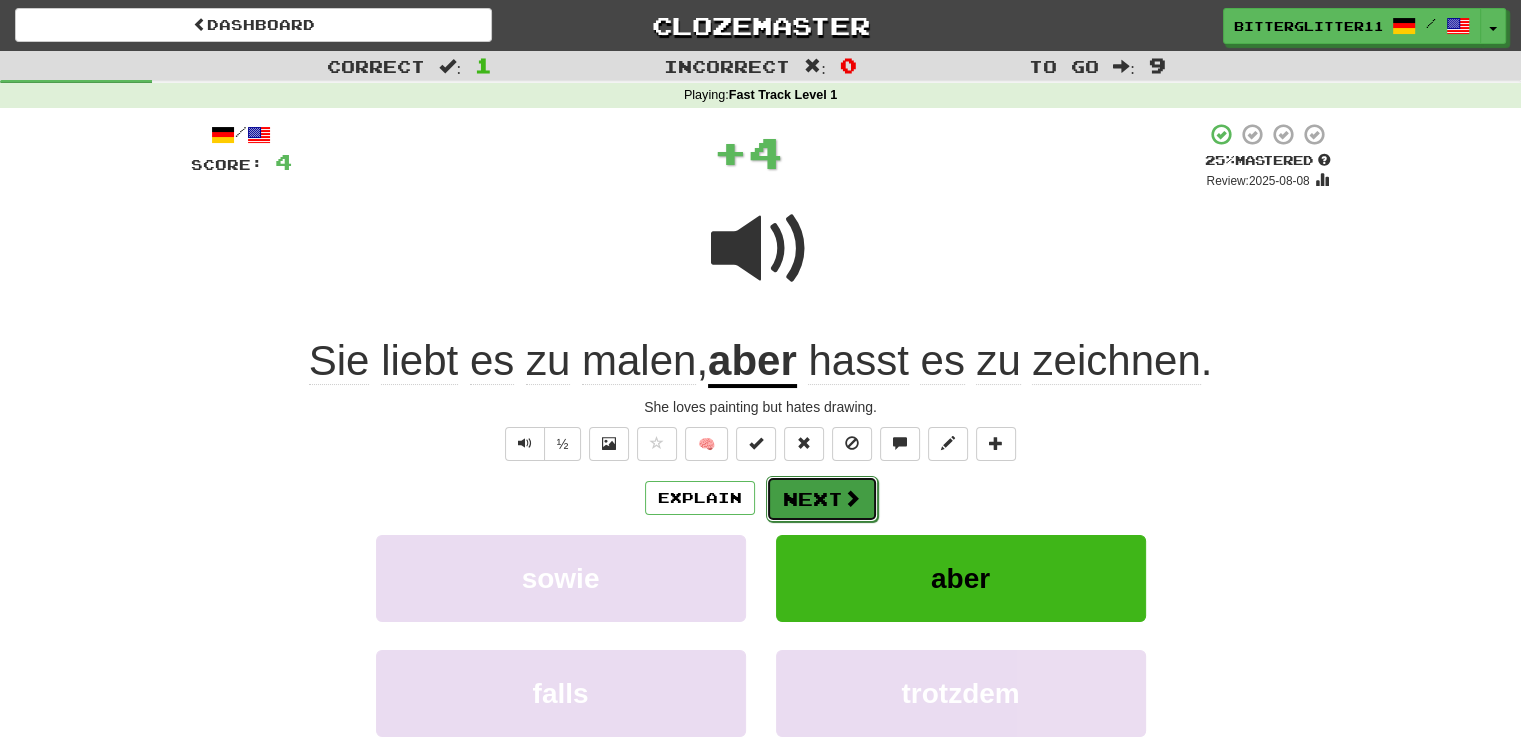 click at bounding box center (852, 498) 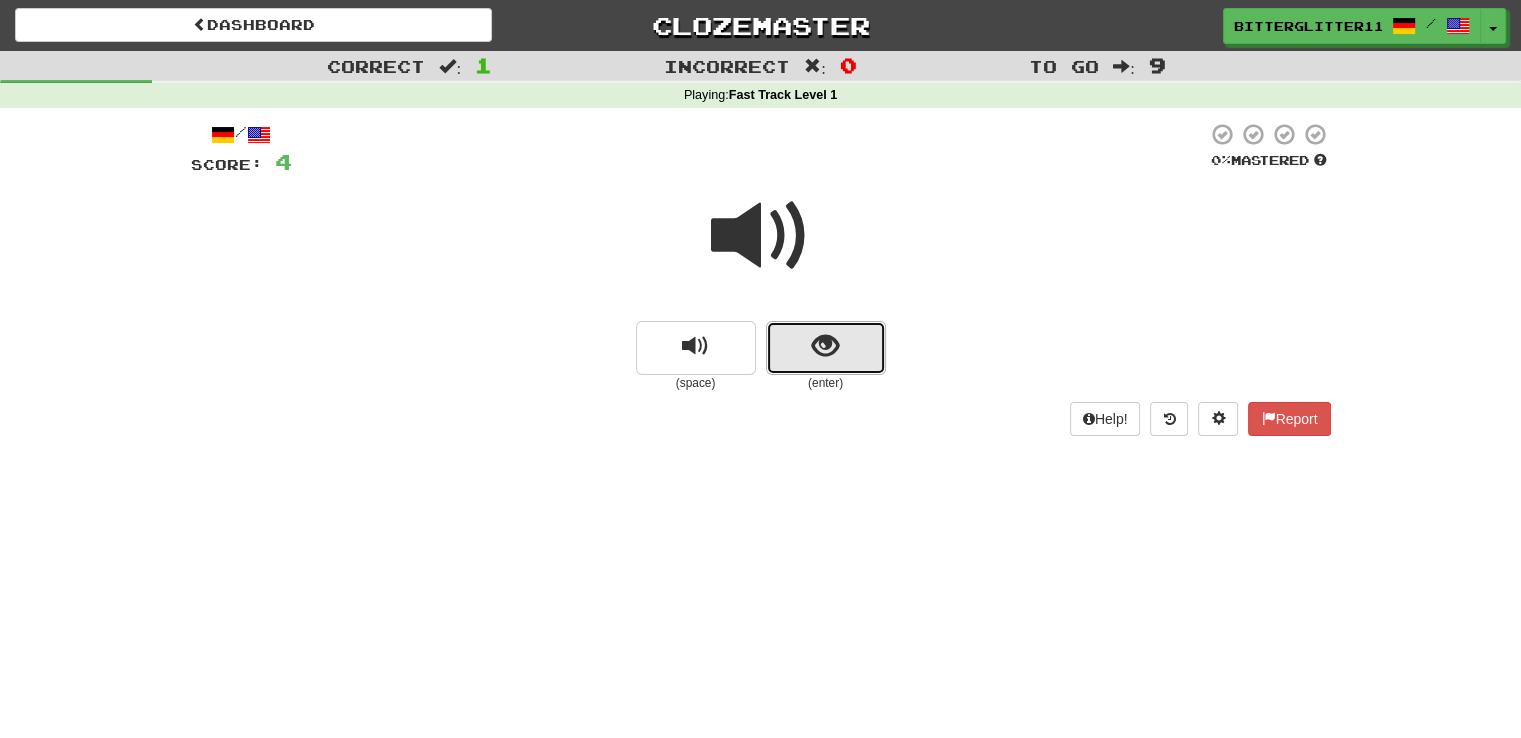 click at bounding box center [825, 346] 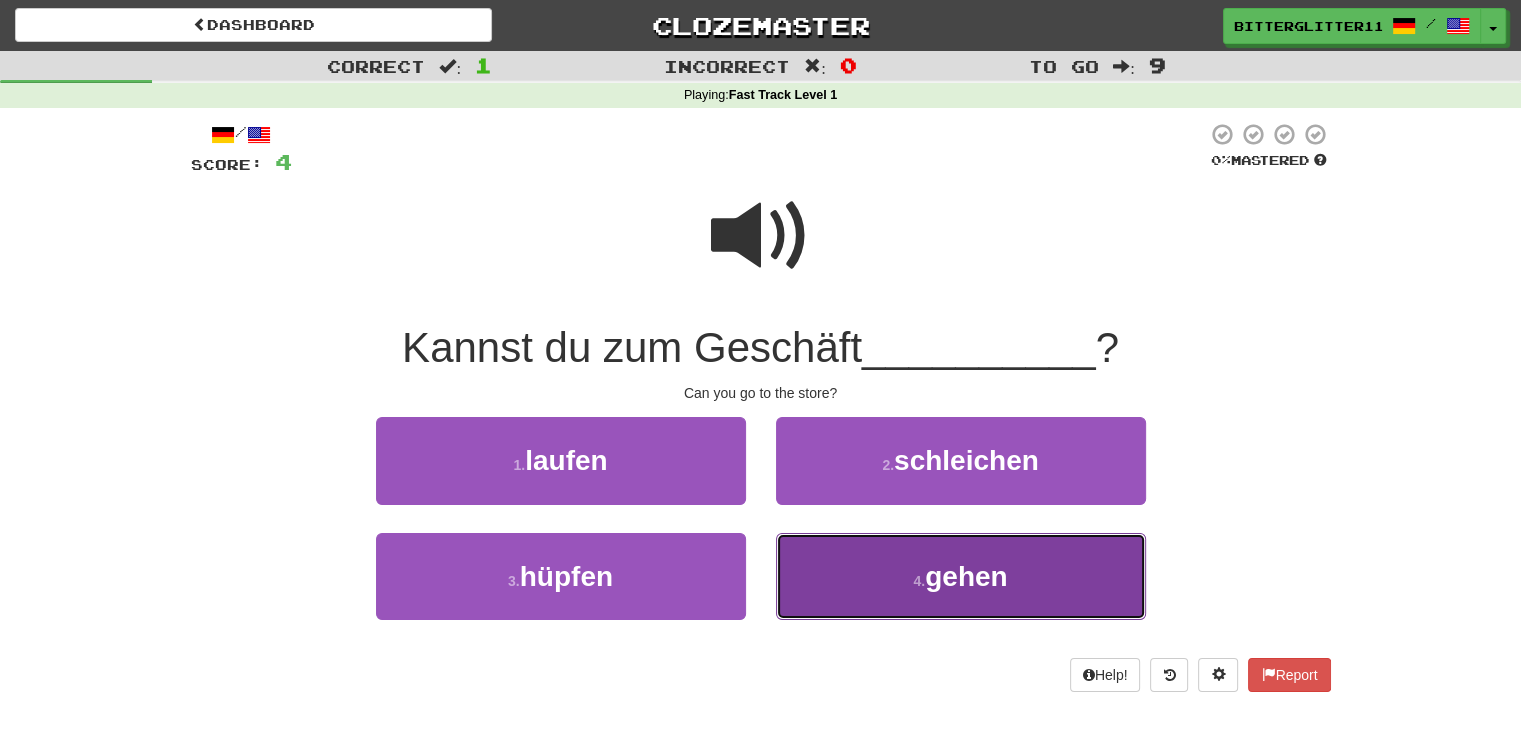 click on "4 .  gehen" at bounding box center (961, 576) 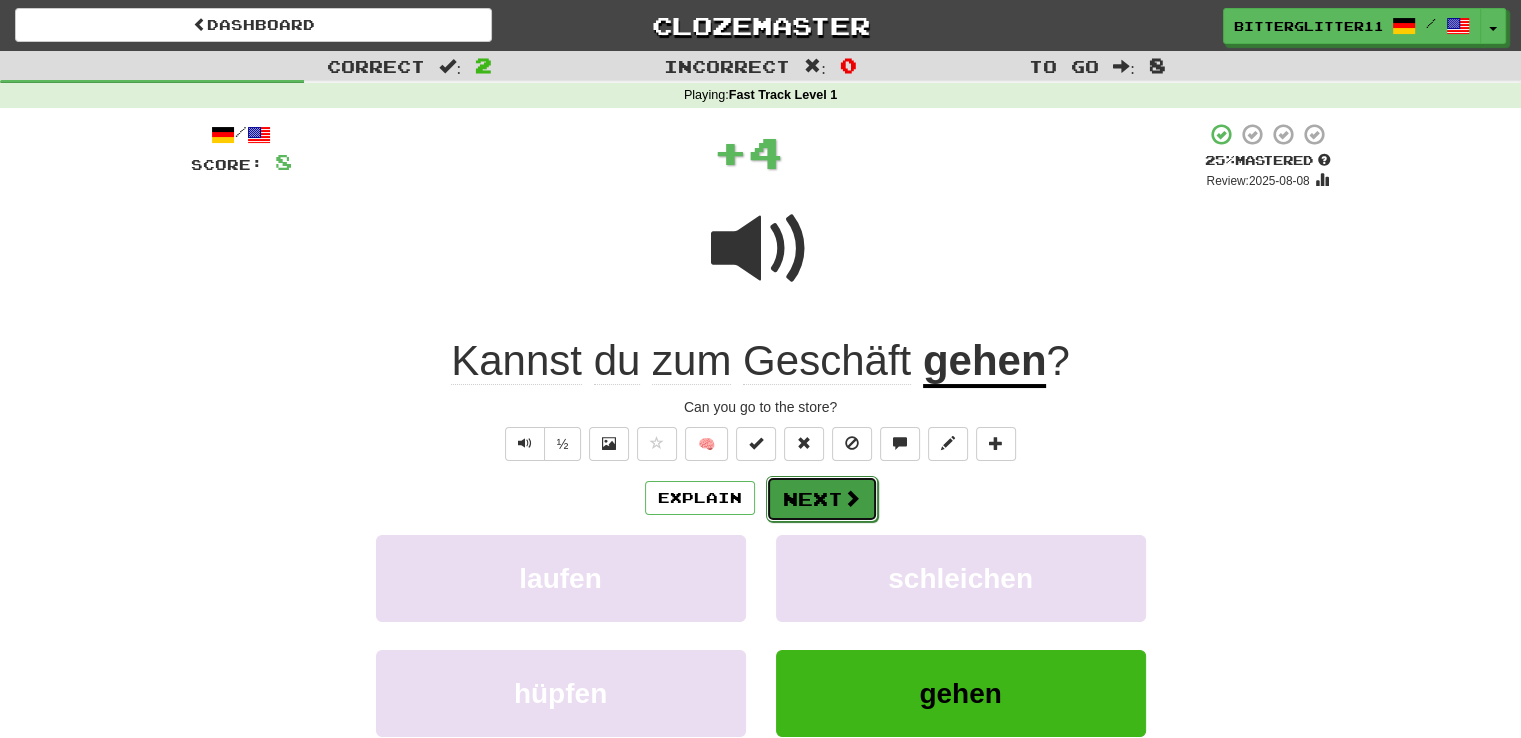 click on "Next" at bounding box center [822, 499] 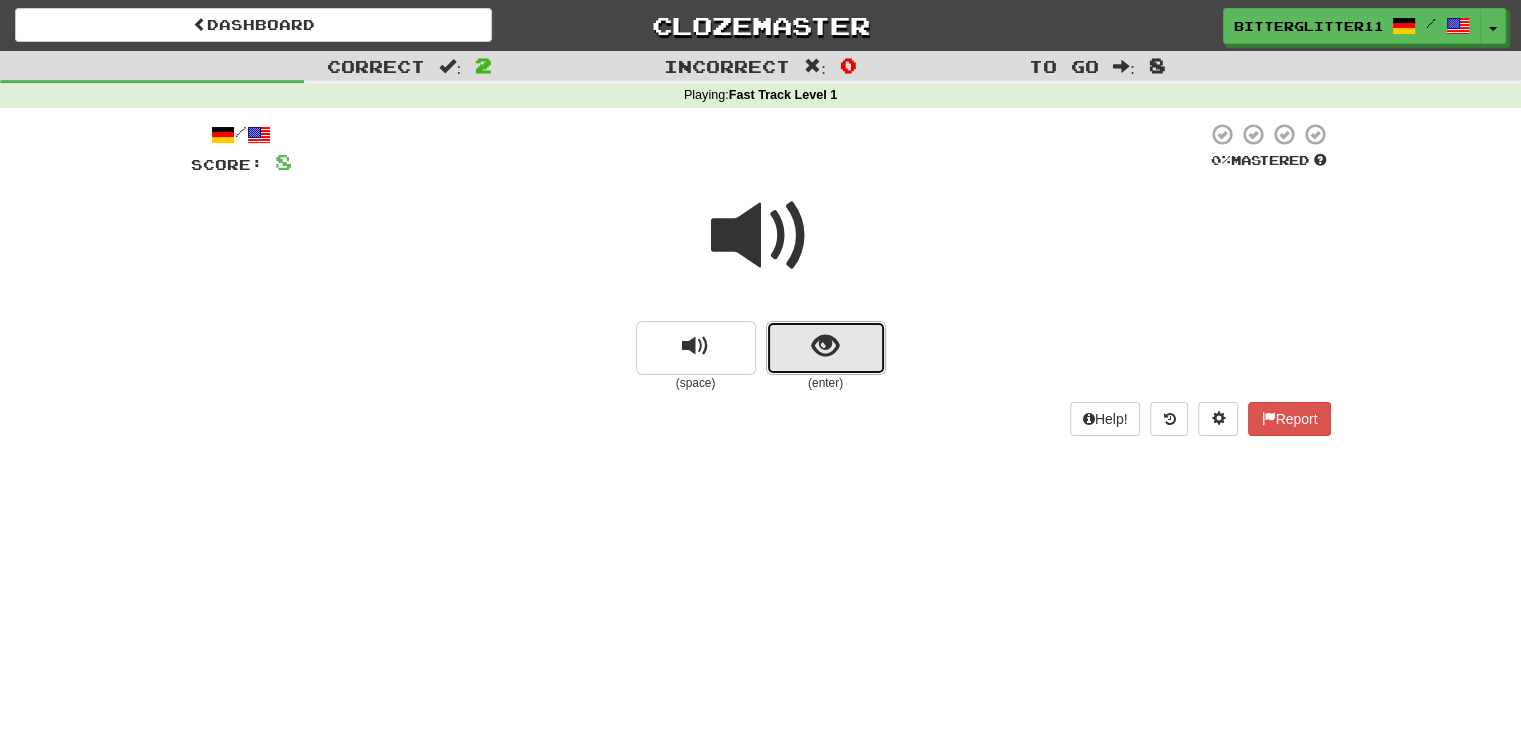 click at bounding box center [826, 348] 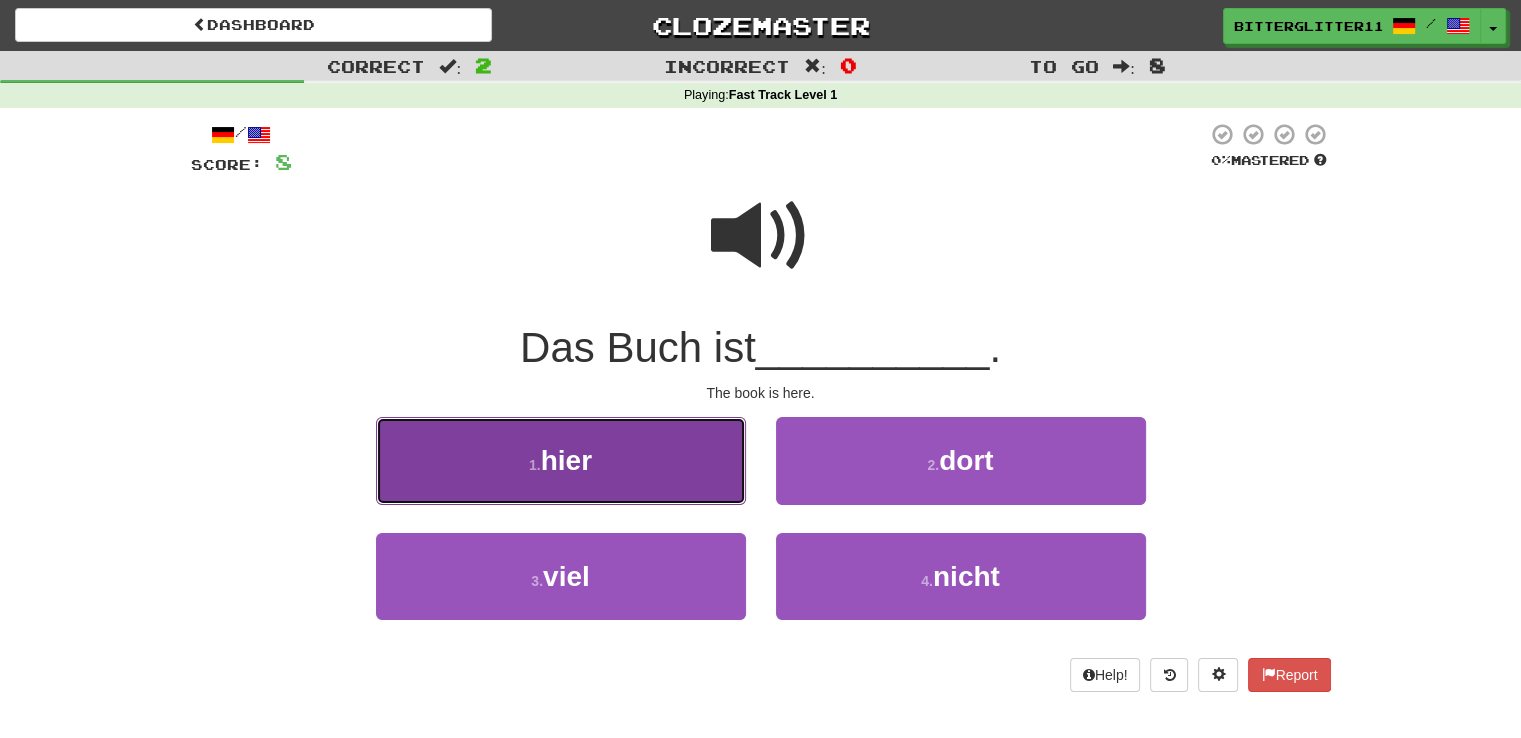 click on "1 .  hier" at bounding box center (561, 460) 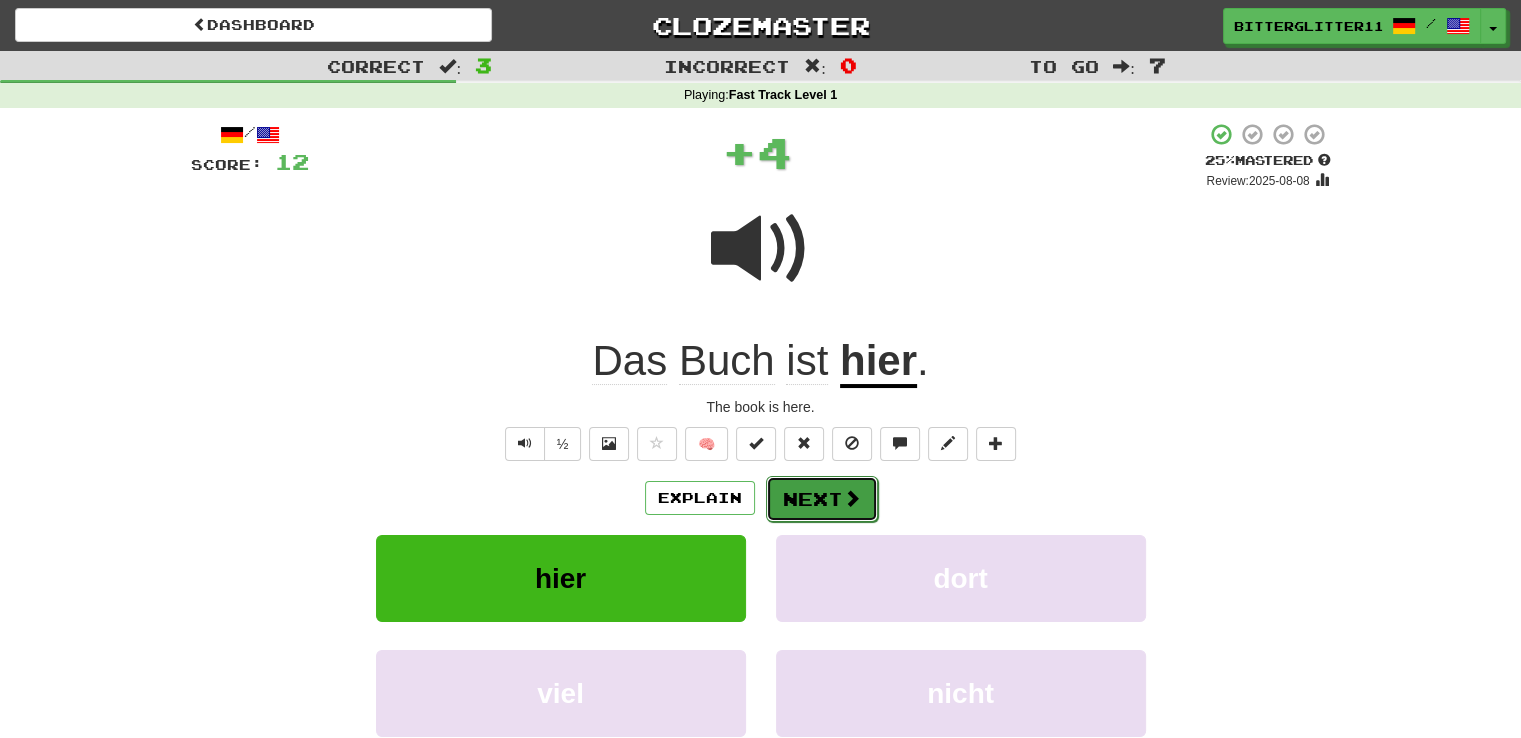 click on "Next" at bounding box center [822, 499] 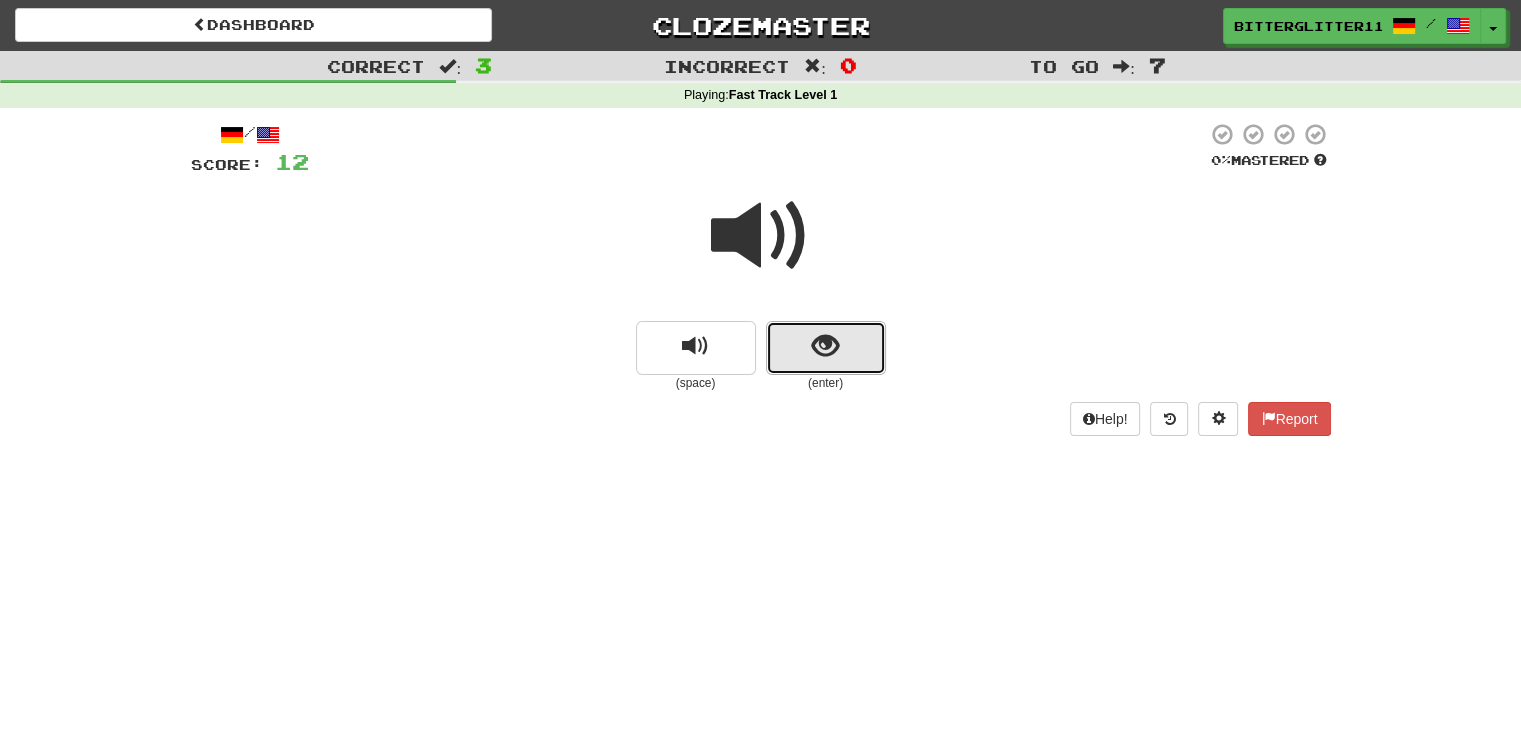 click at bounding box center (826, 348) 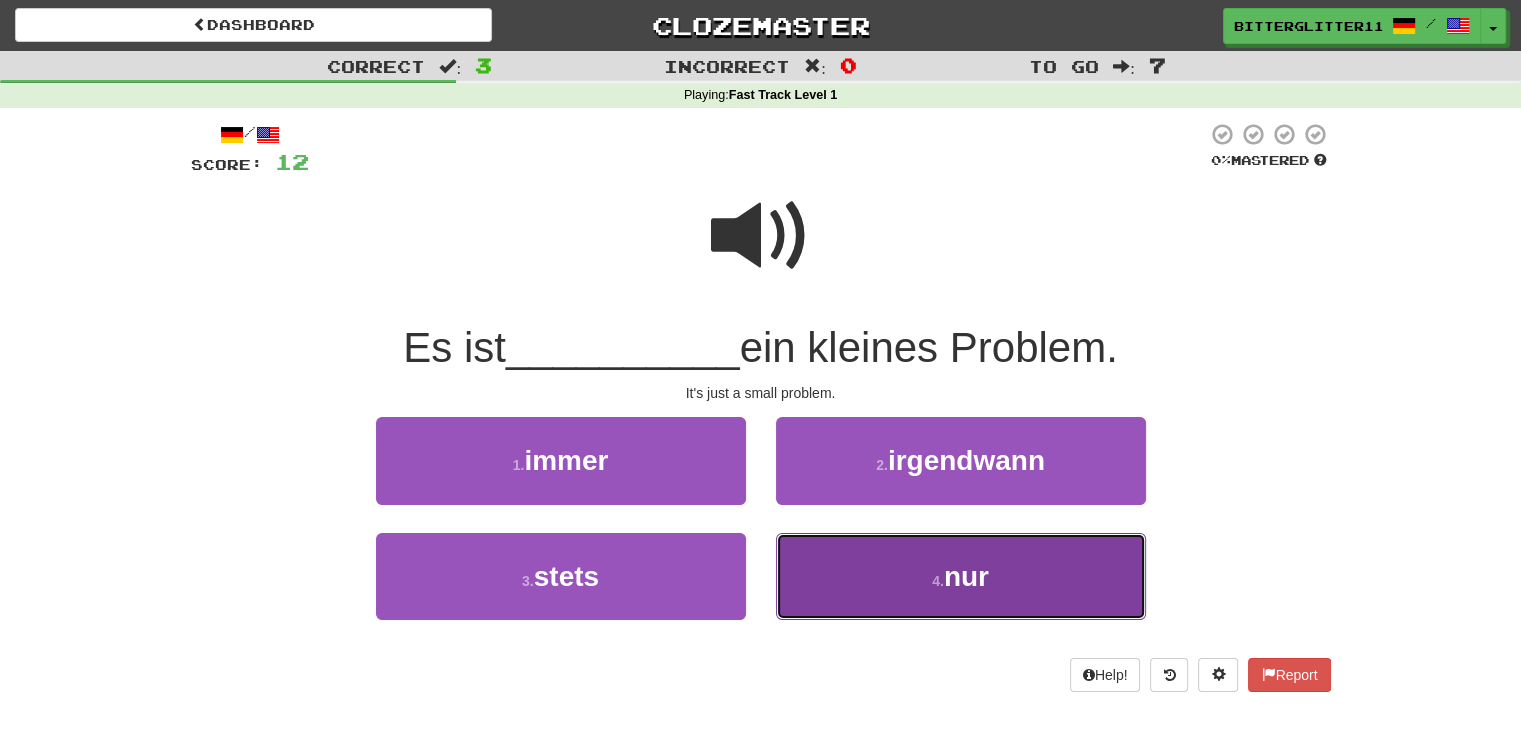 click on "4 .  nur" at bounding box center [961, 576] 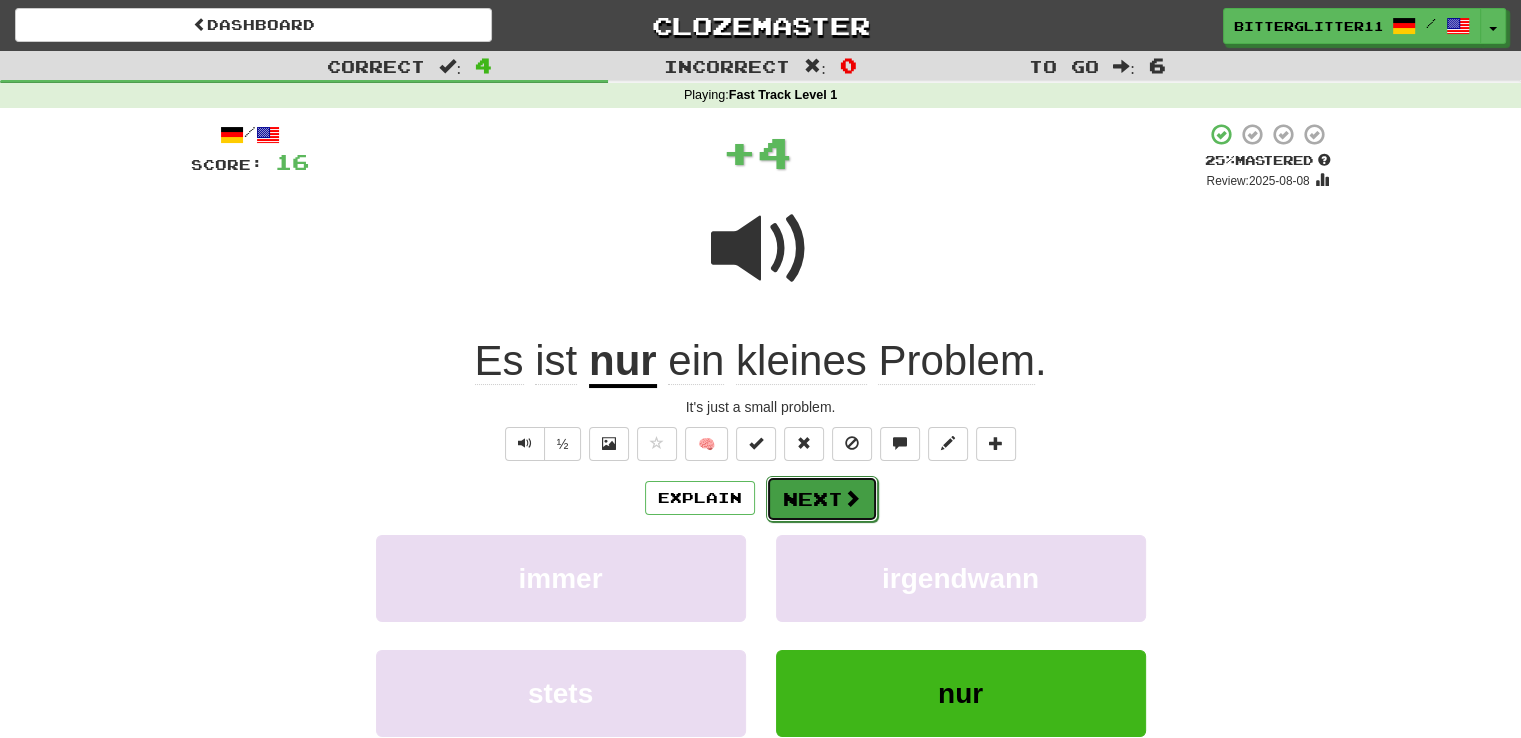 click on "Next" at bounding box center [822, 499] 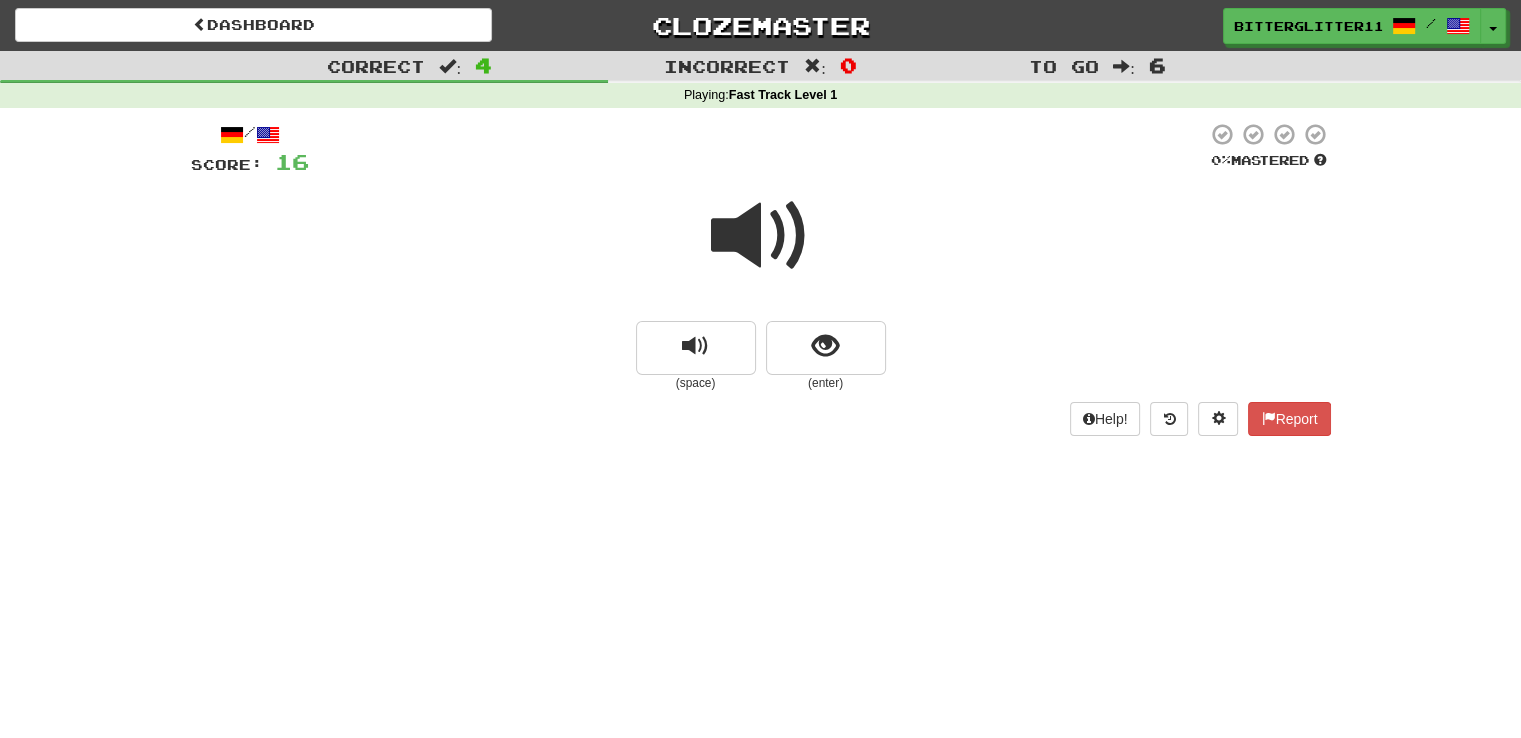 click on "(enter)" at bounding box center [826, 383] 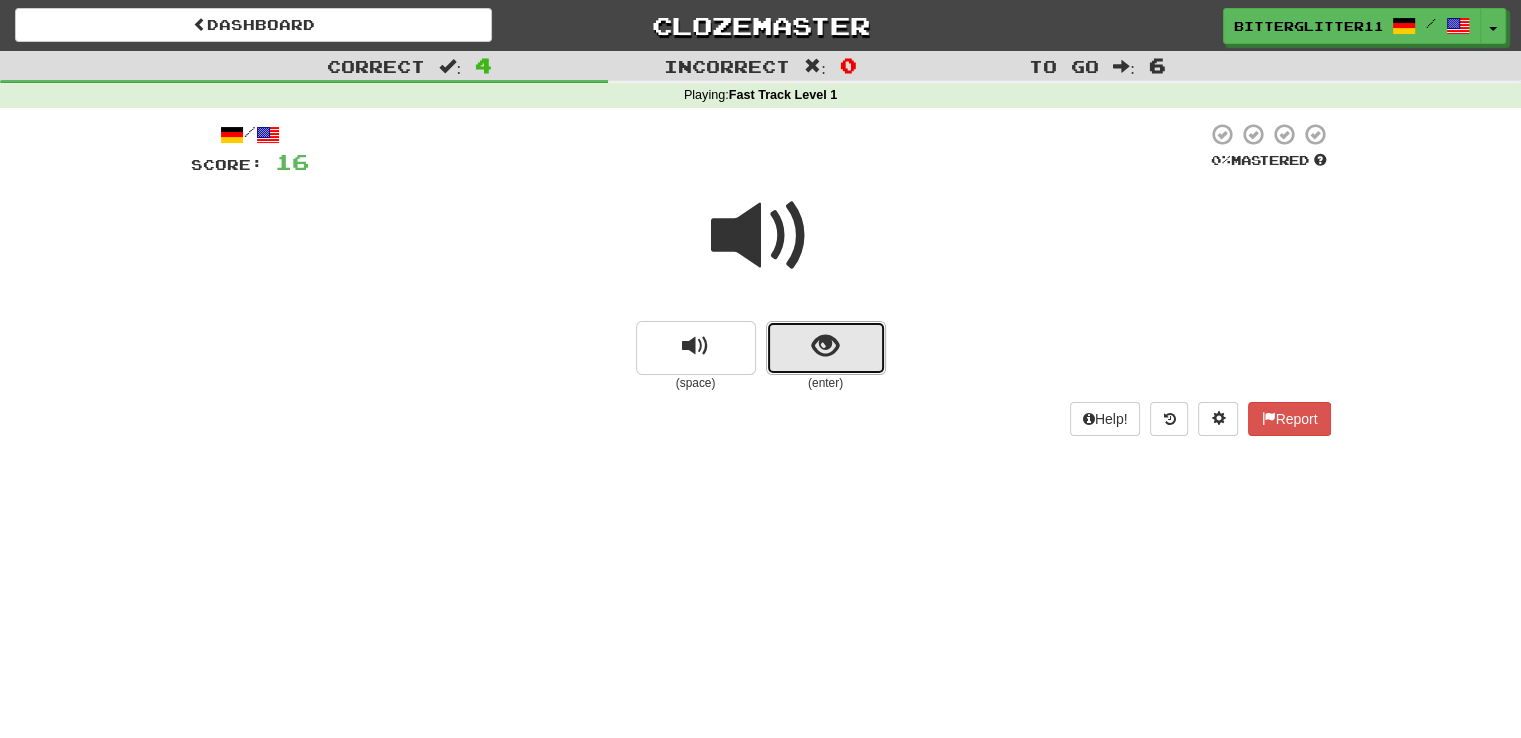 click at bounding box center (825, 346) 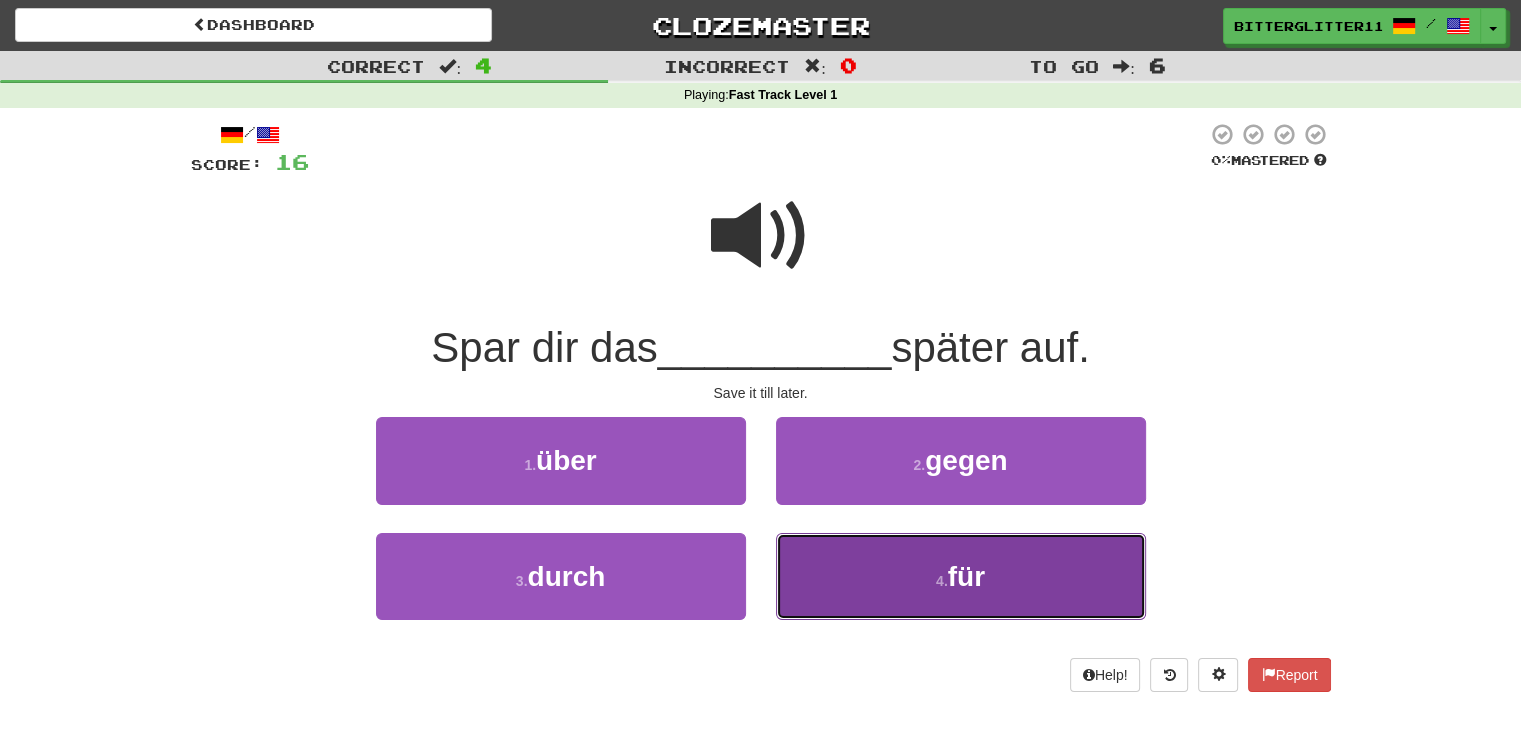 click on "4 .  für" at bounding box center [961, 576] 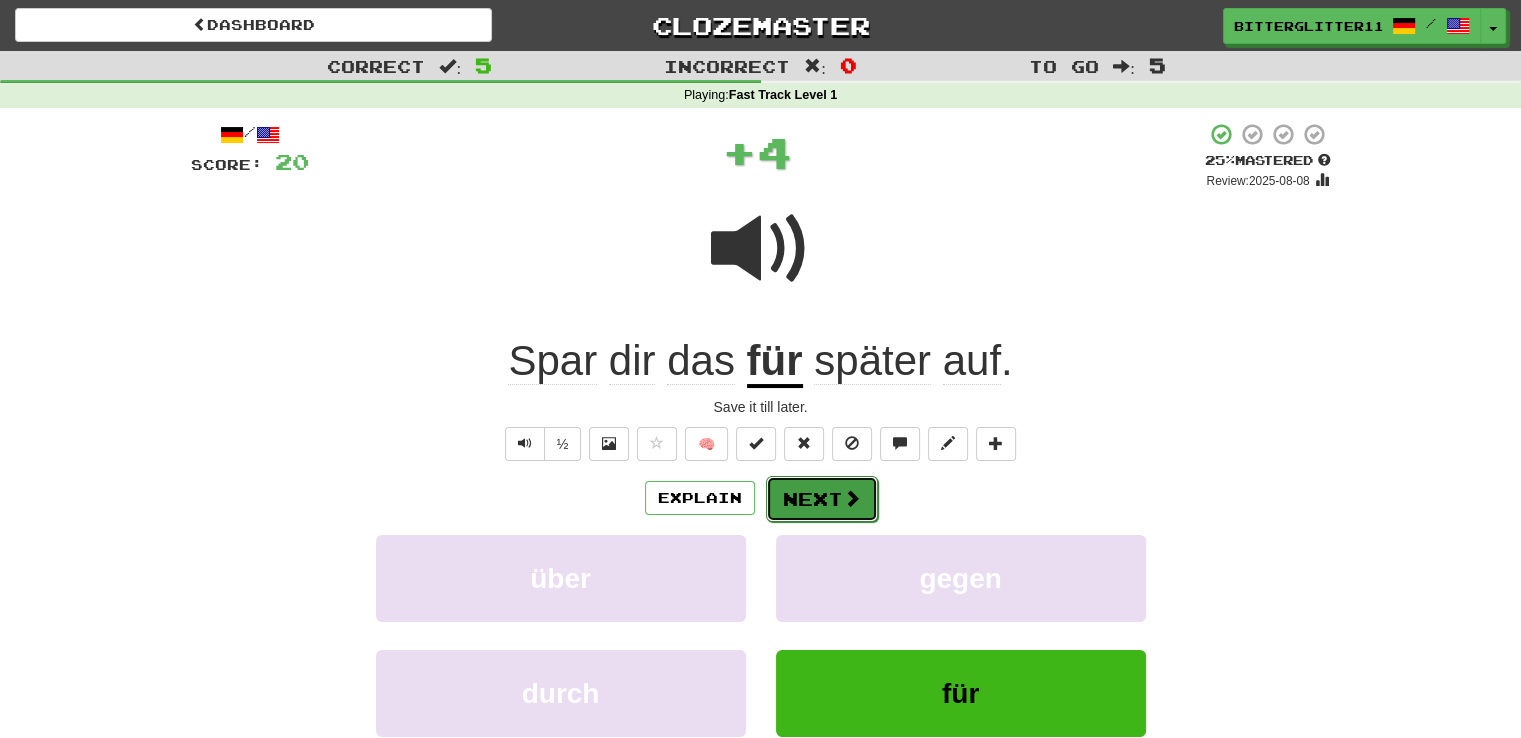 click on "Next" at bounding box center (822, 499) 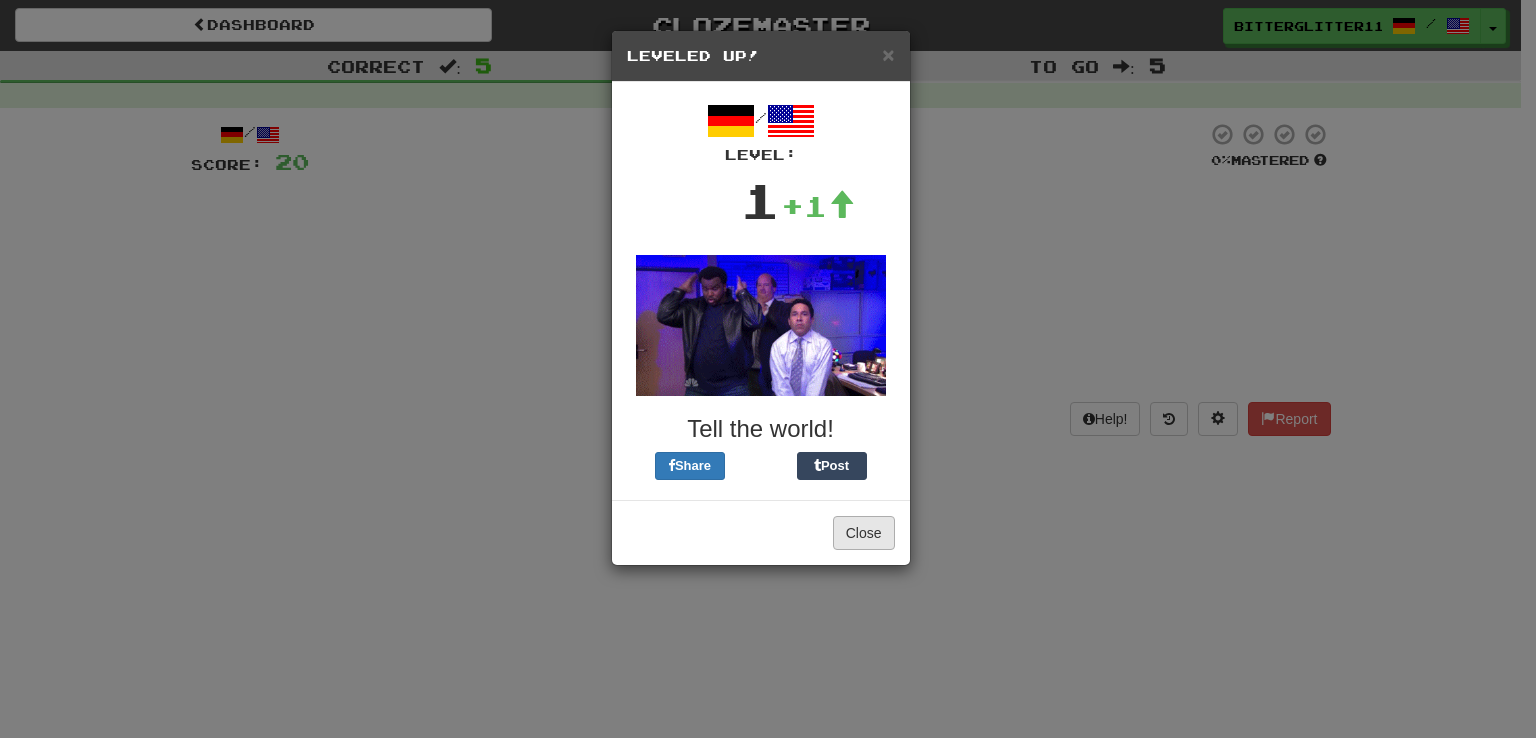 click on "/  Level: 1 +1 Tell the world!  Share  Post" at bounding box center (761, 291) 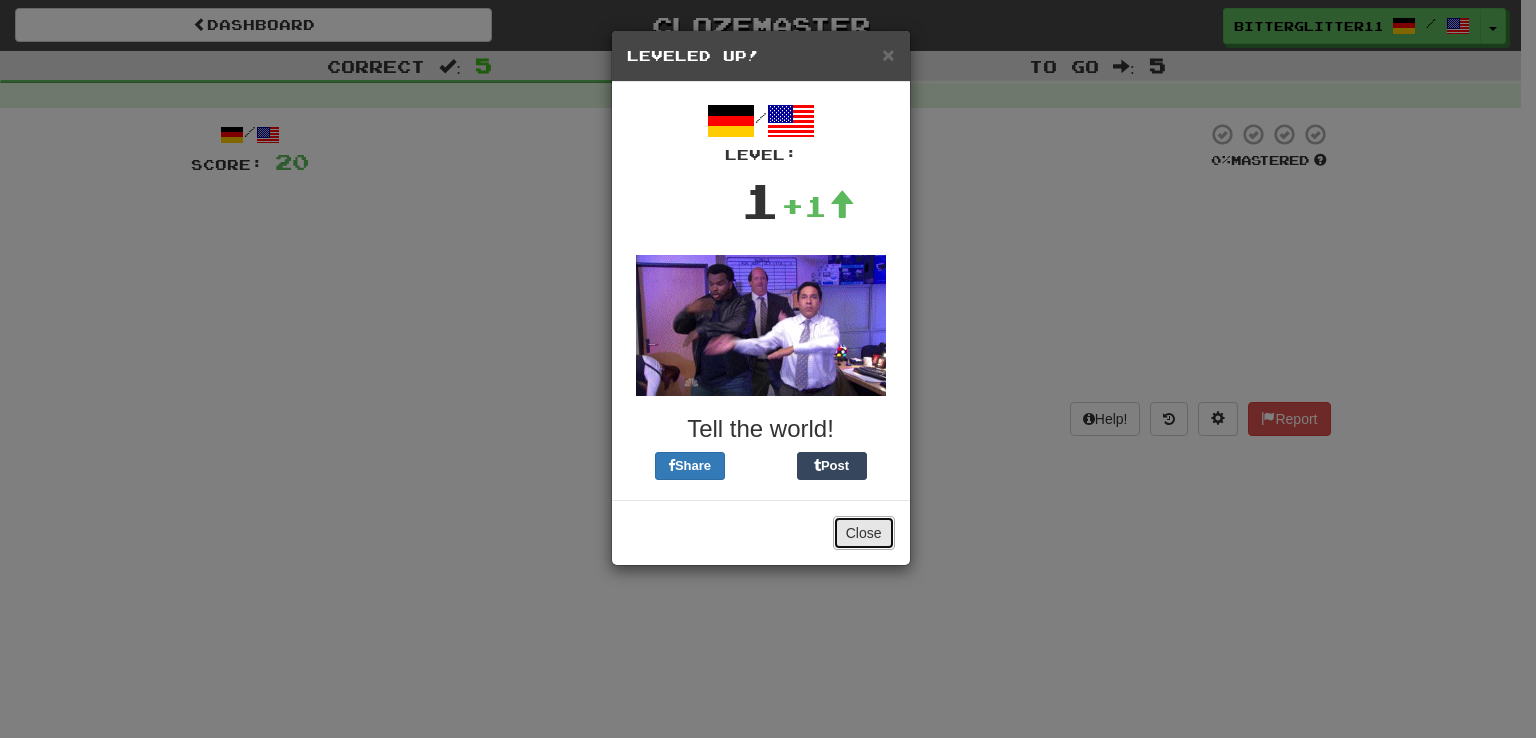 click on "Close" at bounding box center [864, 533] 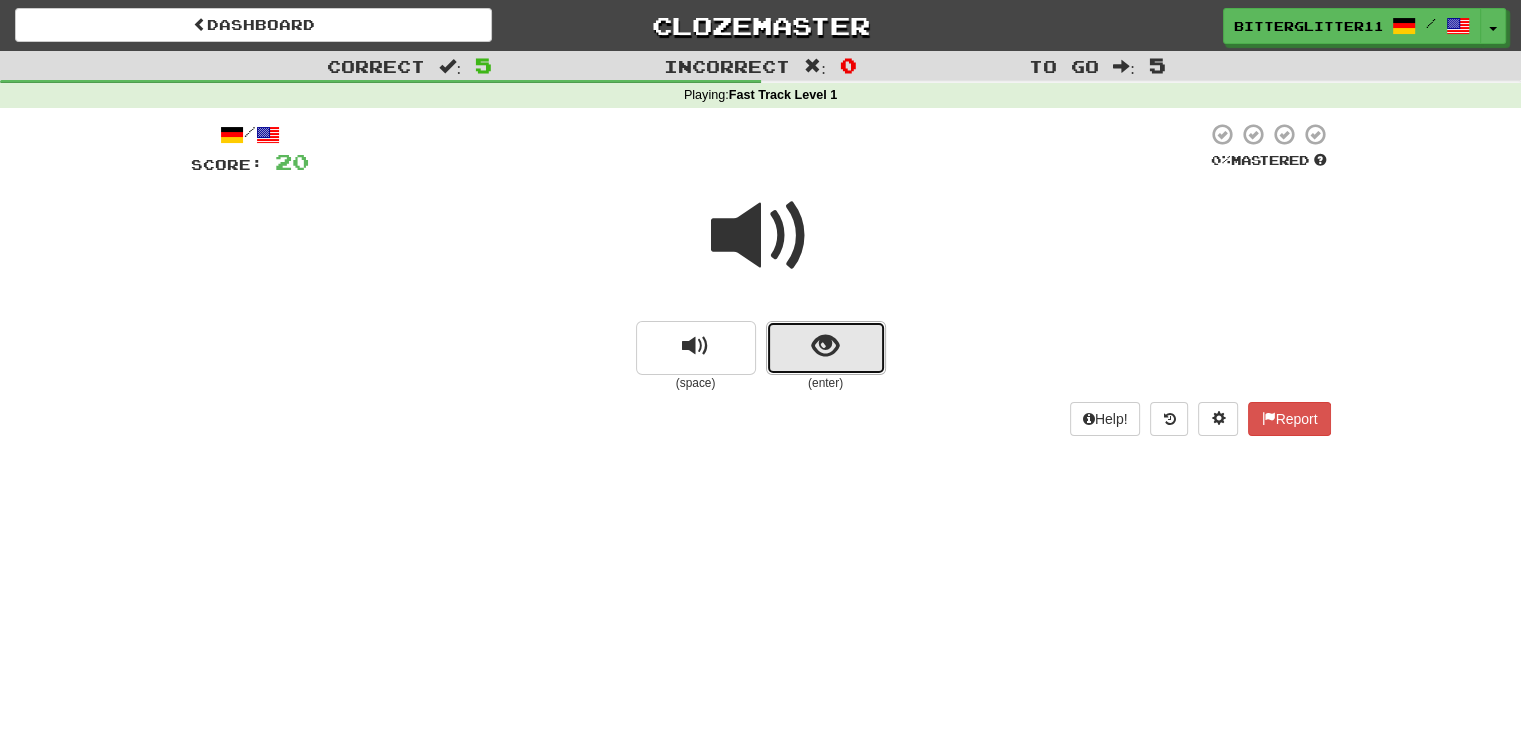 click at bounding box center (826, 348) 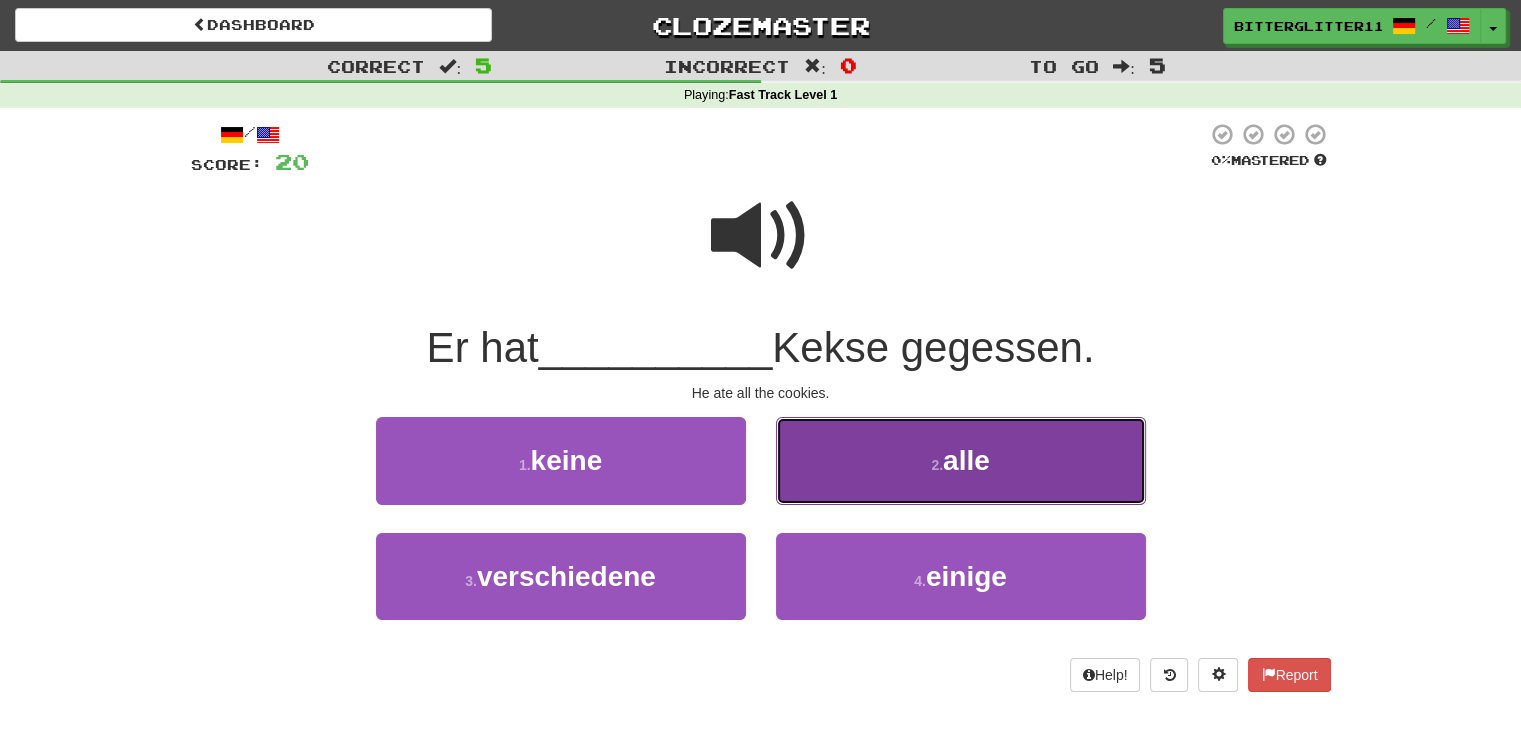 click on "2 .  alle" at bounding box center [961, 460] 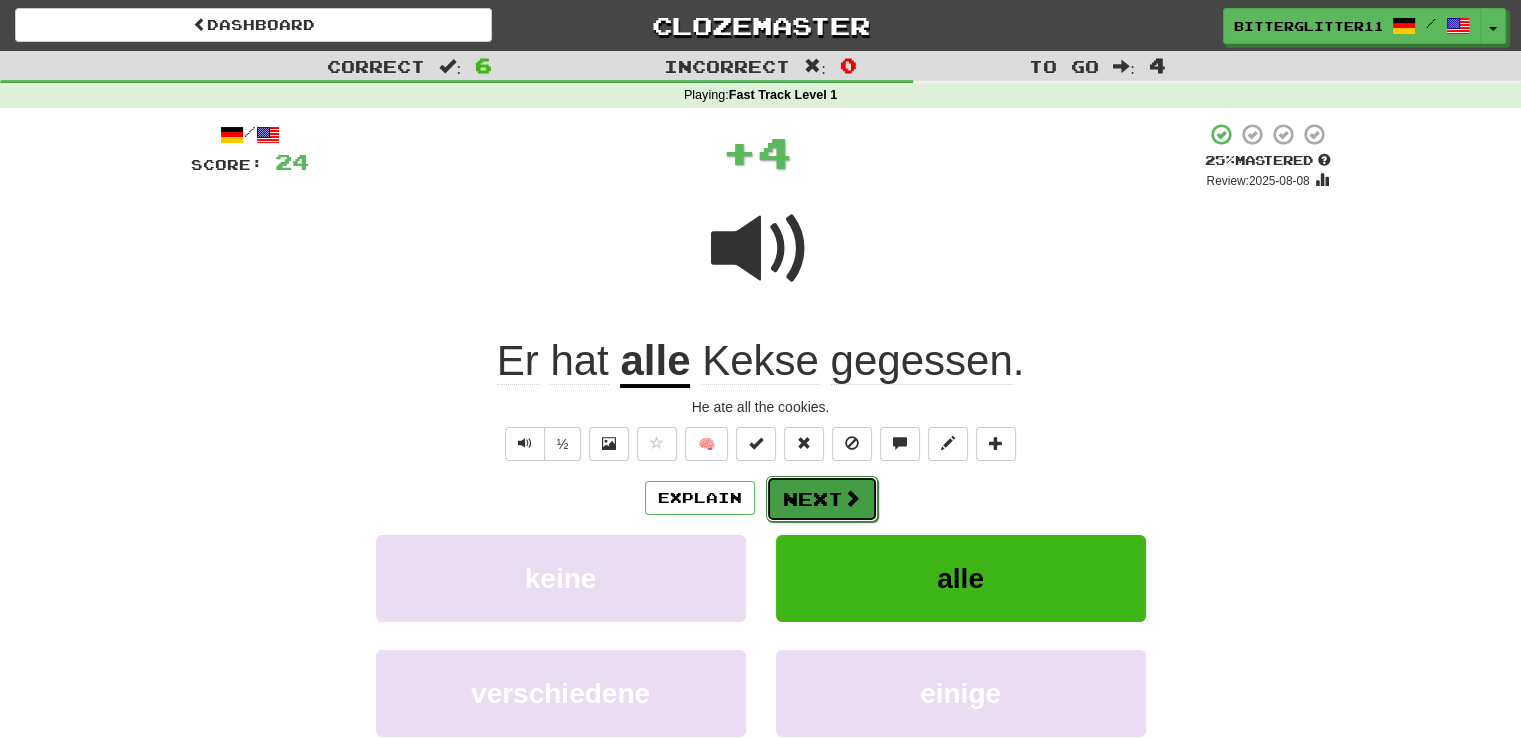 click on "Next" at bounding box center (822, 499) 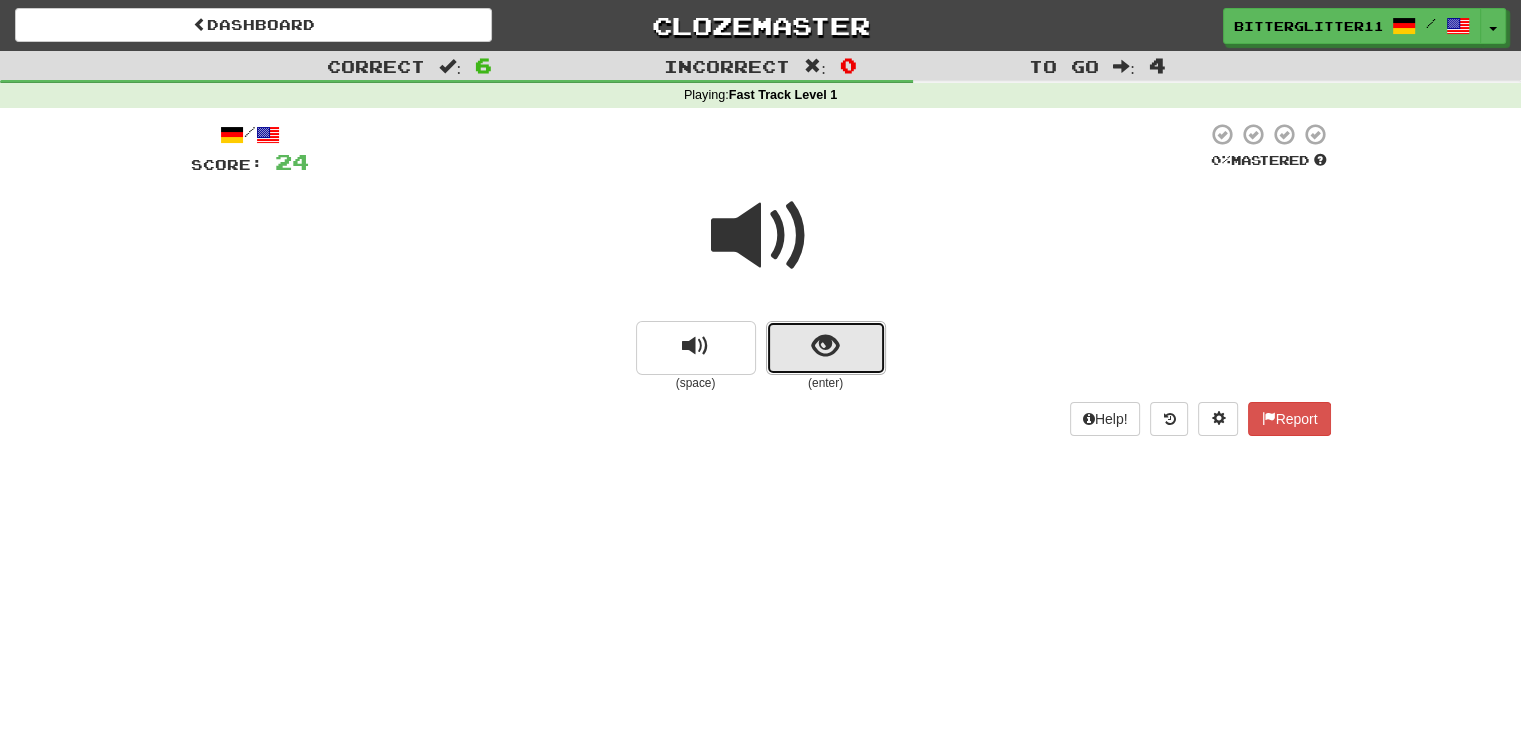 click at bounding box center [826, 348] 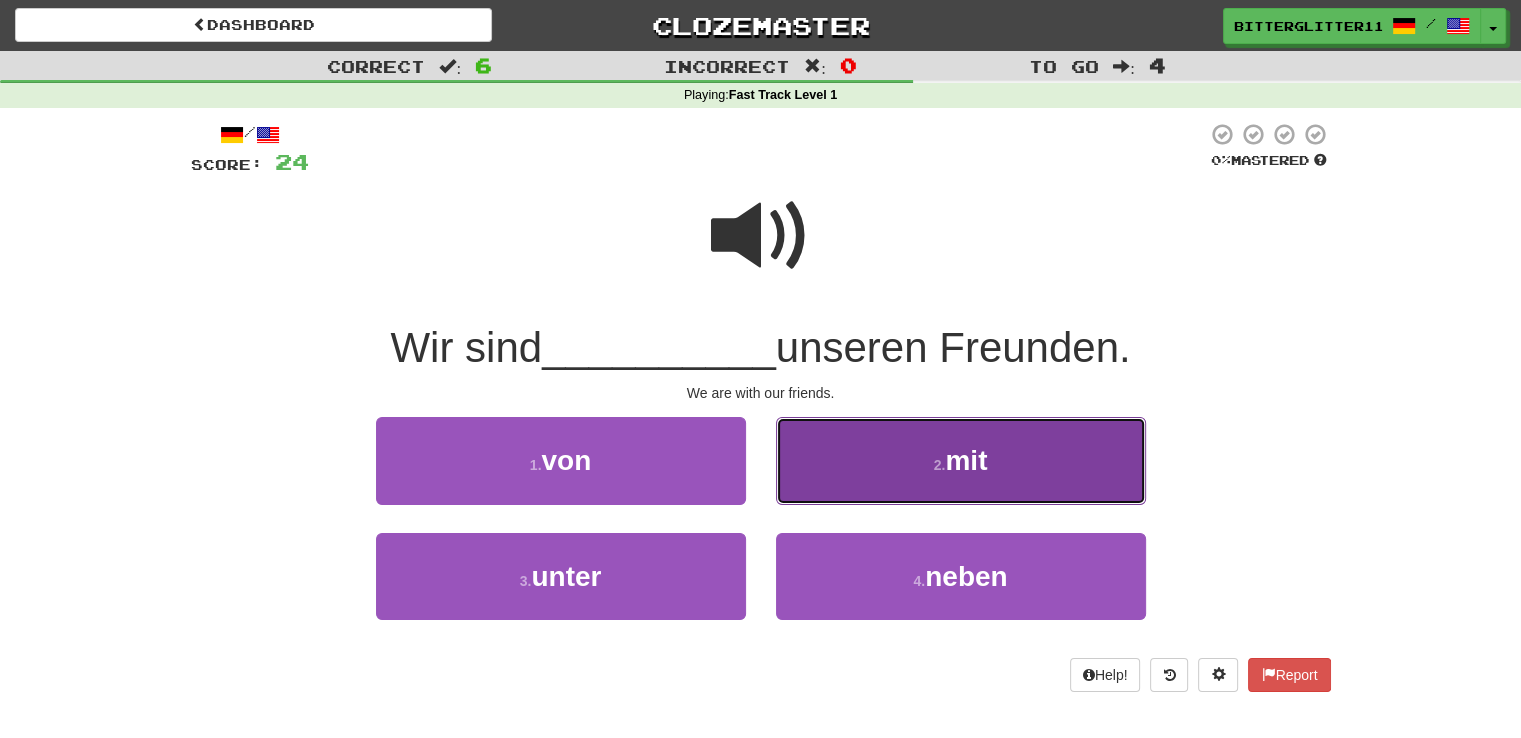 click on "2 .  mit" at bounding box center [961, 460] 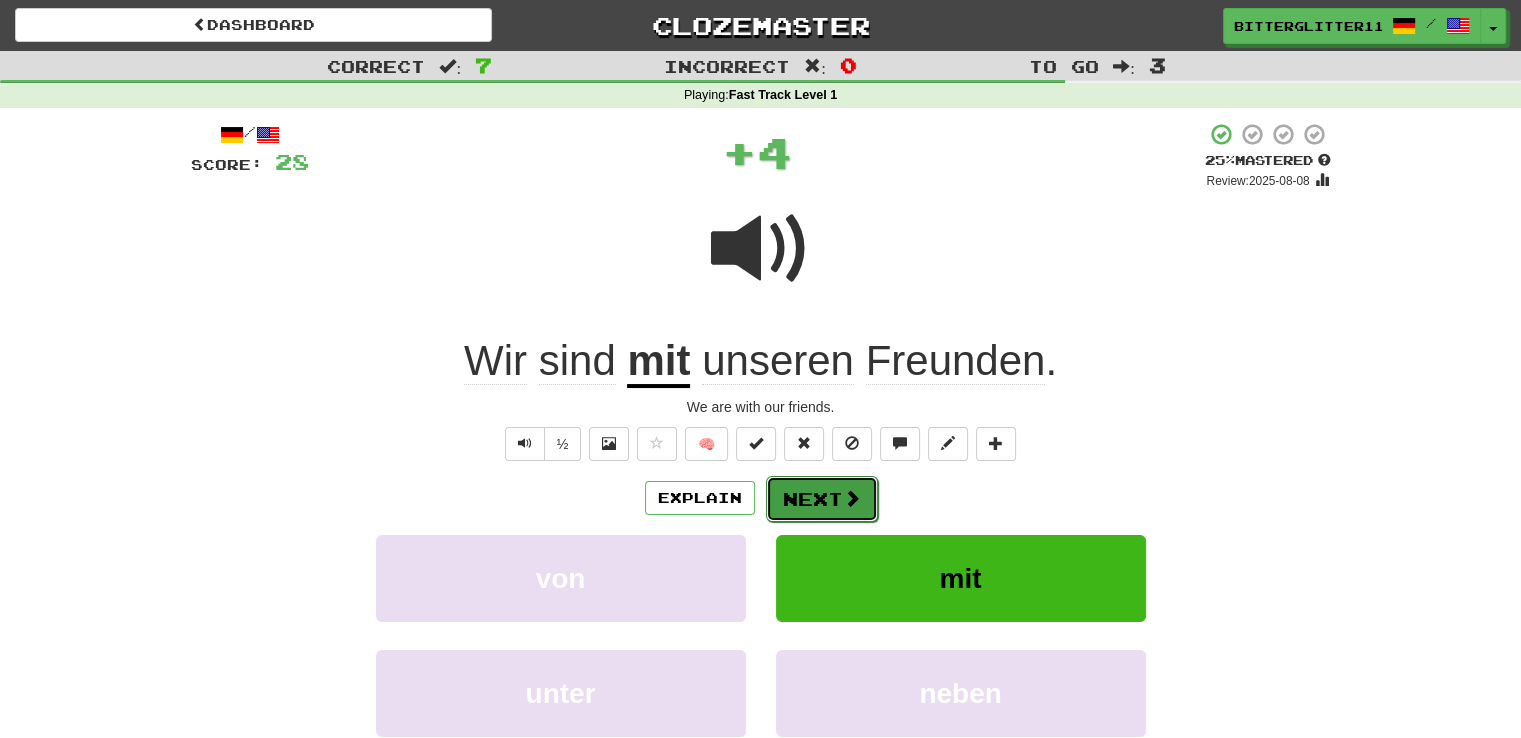 click on "Next" at bounding box center (822, 499) 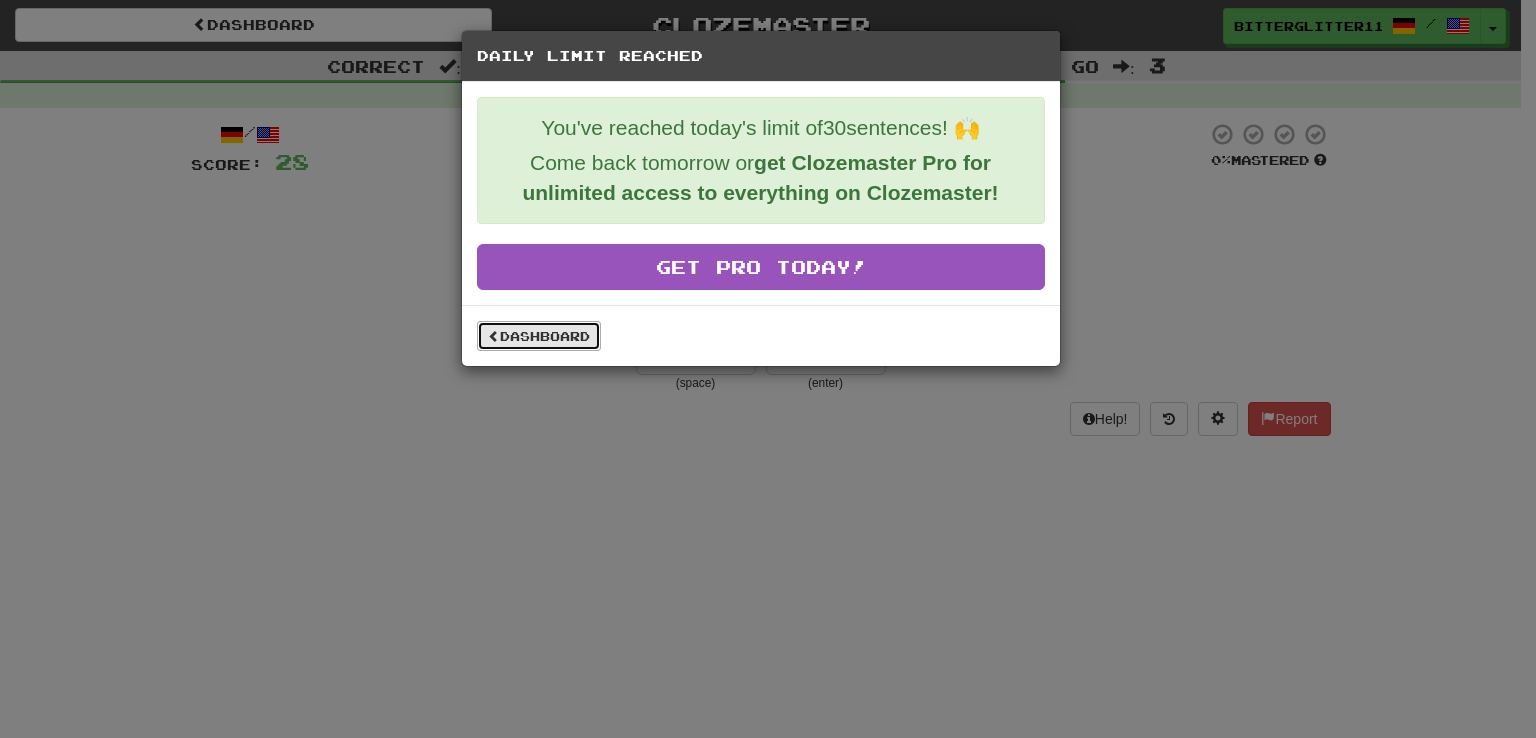 click on "Dashboard" at bounding box center (539, 336) 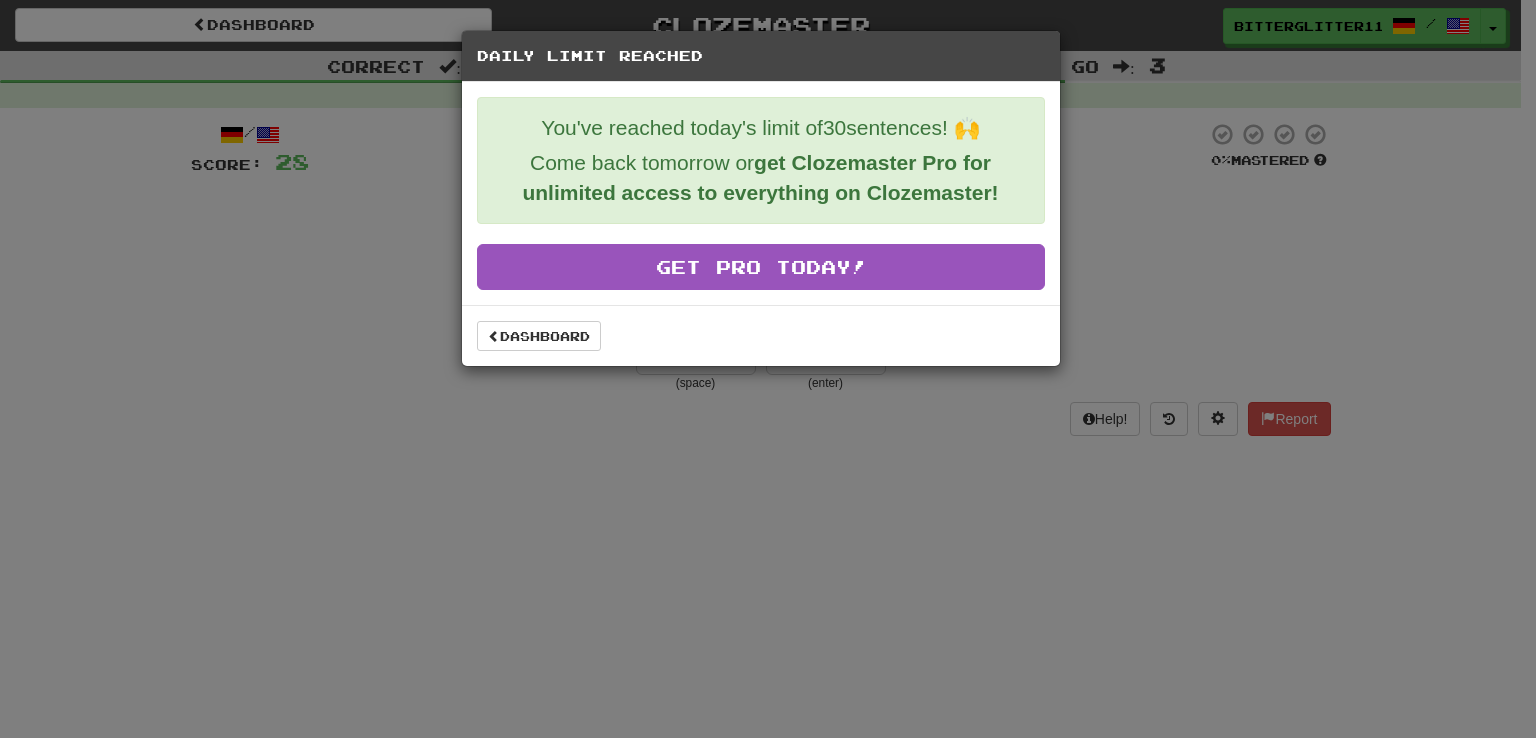 click on "Daily Limit Reached You've reached today's limit of  30  sentences! 🙌  Come back tomorrow or  get Clozemaster Pro for unlimited access to everything on Clozemaster! Get Pro Today! Dashboard" at bounding box center (768, 369) 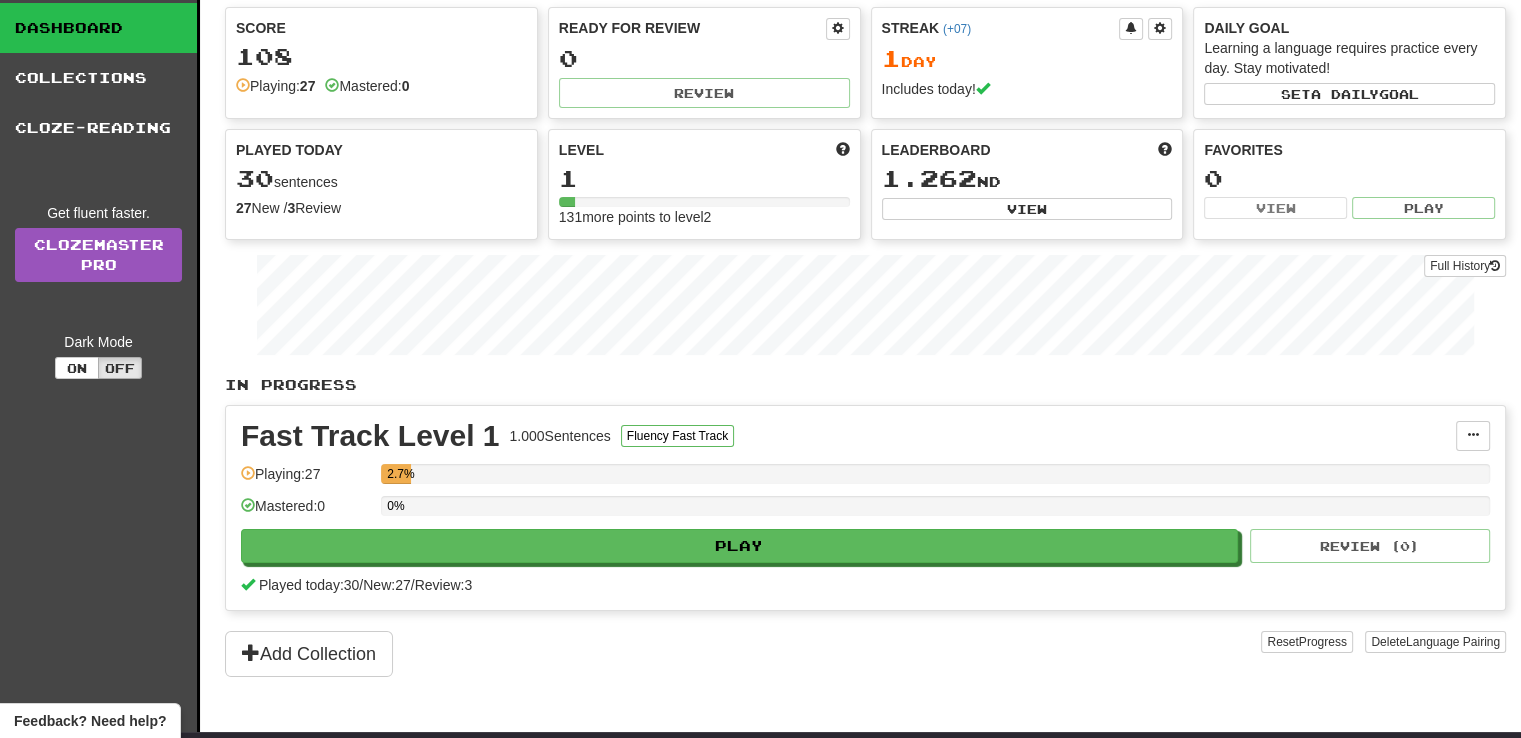 scroll, scrollTop: 0, scrollLeft: 0, axis: both 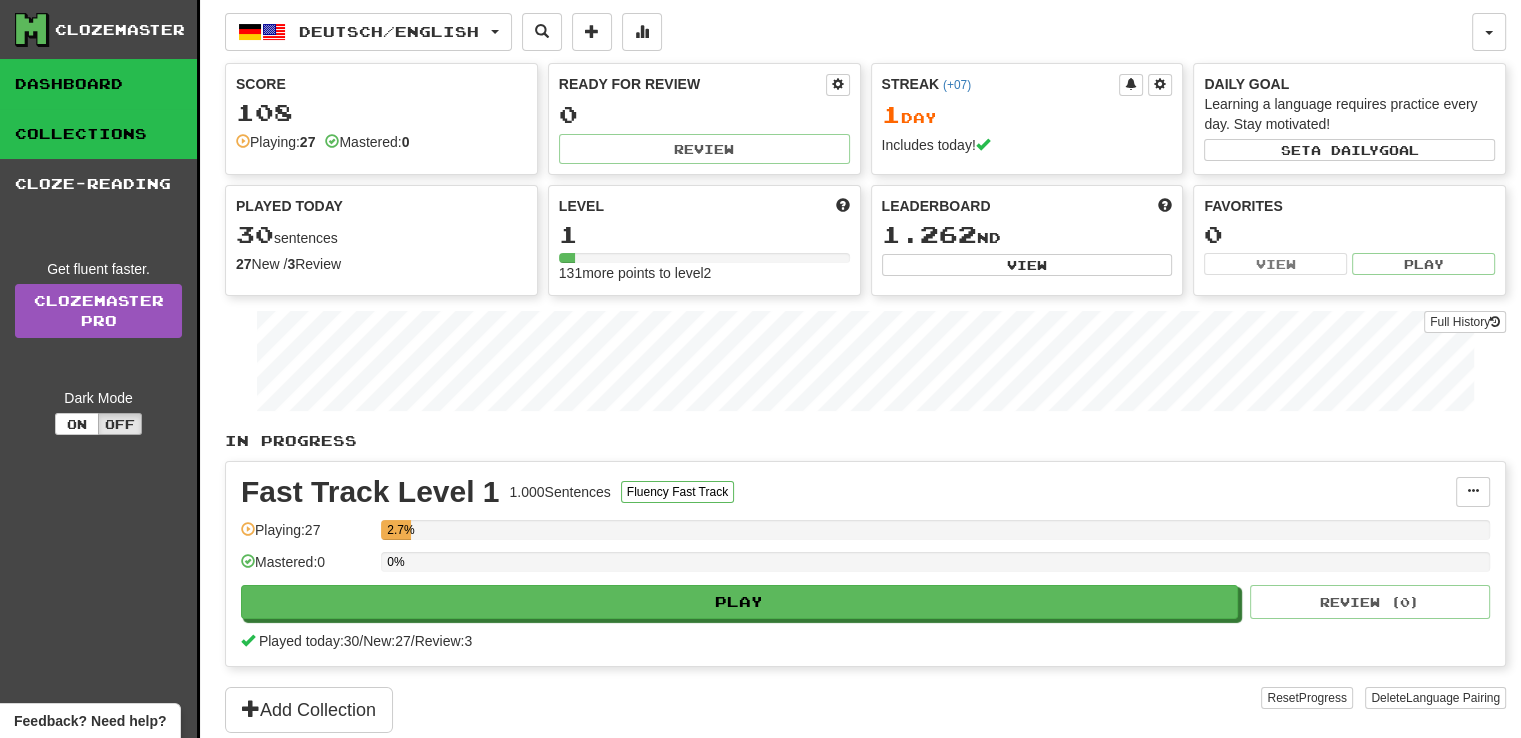 click on "Collections" at bounding box center [98, 134] 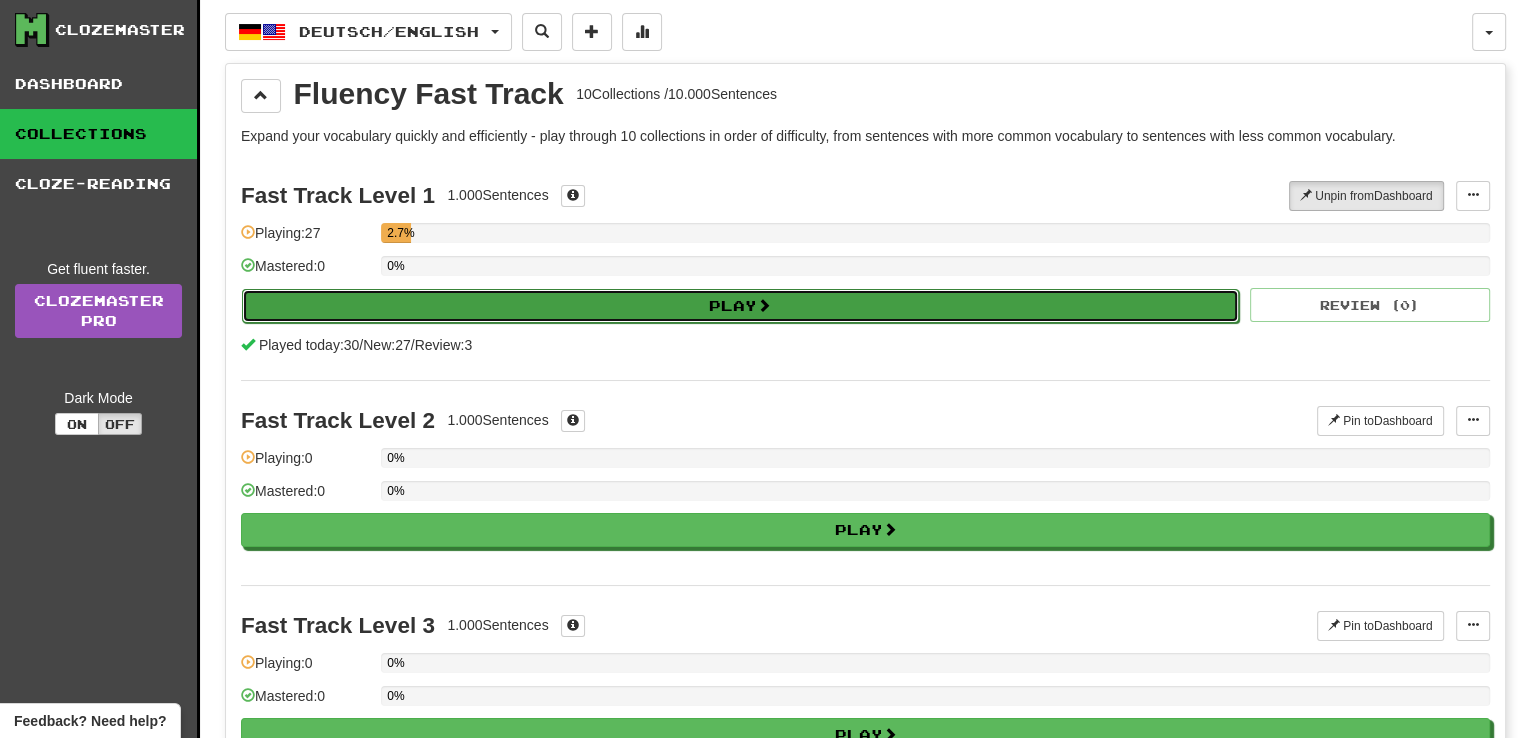 click on "Play" at bounding box center [740, 306] 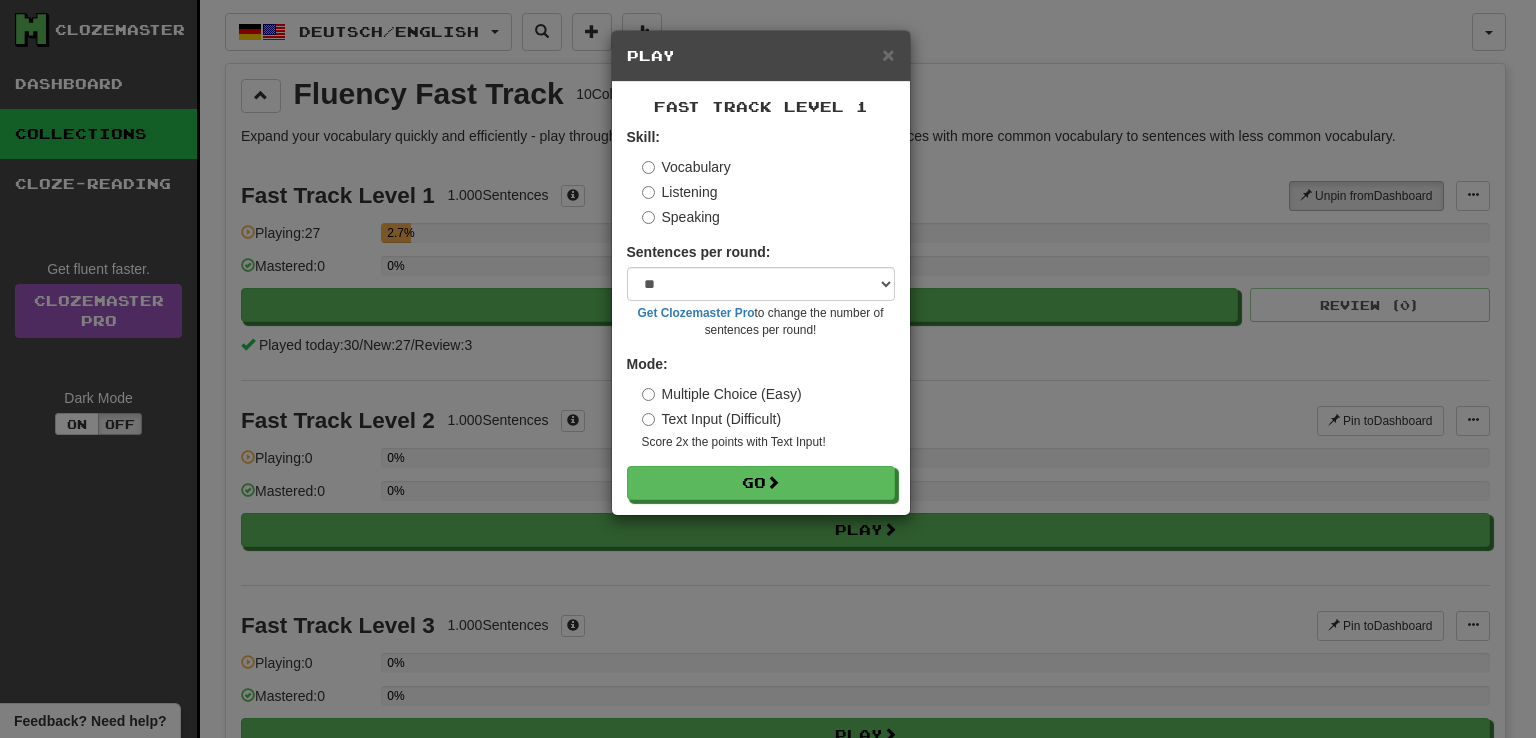 click on "Listening" at bounding box center (680, 192) 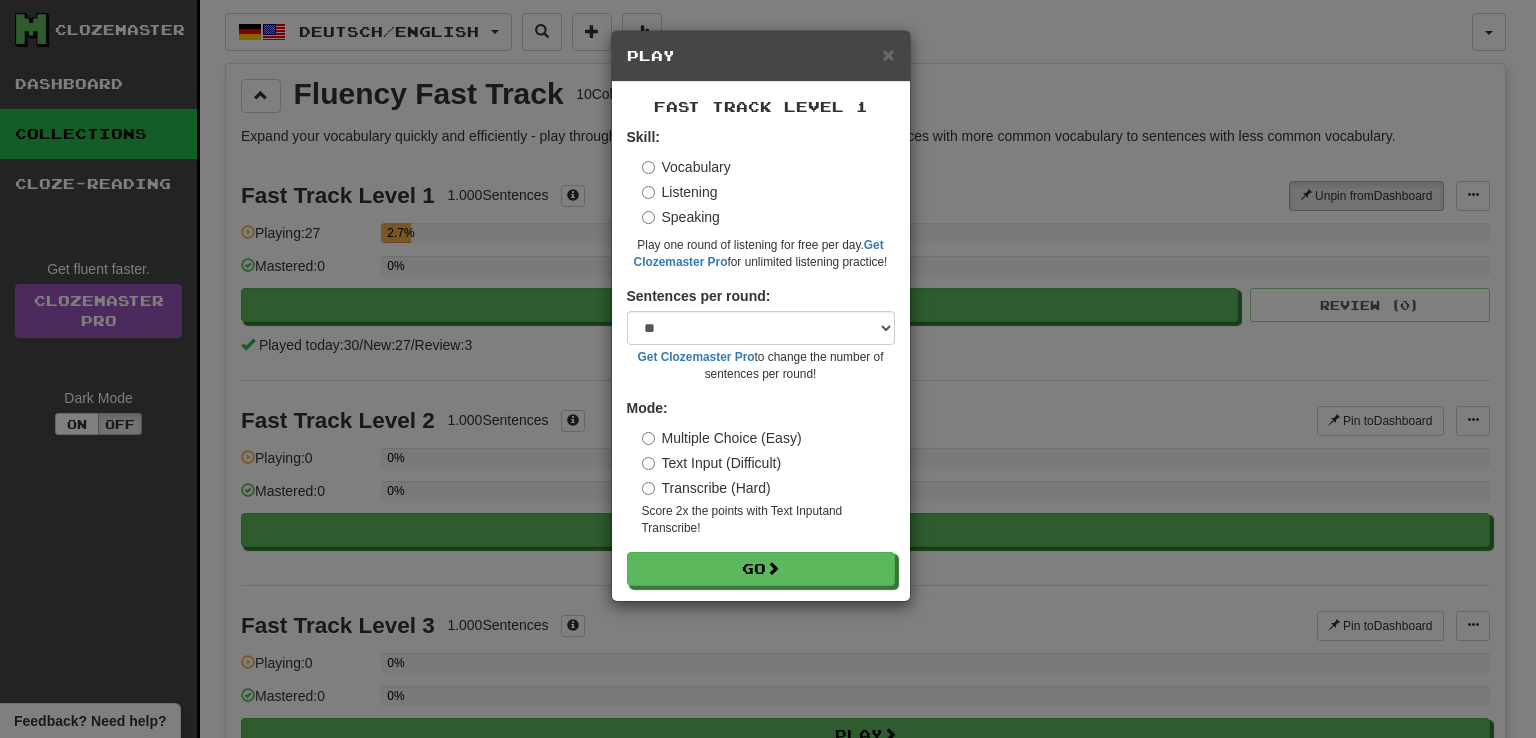 click on "Speaking" at bounding box center [681, 217] 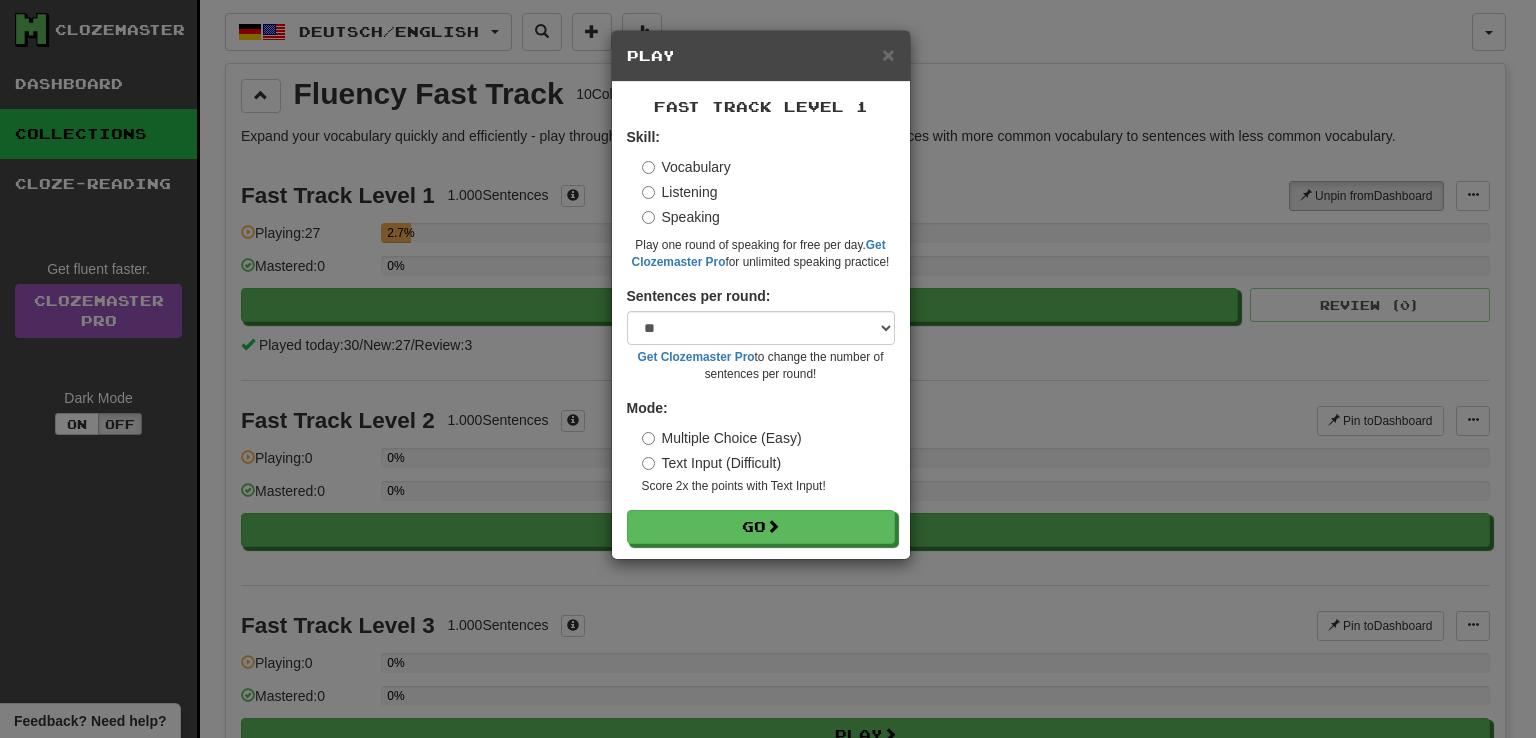 click on "Vocabulary Listening Speaking" at bounding box center (768, 192) 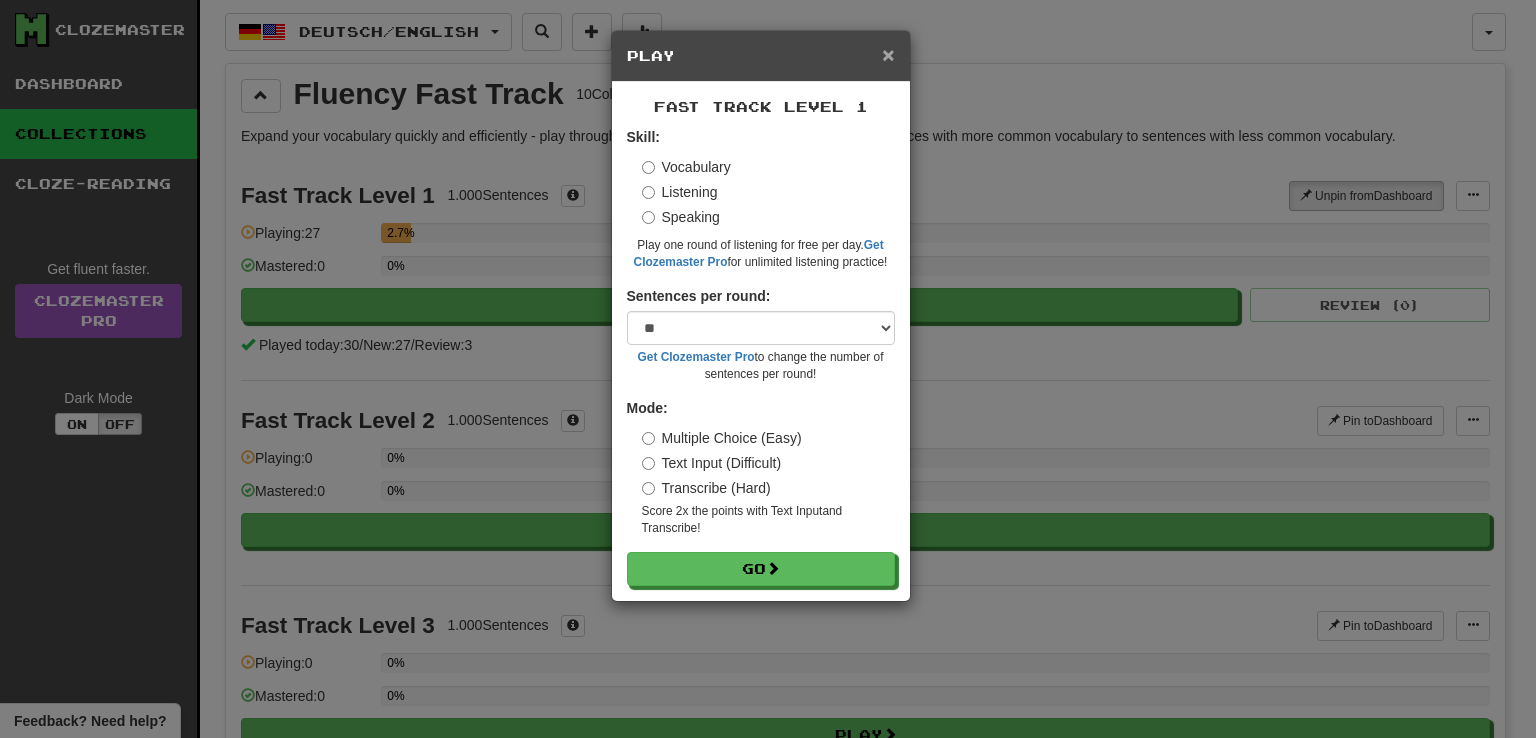 click on "×" at bounding box center (888, 54) 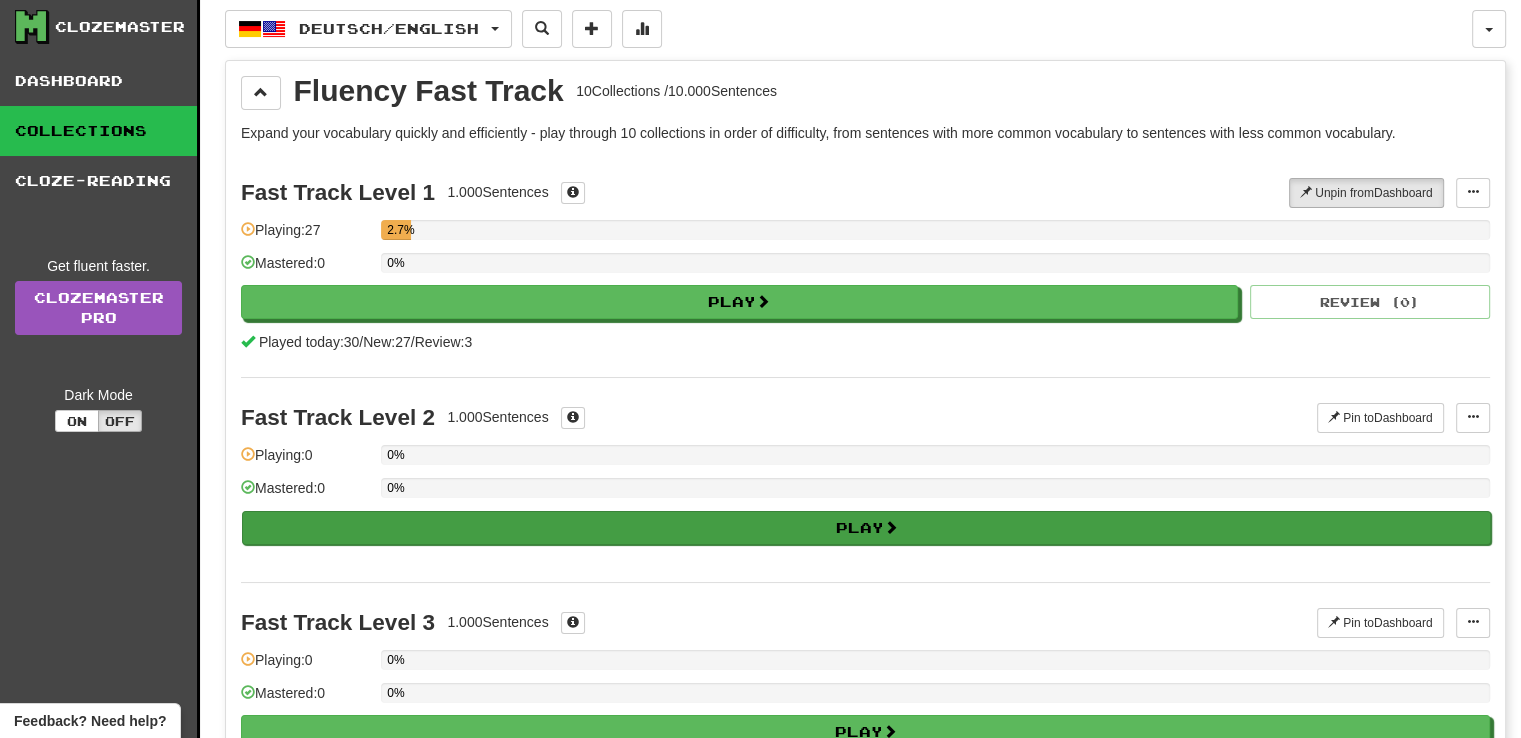 scroll, scrollTop: 0, scrollLeft: 0, axis: both 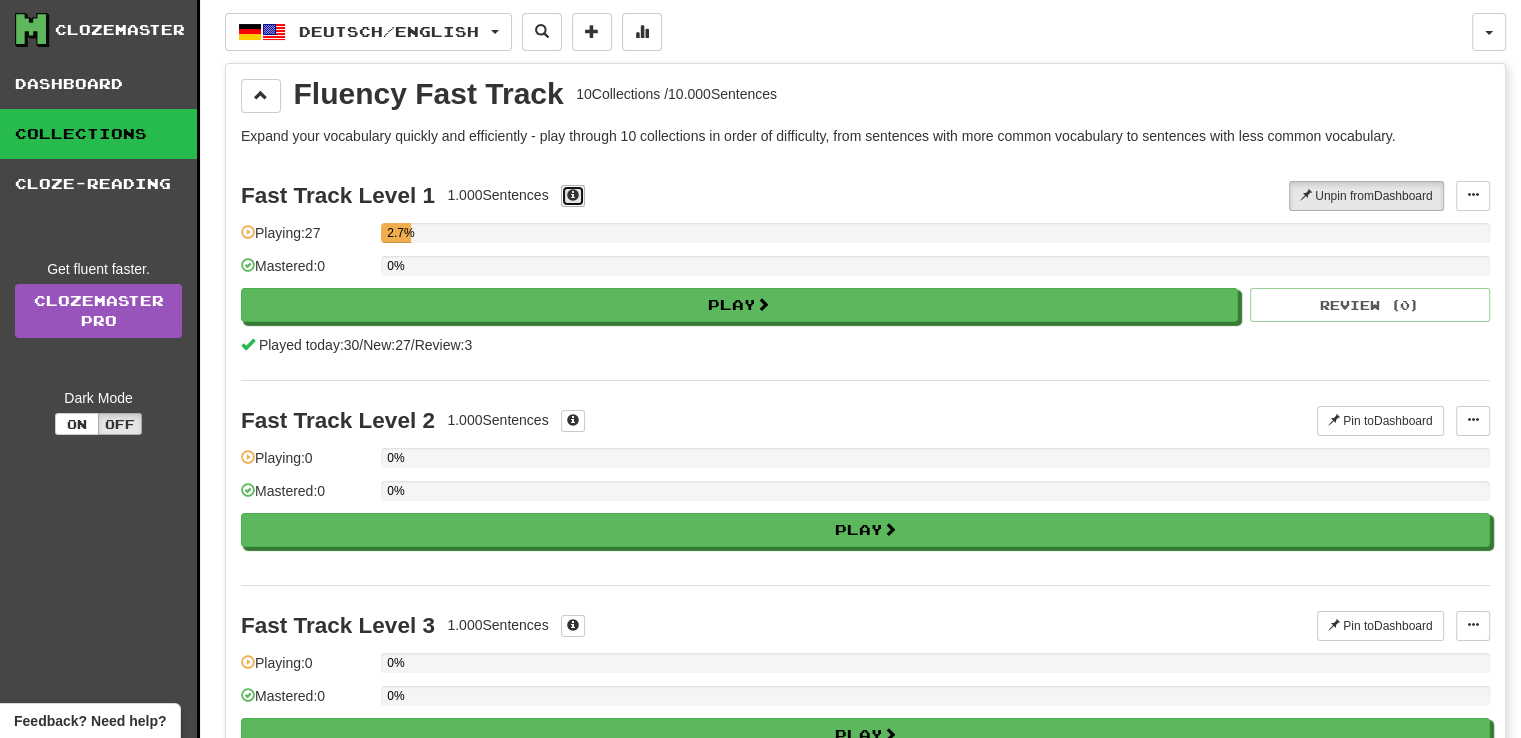 click at bounding box center (573, 196) 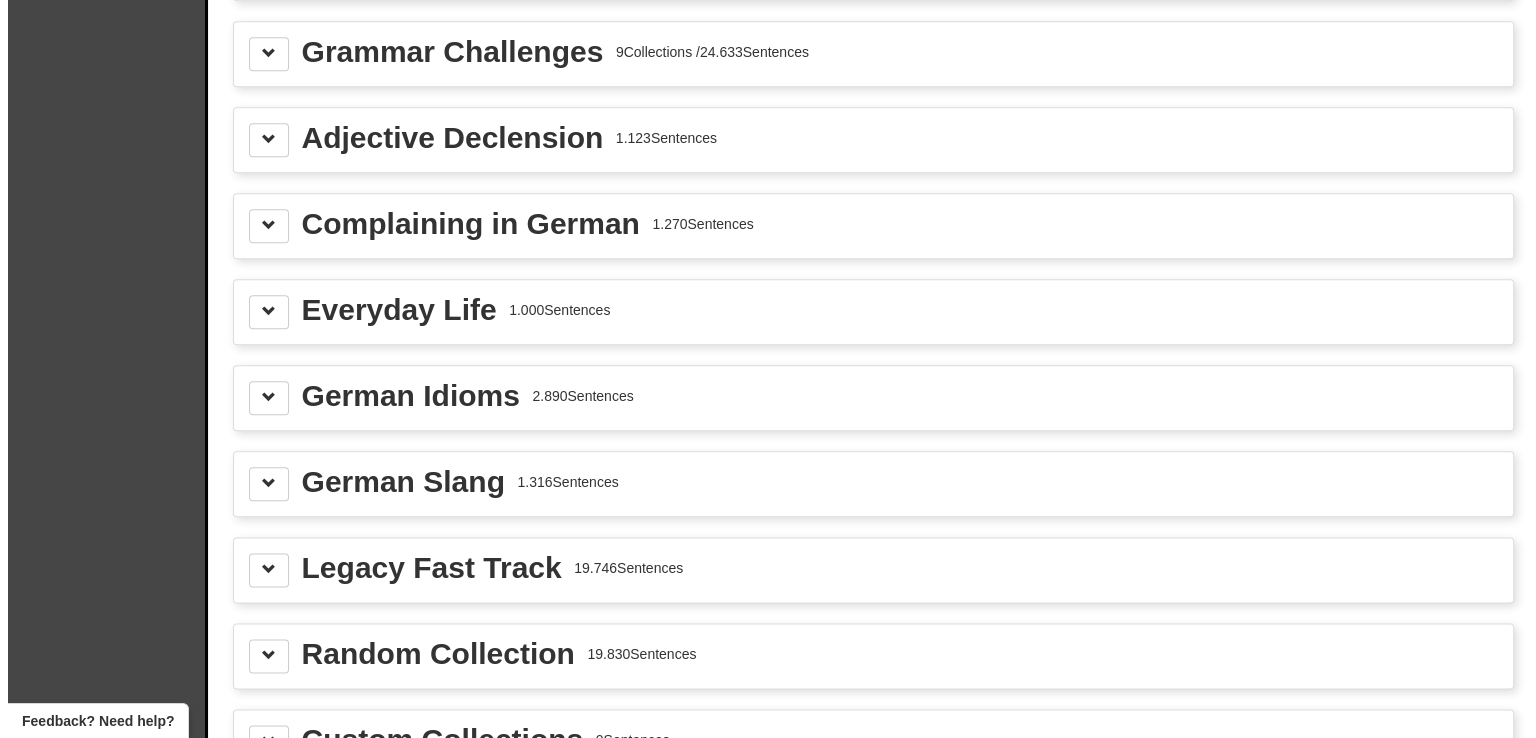 scroll, scrollTop: 2327, scrollLeft: 0, axis: vertical 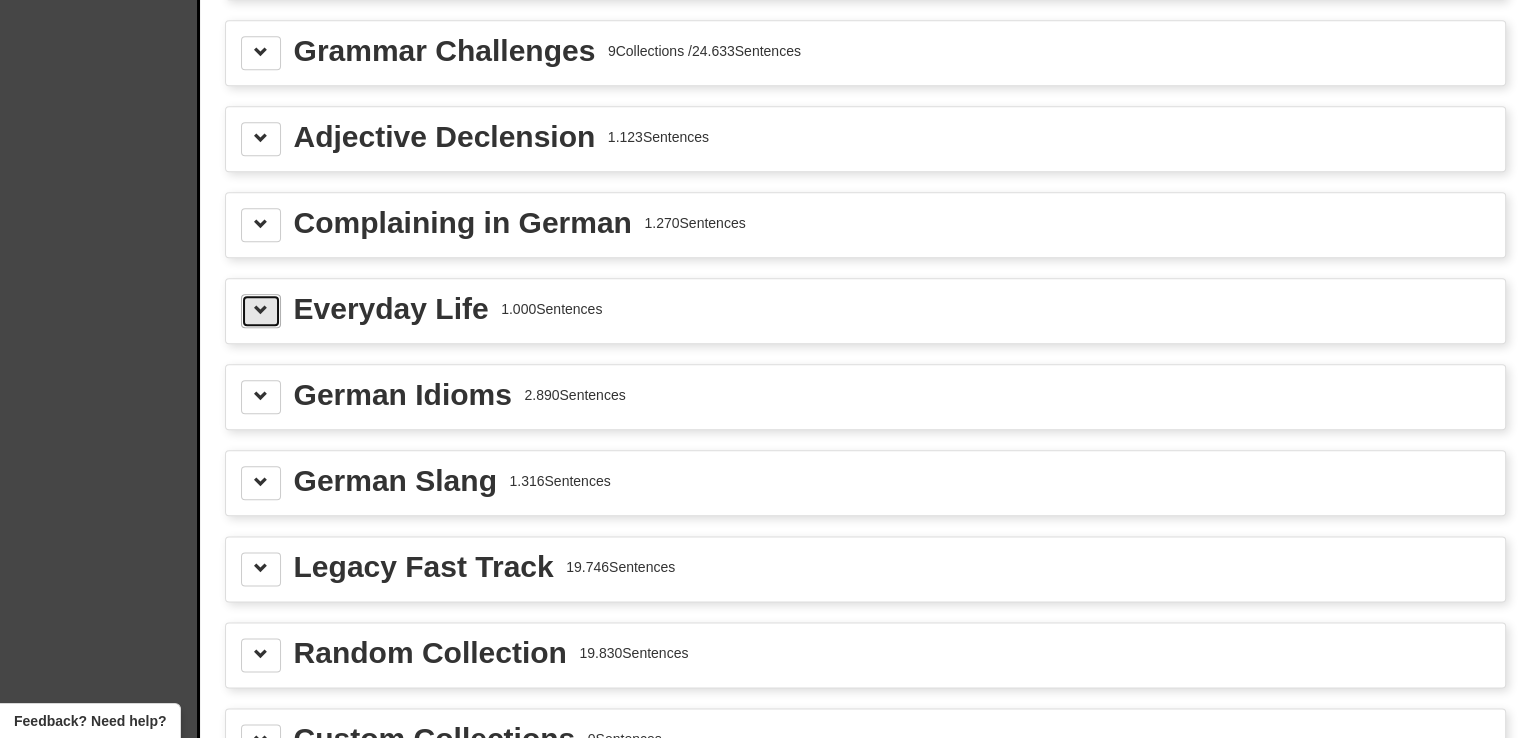 click at bounding box center [261, 311] 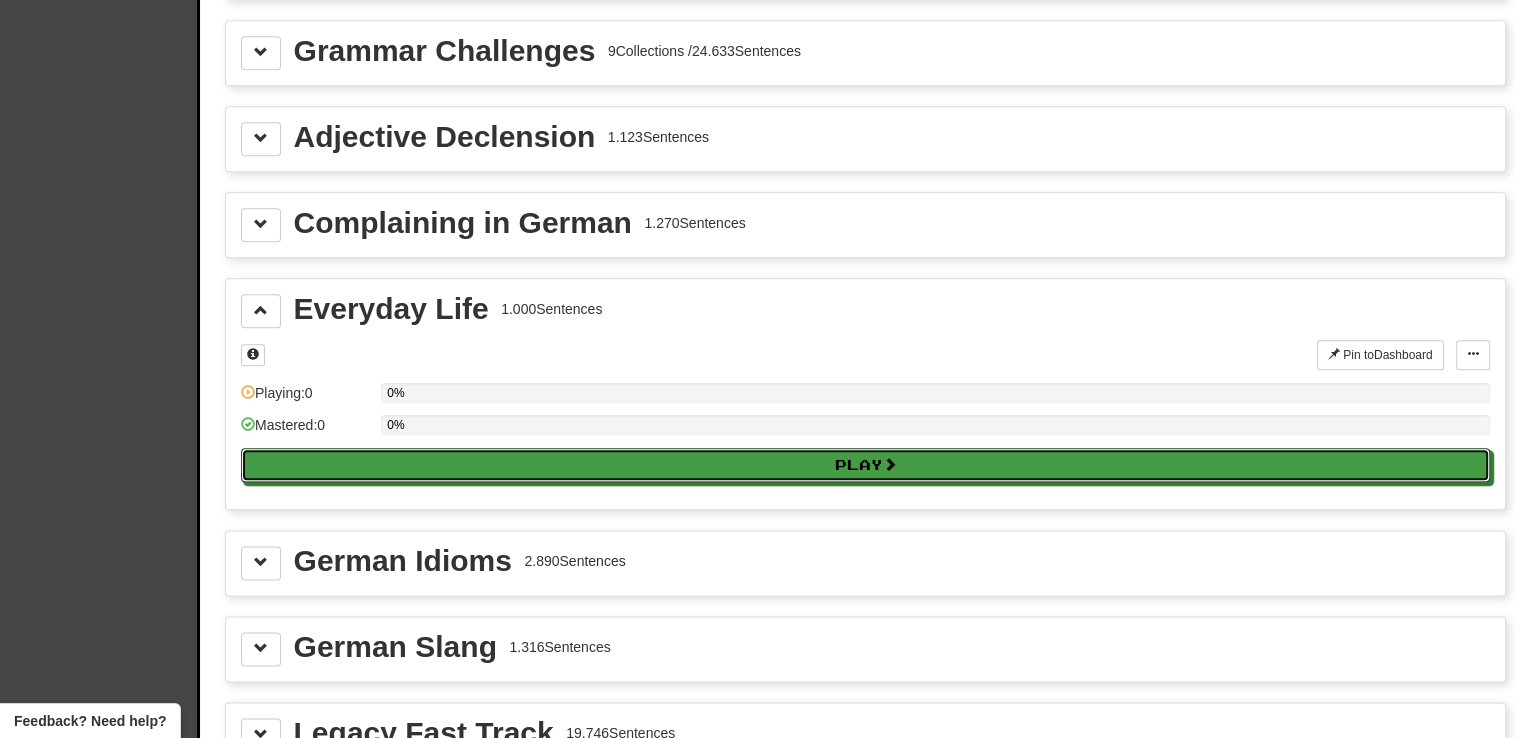 click on "Play" at bounding box center [865, 465] 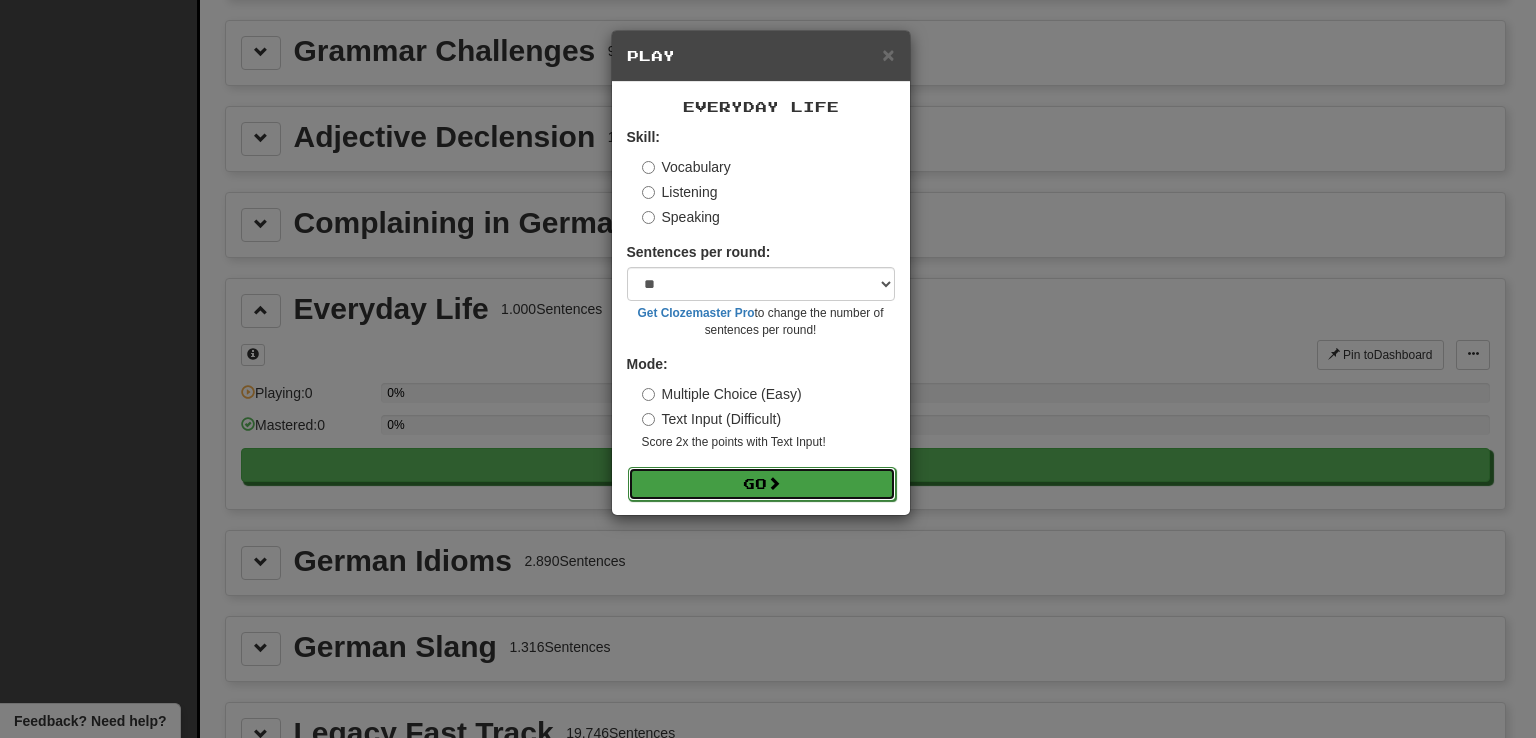 click on "Go" at bounding box center (762, 484) 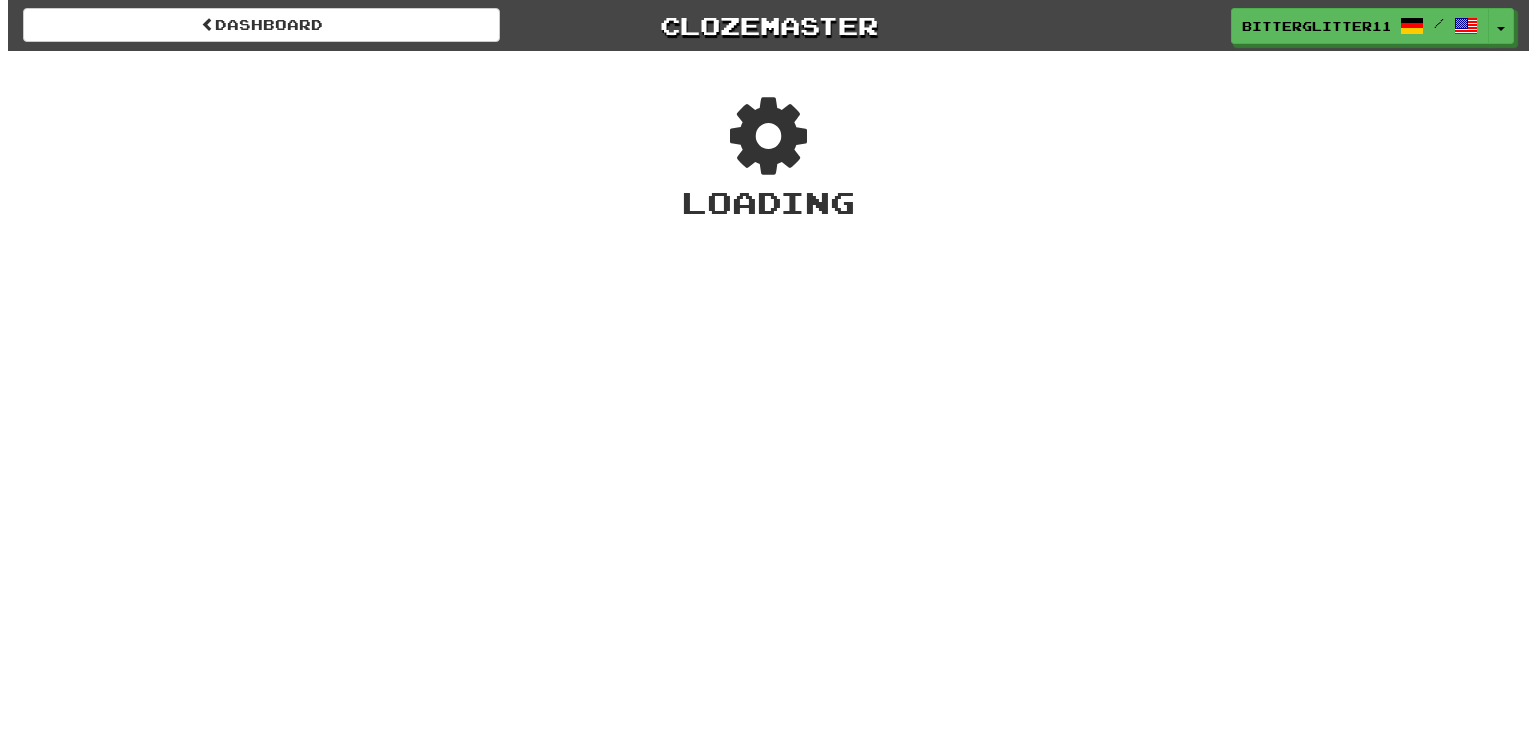 scroll, scrollTop: 0, scrollLeft: 0, axis: both 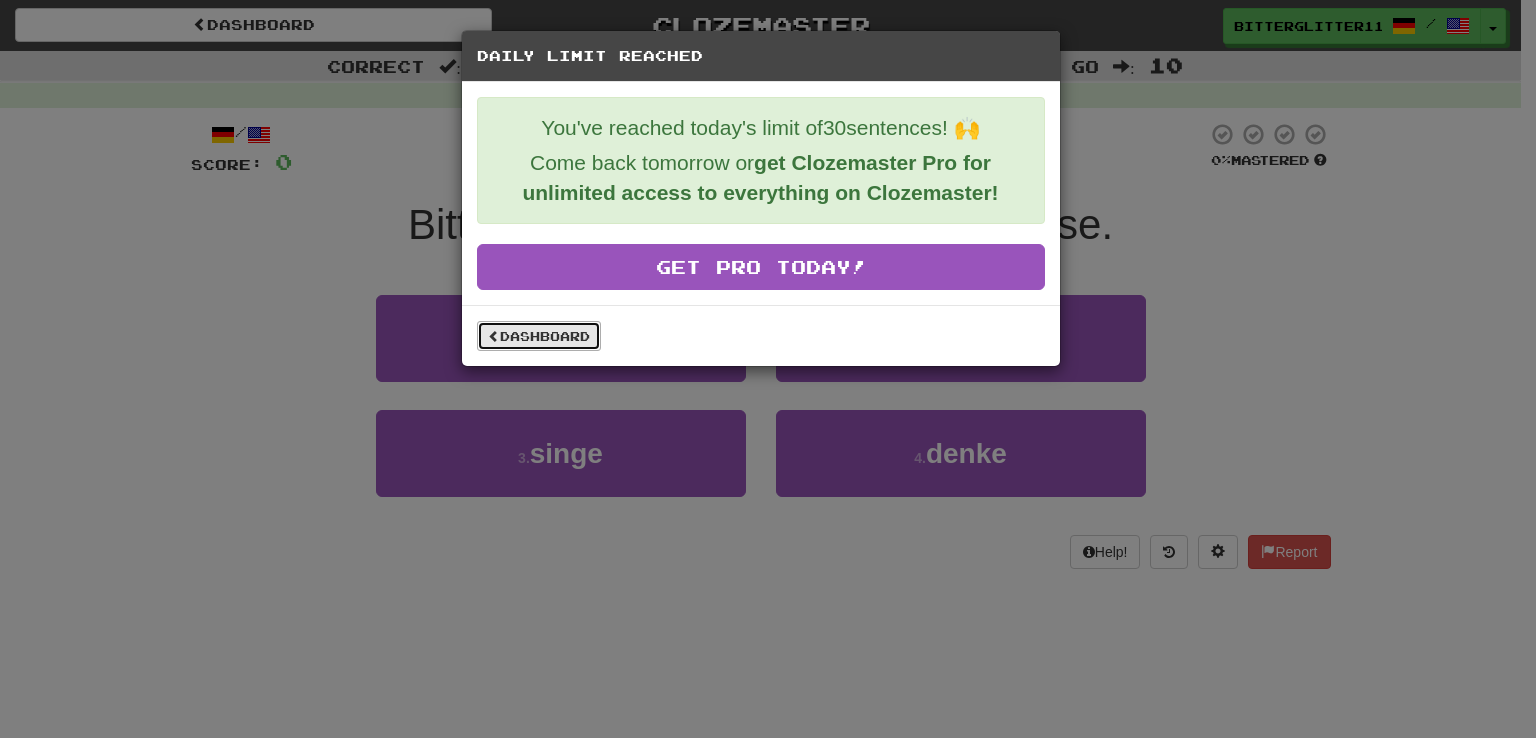 click on "Dashboard" at bounding box center (539, 336) 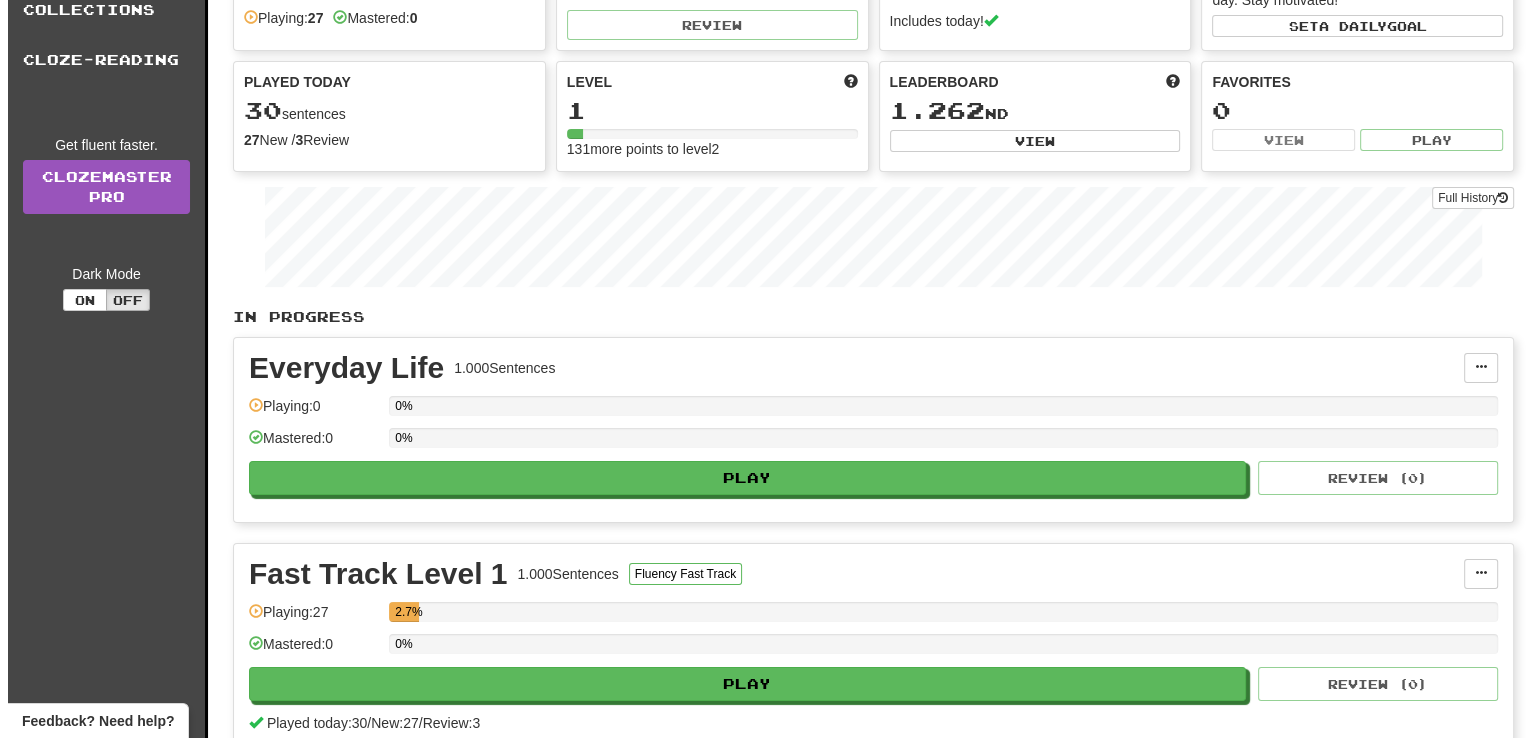 scroll, scrollTop: 0, scrollLeft: 0, axis: both 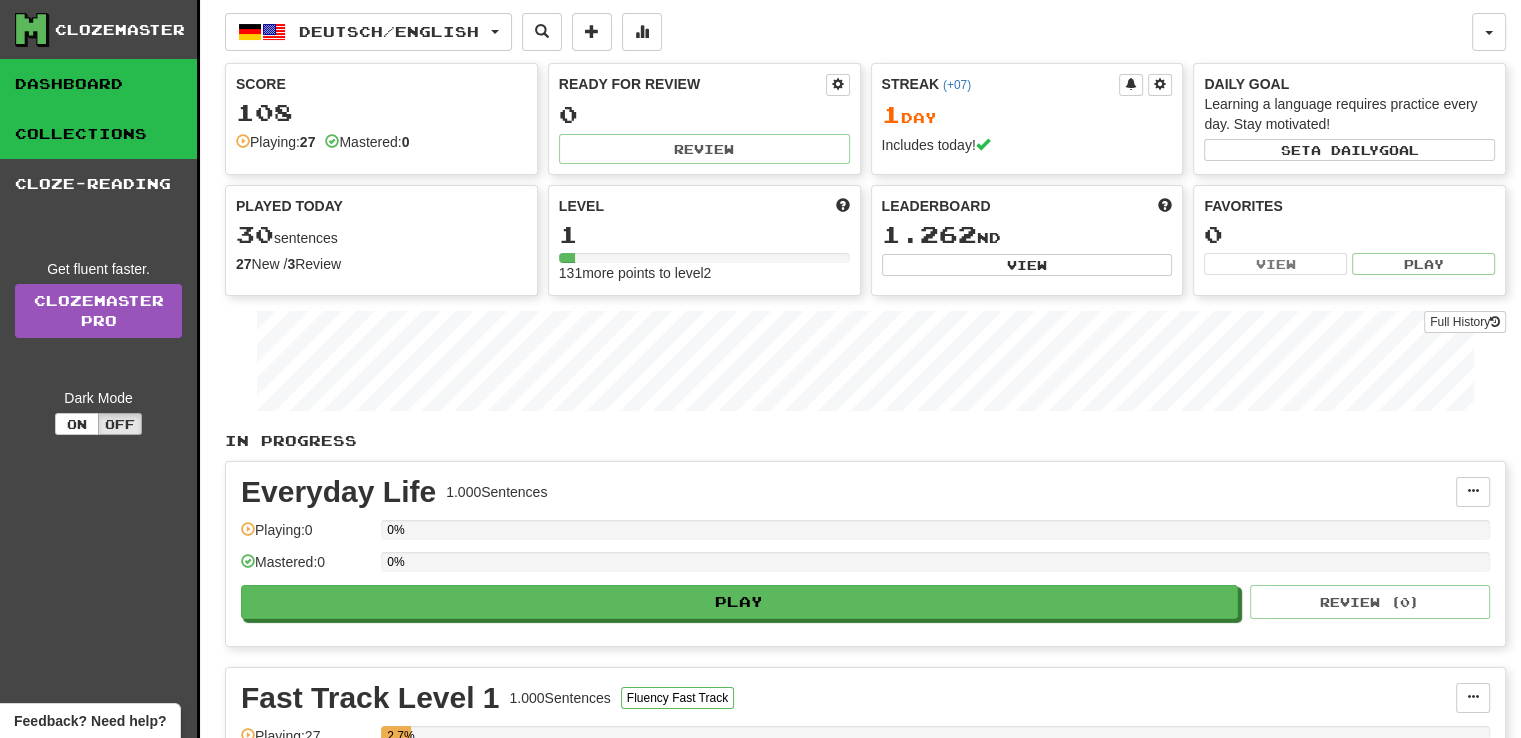 click on "Collections" at bounding box center [98, 134] 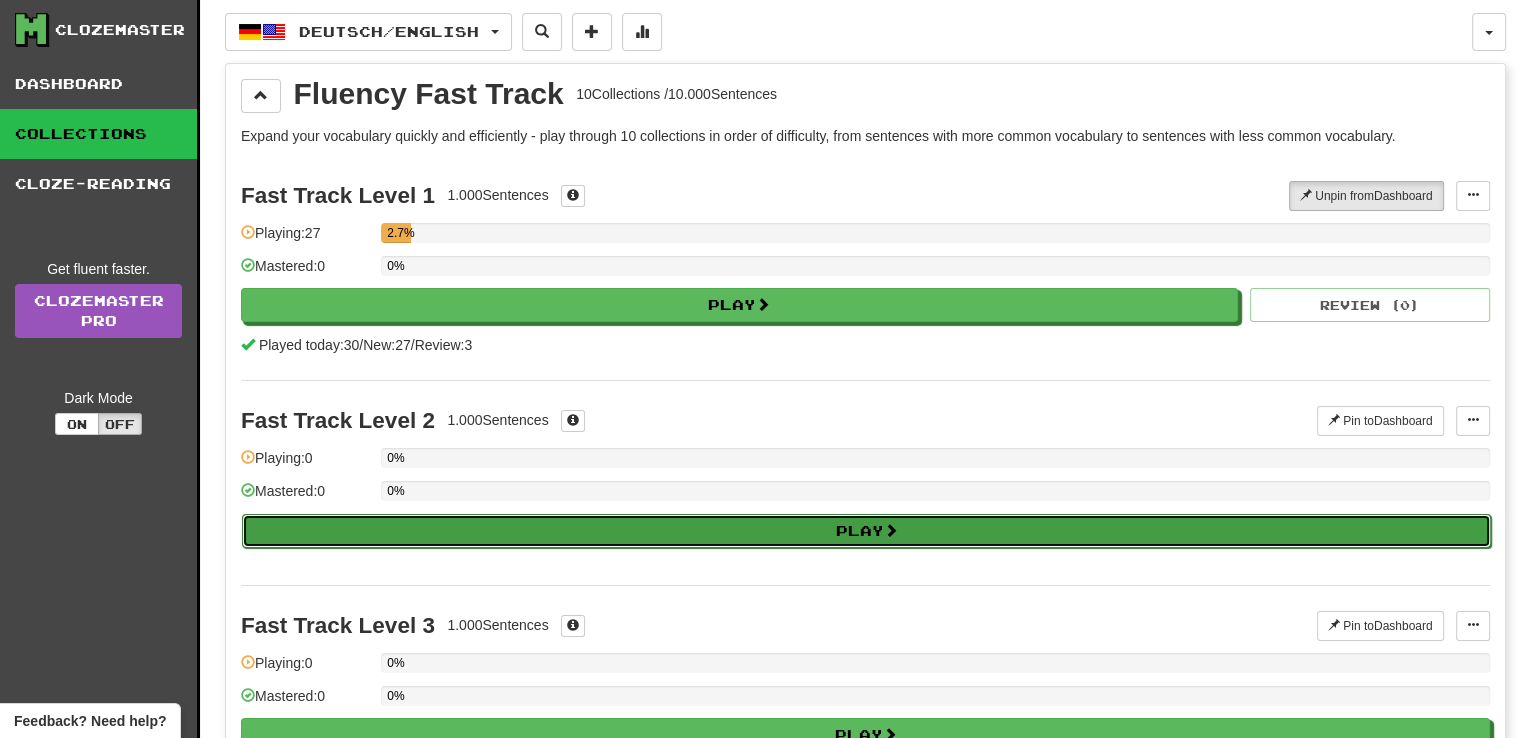 click on "Play" at bounding box center [866, 531] 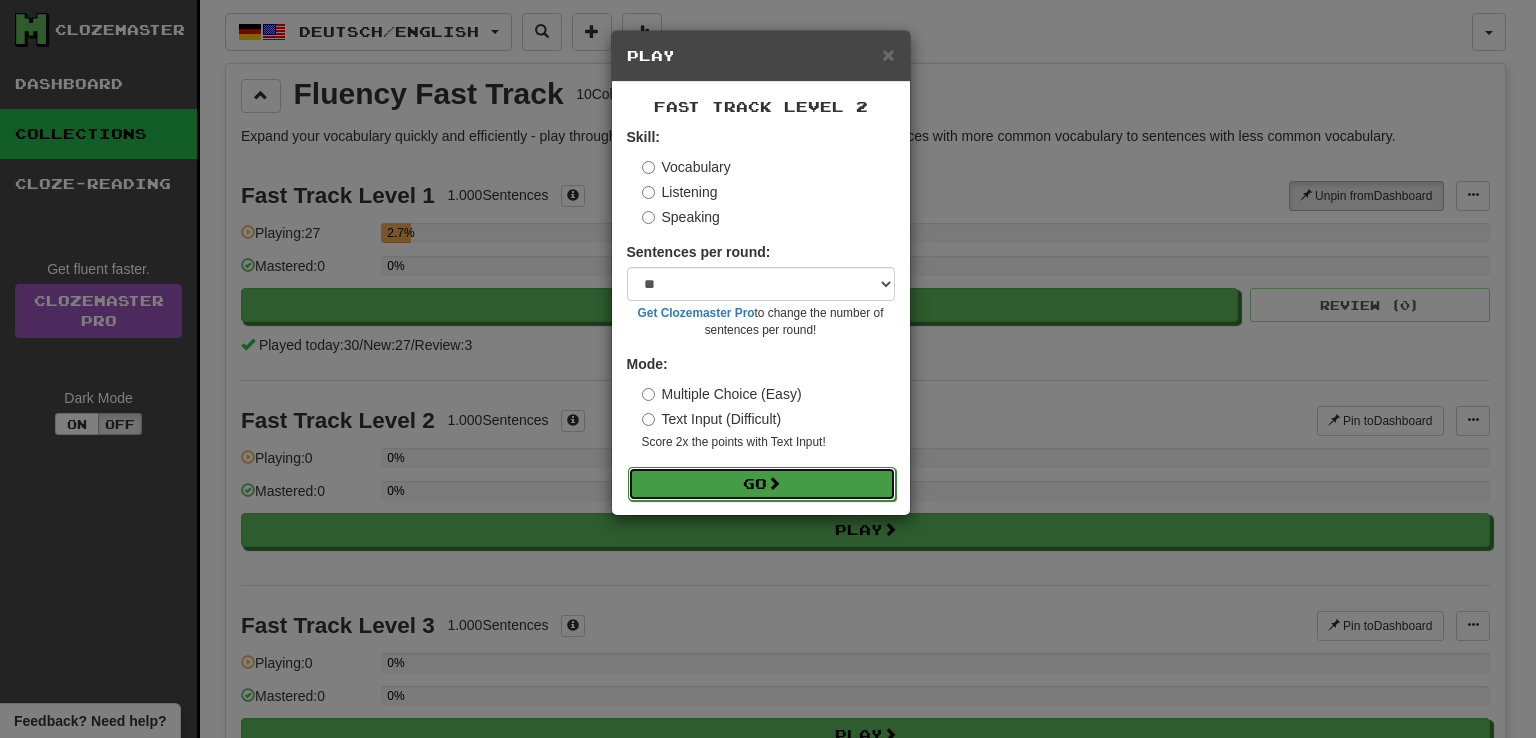click on "Go" at bounding box center [762, 484] 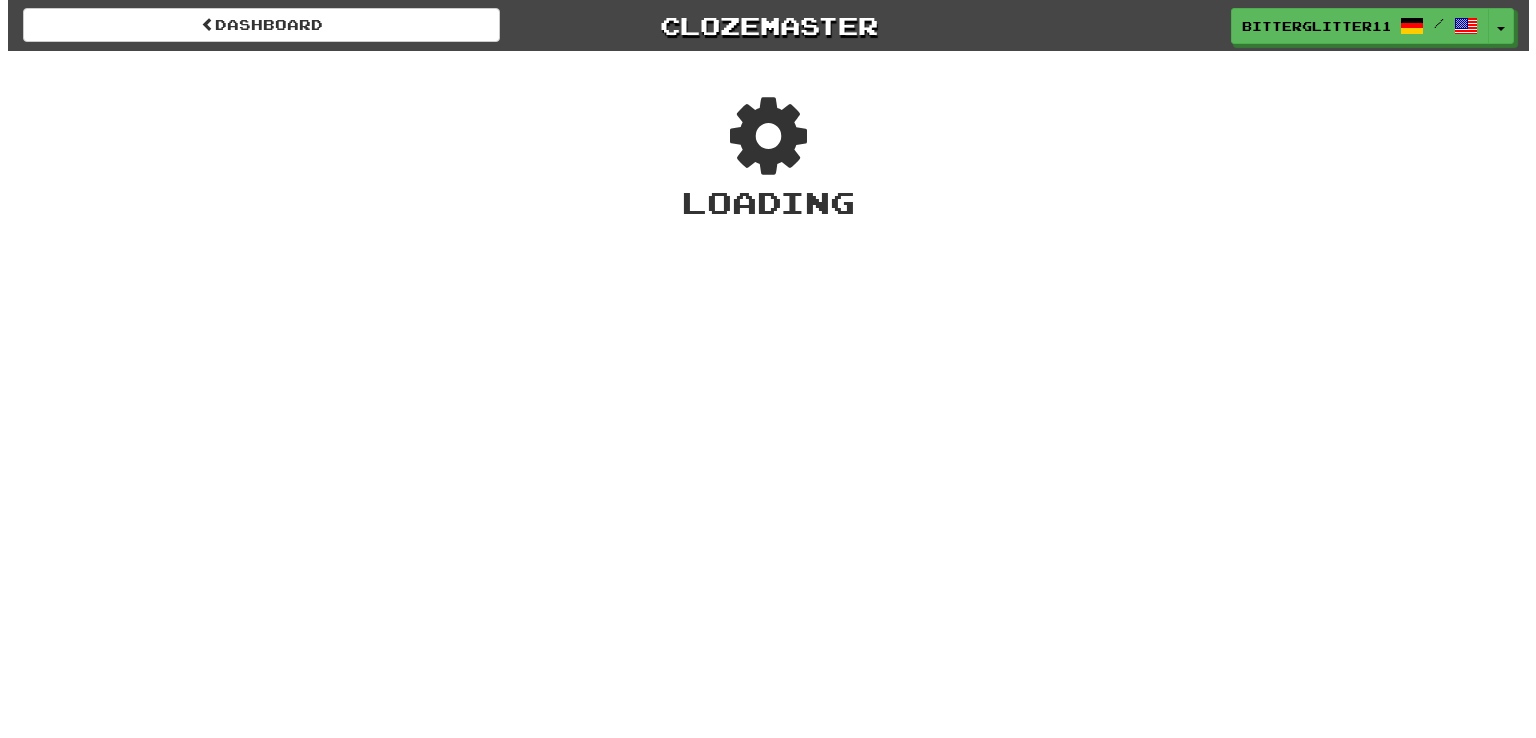 scroll, scrollTop: 0, scrollLeft: 0, axis: both 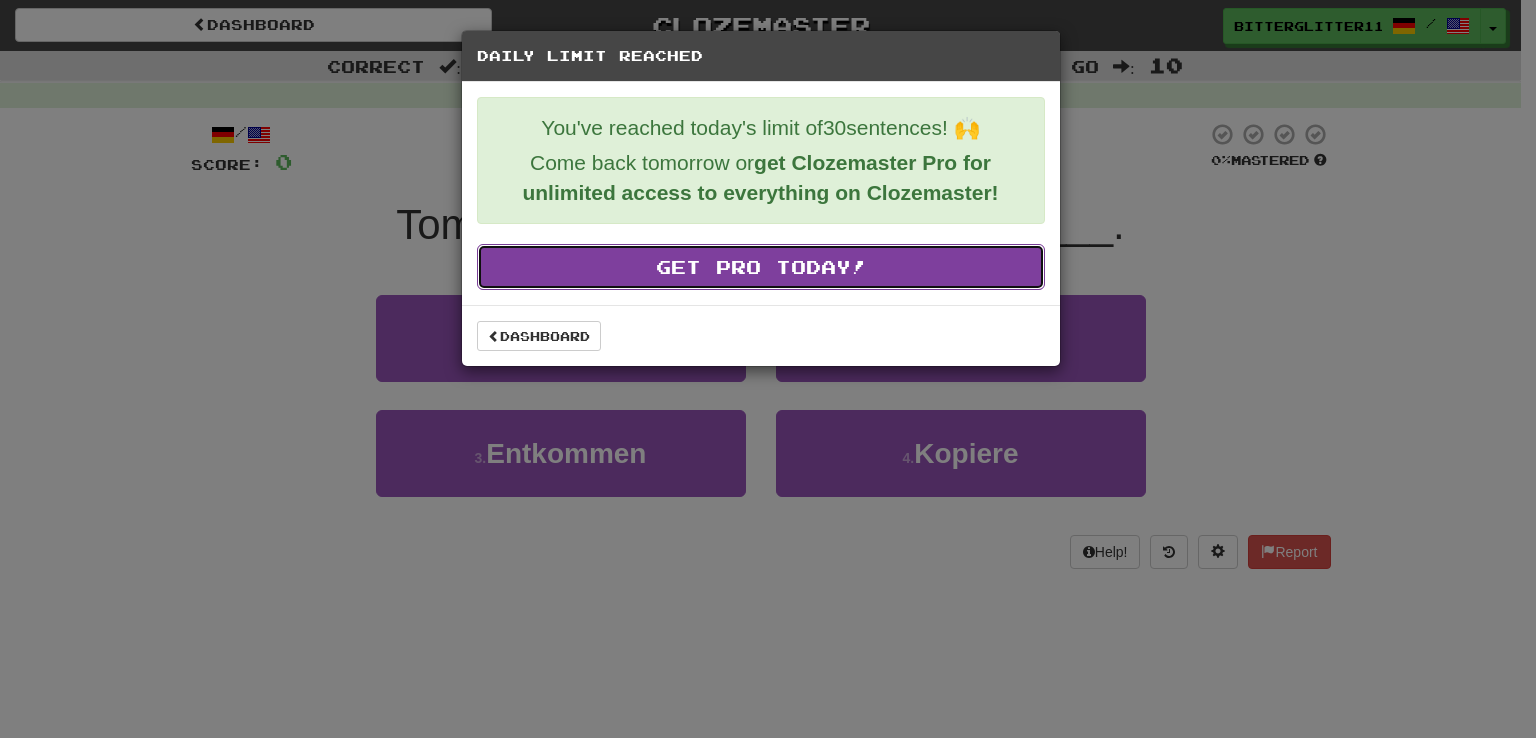 click on "Get Pro Today!" at bounding box center (761, 267) 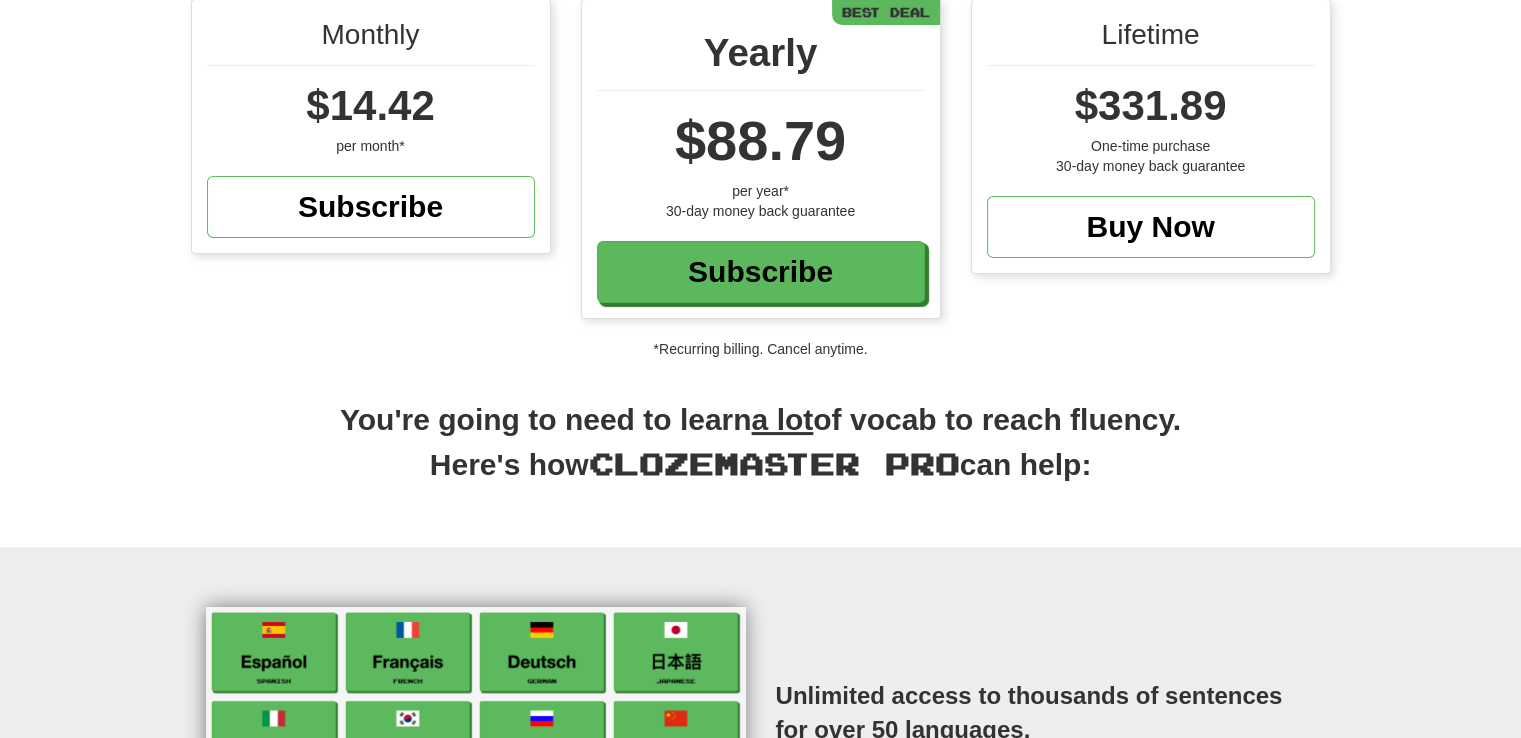 scroll, scrollTop: 0, scrollLeft: 0, axis: both 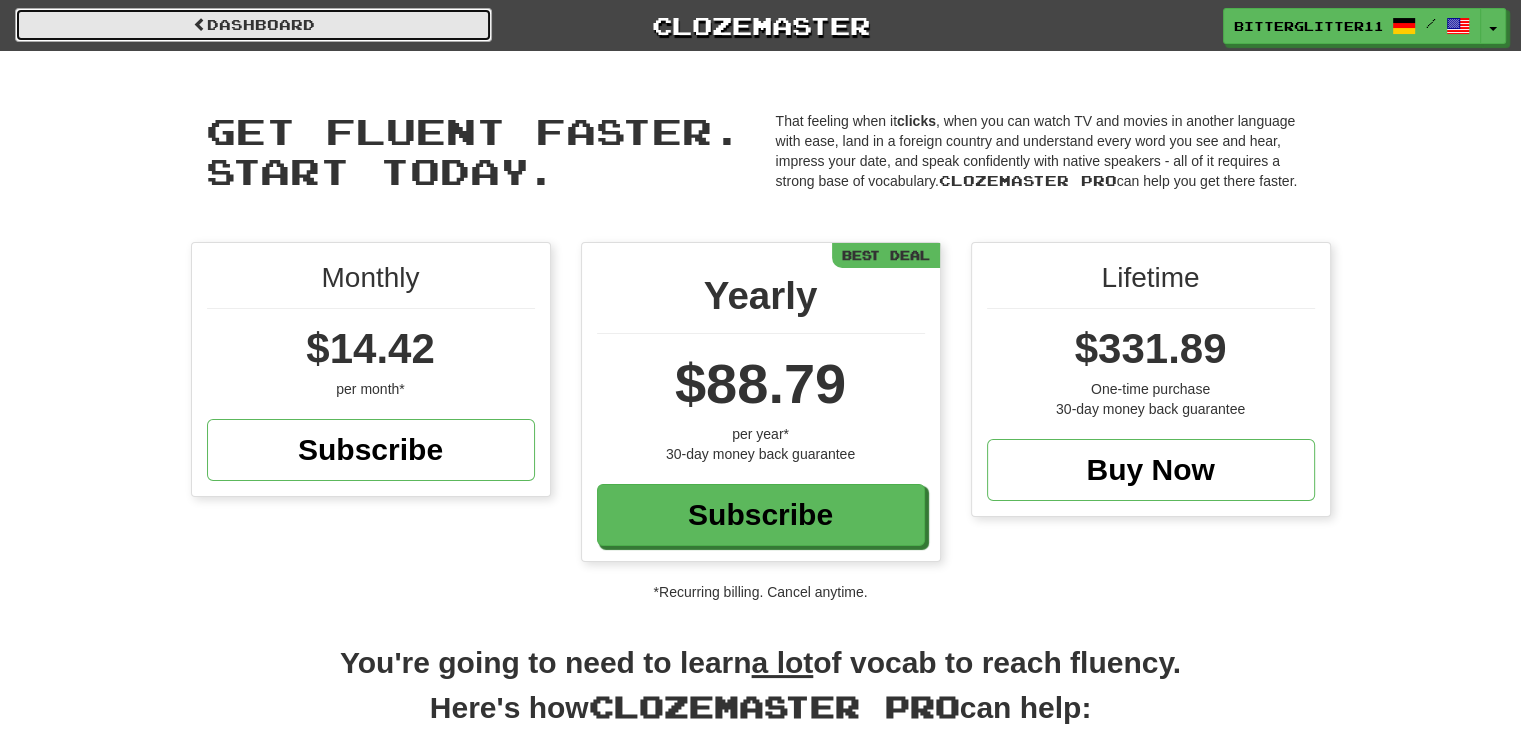 click on "Dashboard" at bounding box center (253, 25) 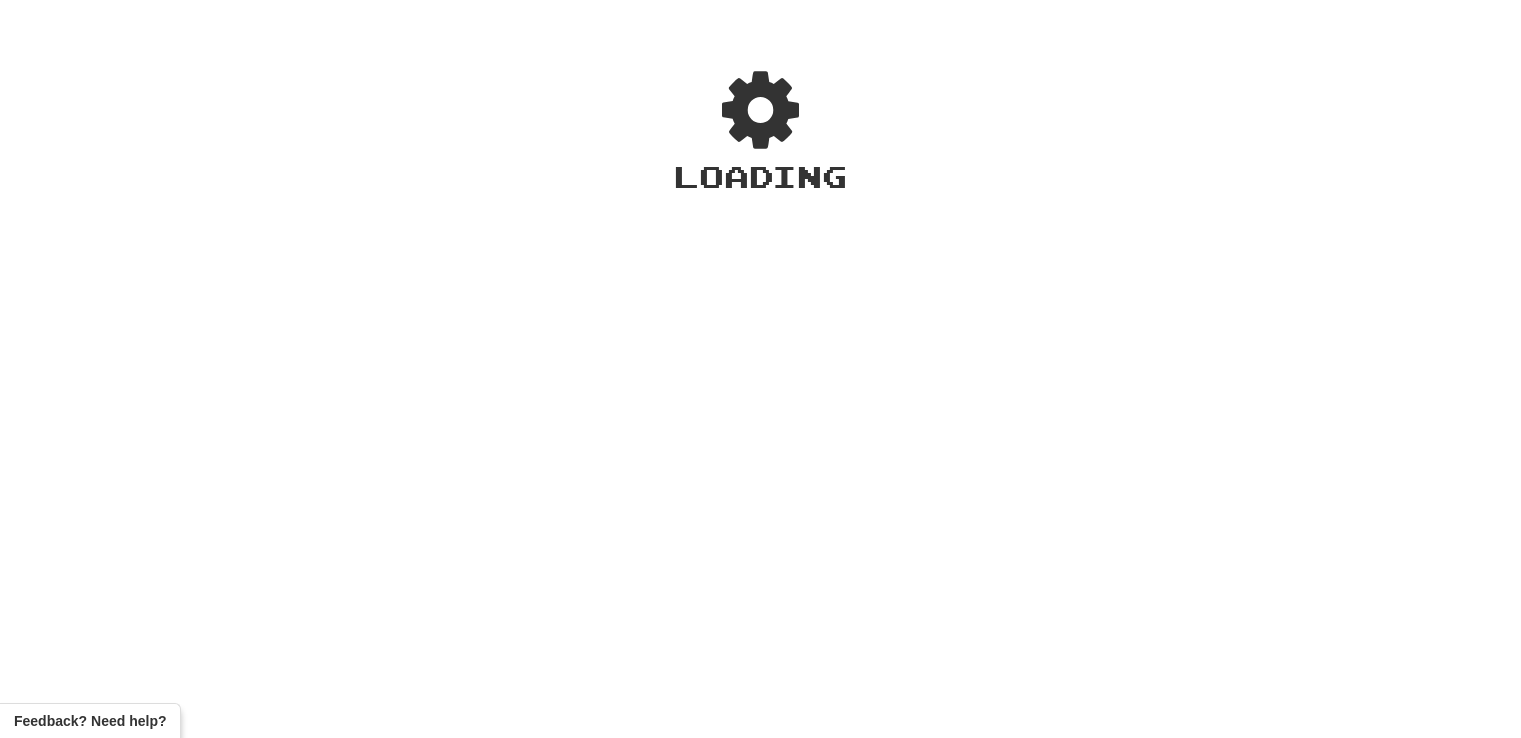 scroll, scrollTop: 0, scrollLeft: 0, axis: both 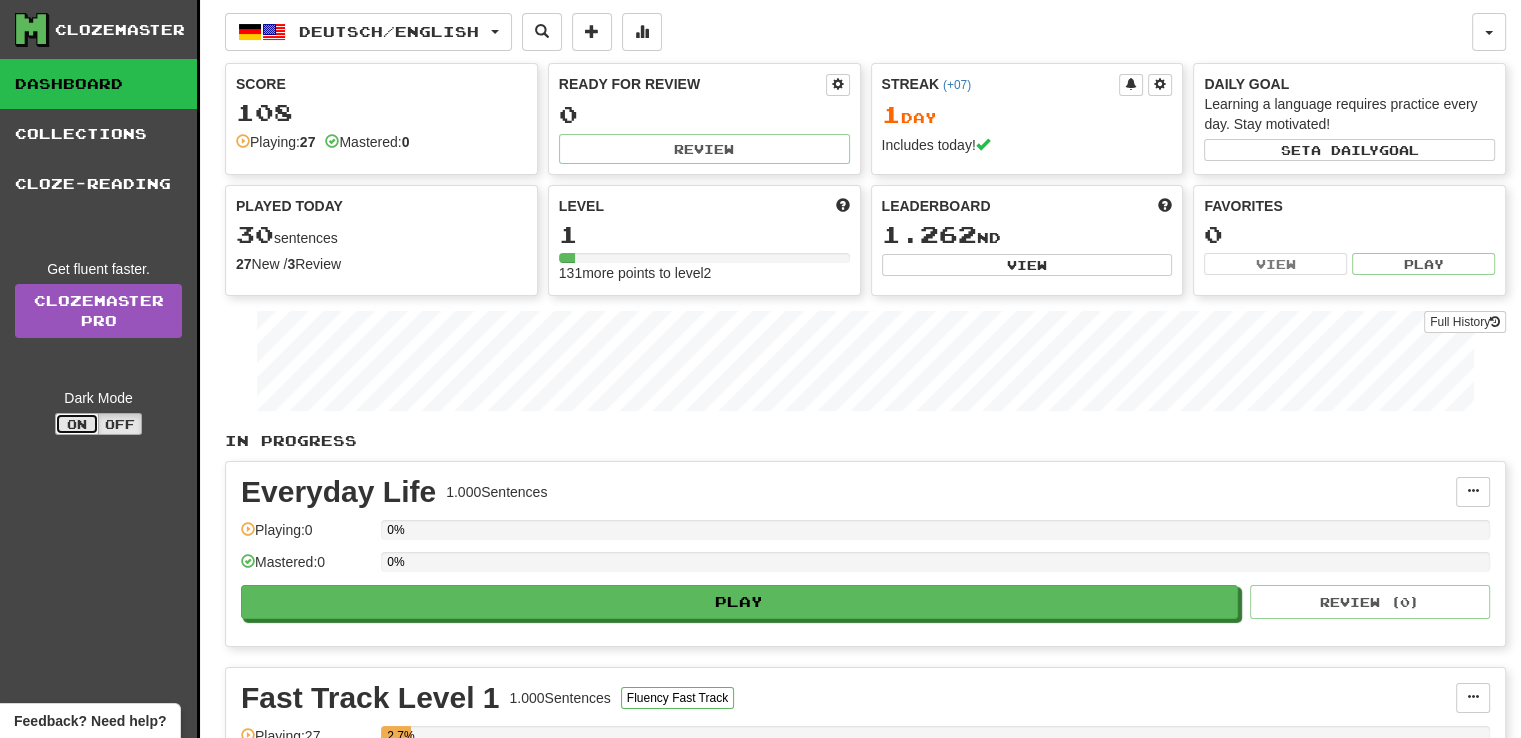 click on "On" at bounding box center (77, 424) 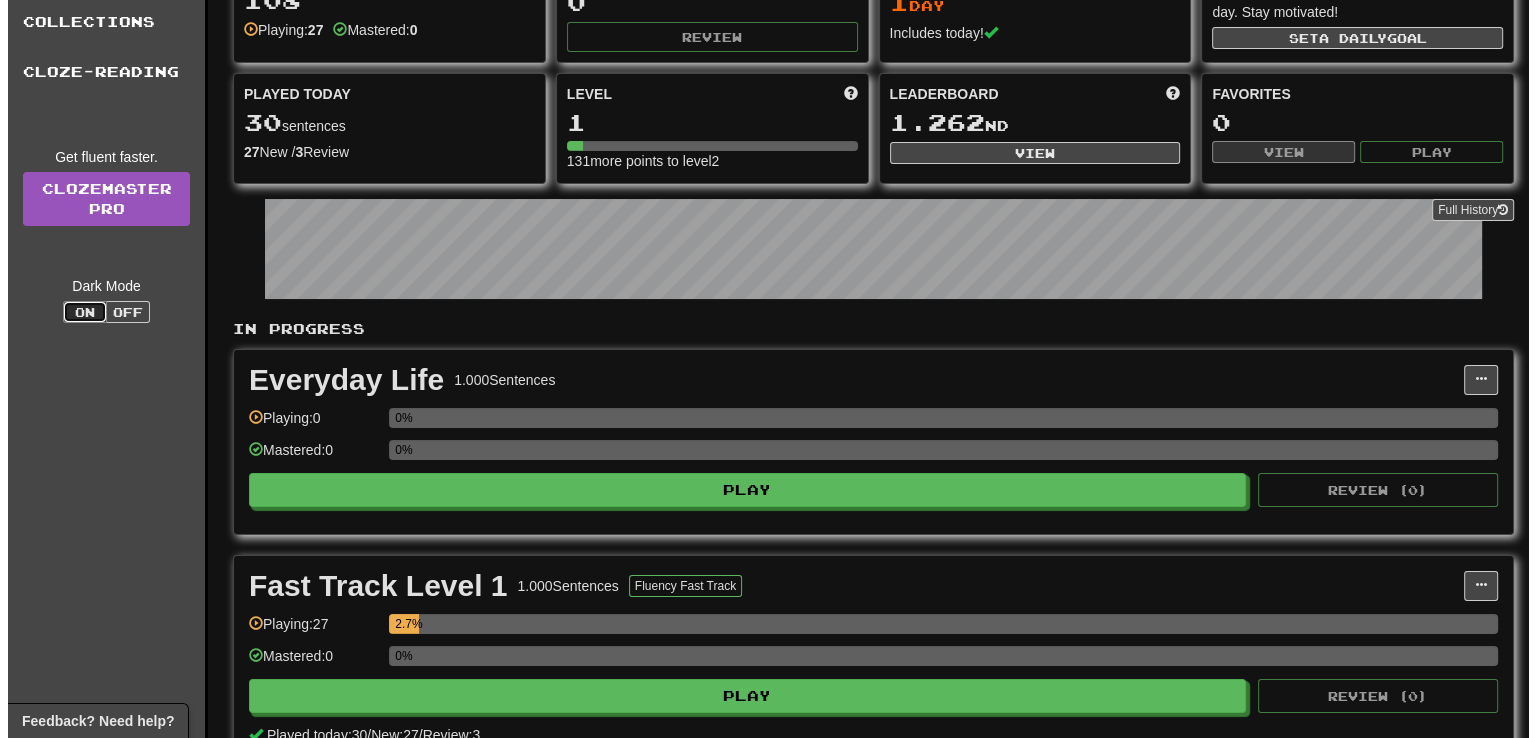 scroll, scrollTop: 0, scrollLeft: 0, axis: both 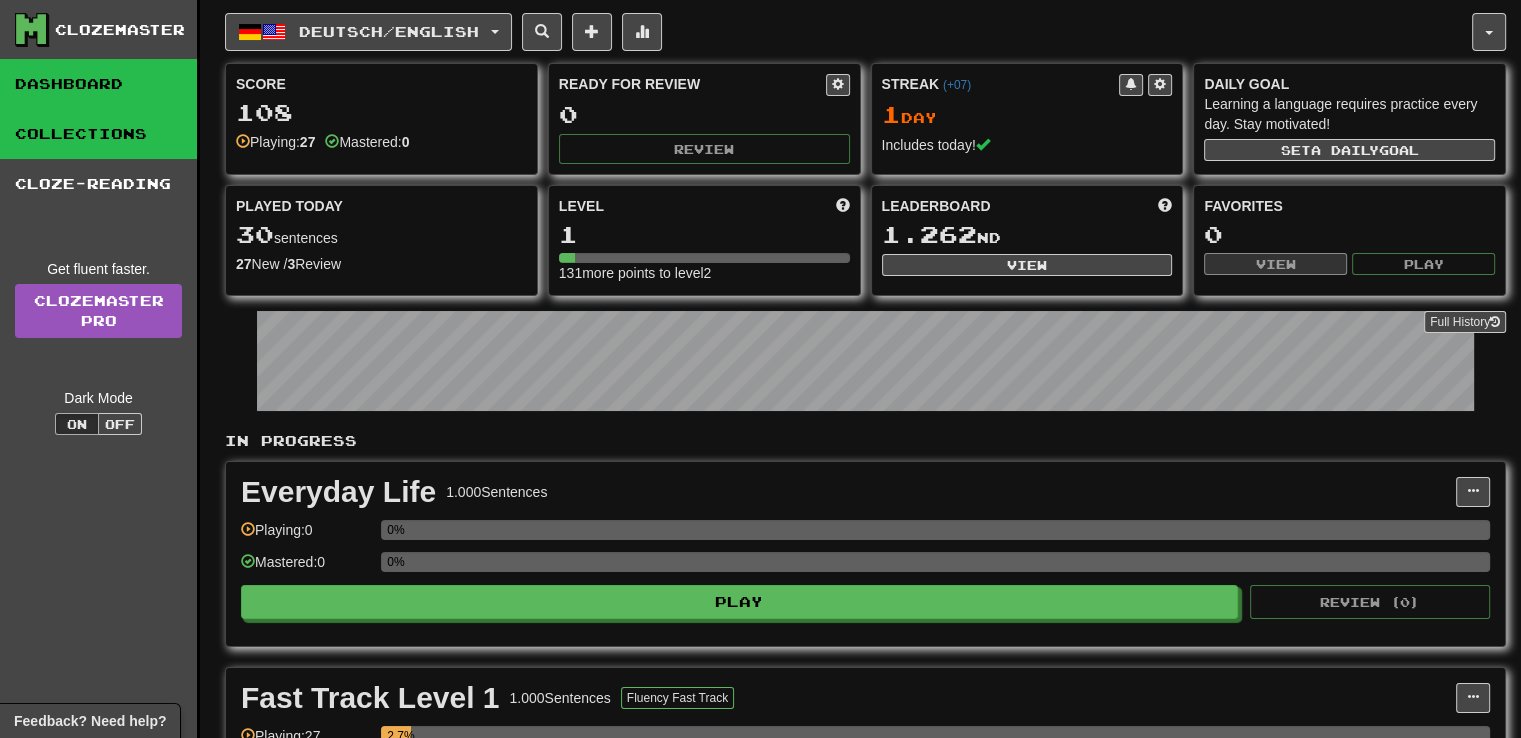 click on "Collections" at bounding box center [98, 134] 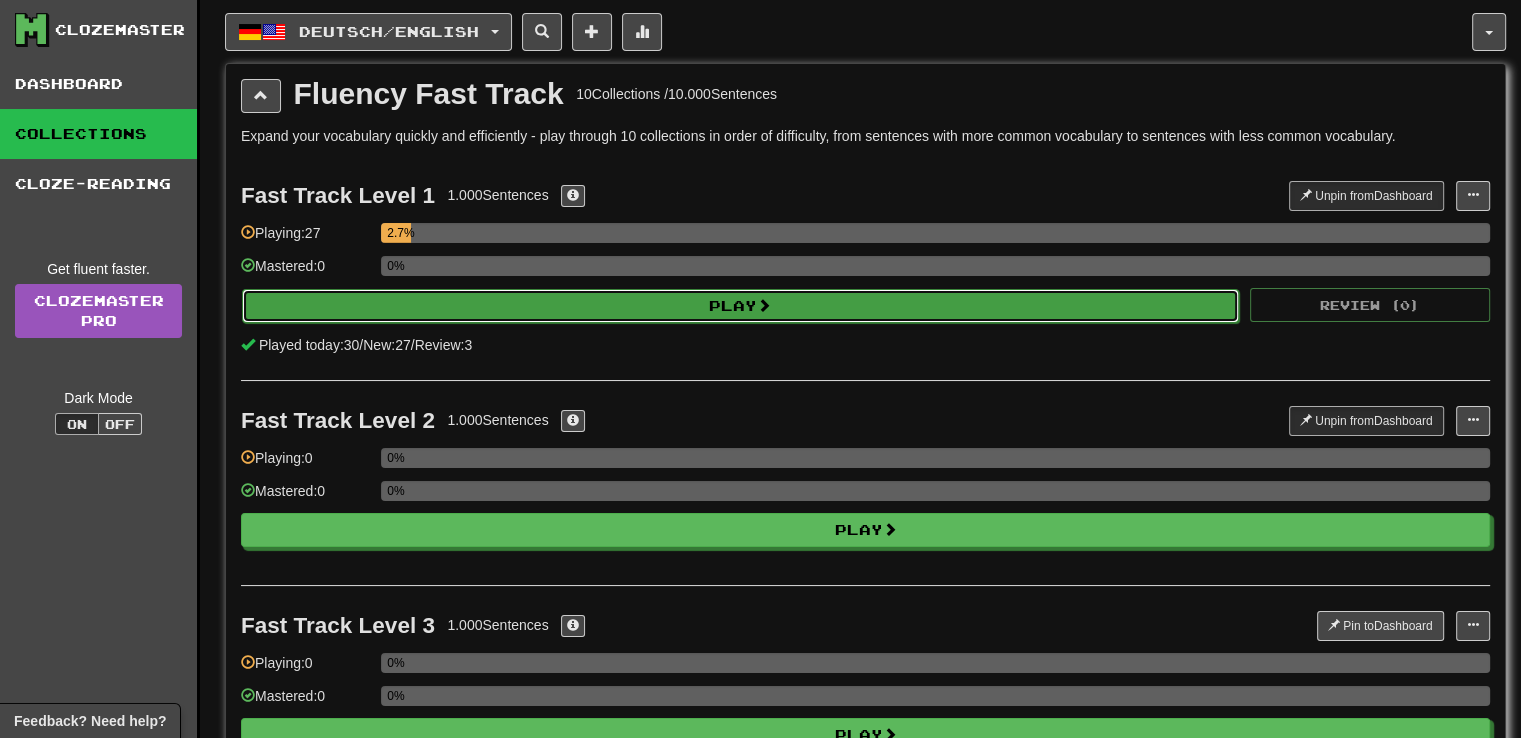 click on "Play" at bounding box center (740, 306) 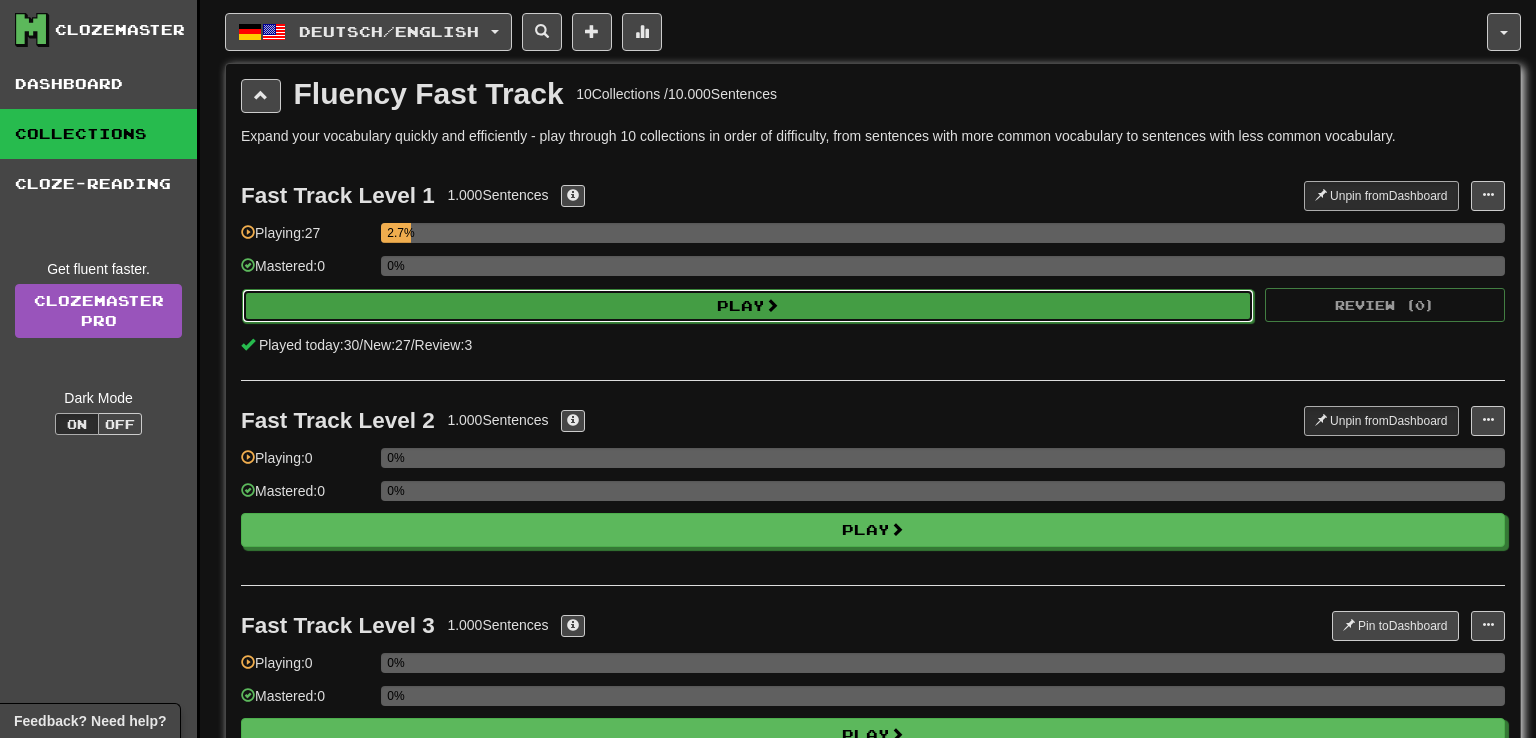 select on "**" 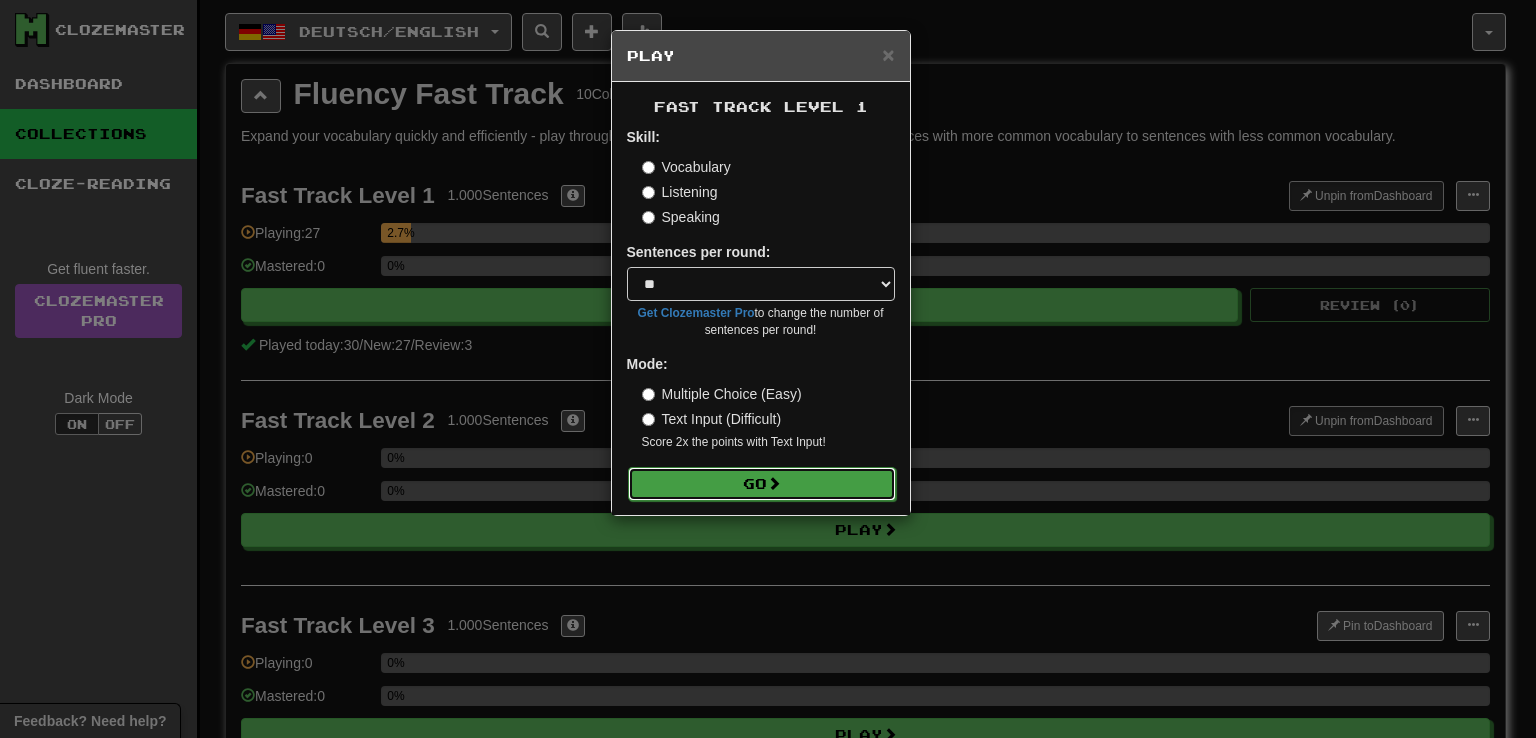 click on "Go" at bounding box center [762, 484] 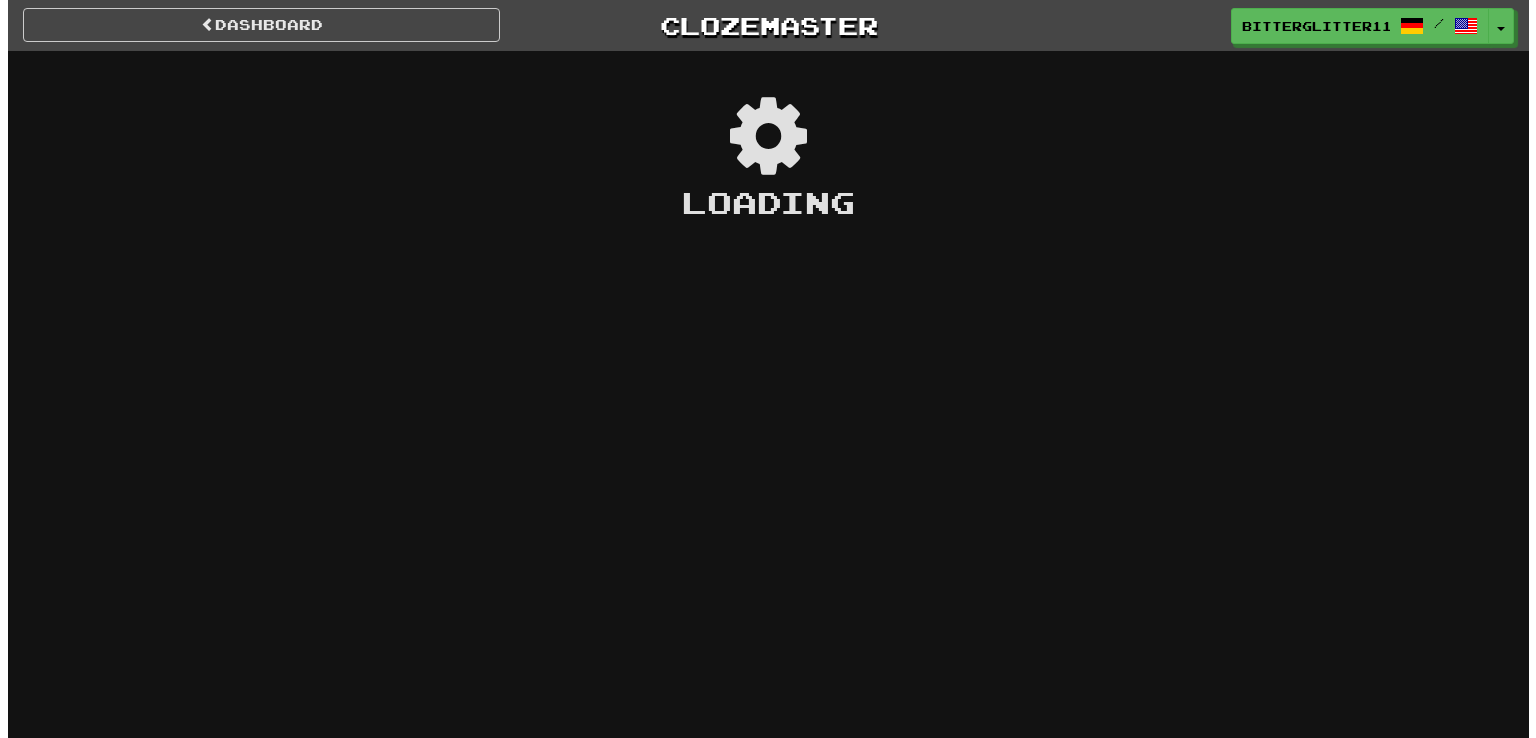 scroll, scrollTop: 0, scrollLeft: 0, axis: both 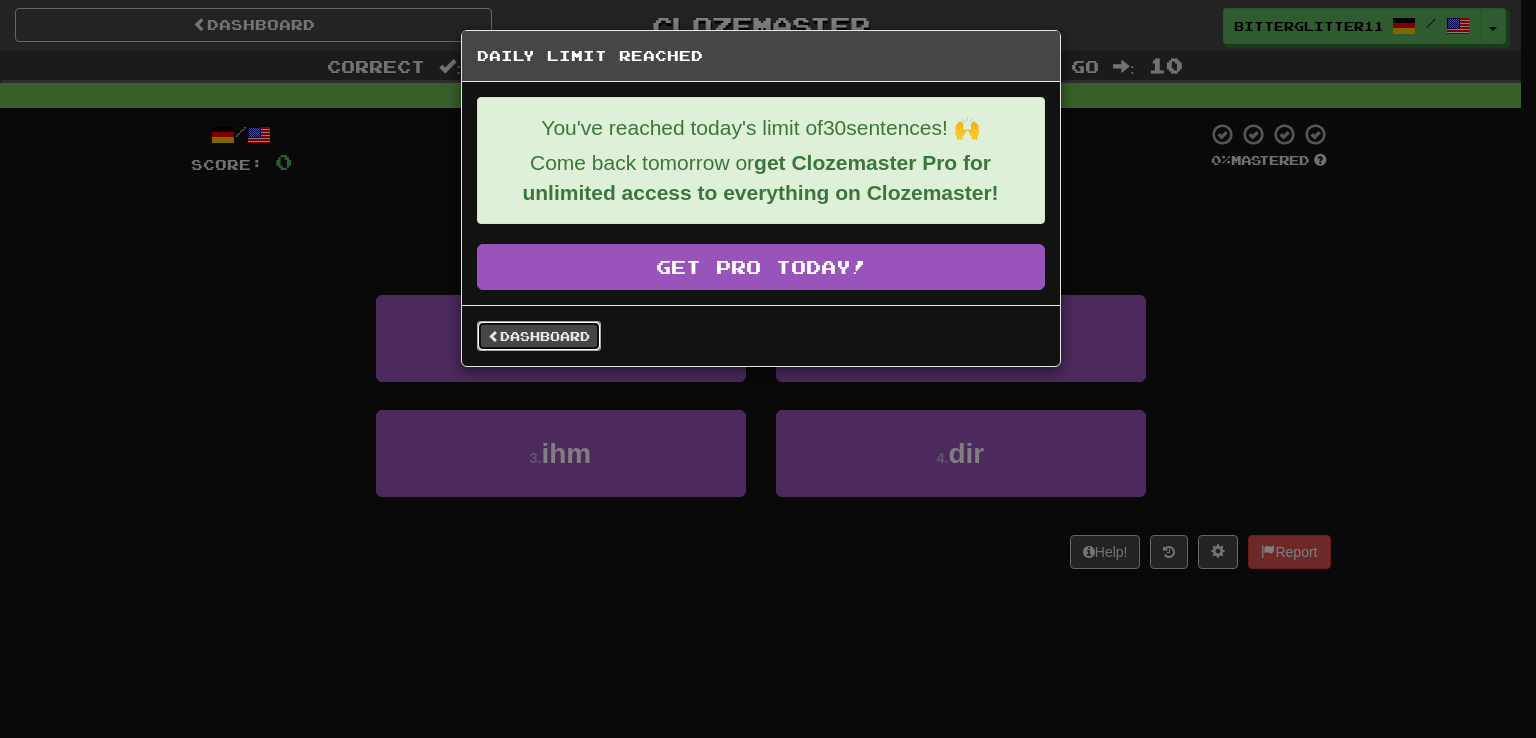 click on "Dashboard" at bounding box center [539, 336] 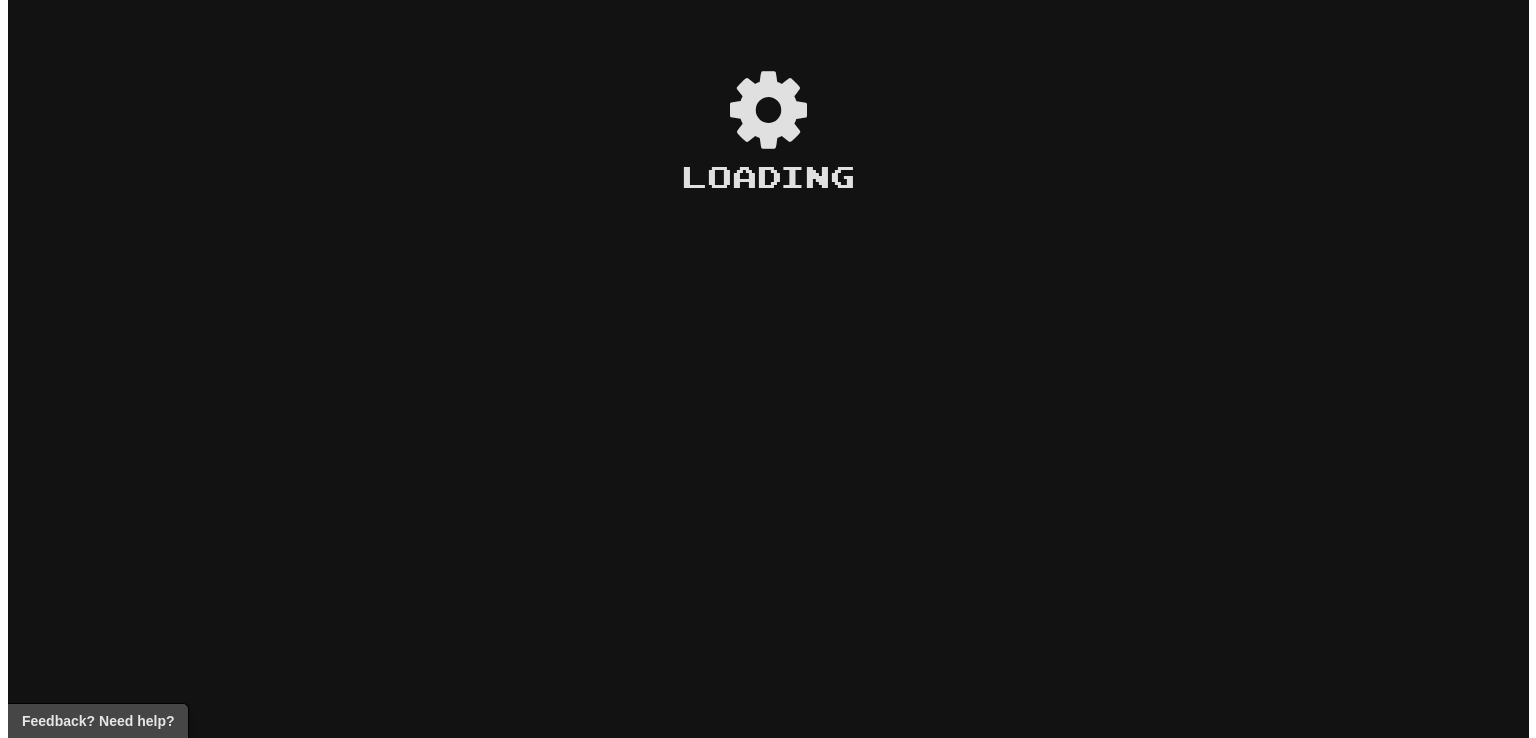 scroll, scrollTop: 0, scrollLeft: 0, axis: both 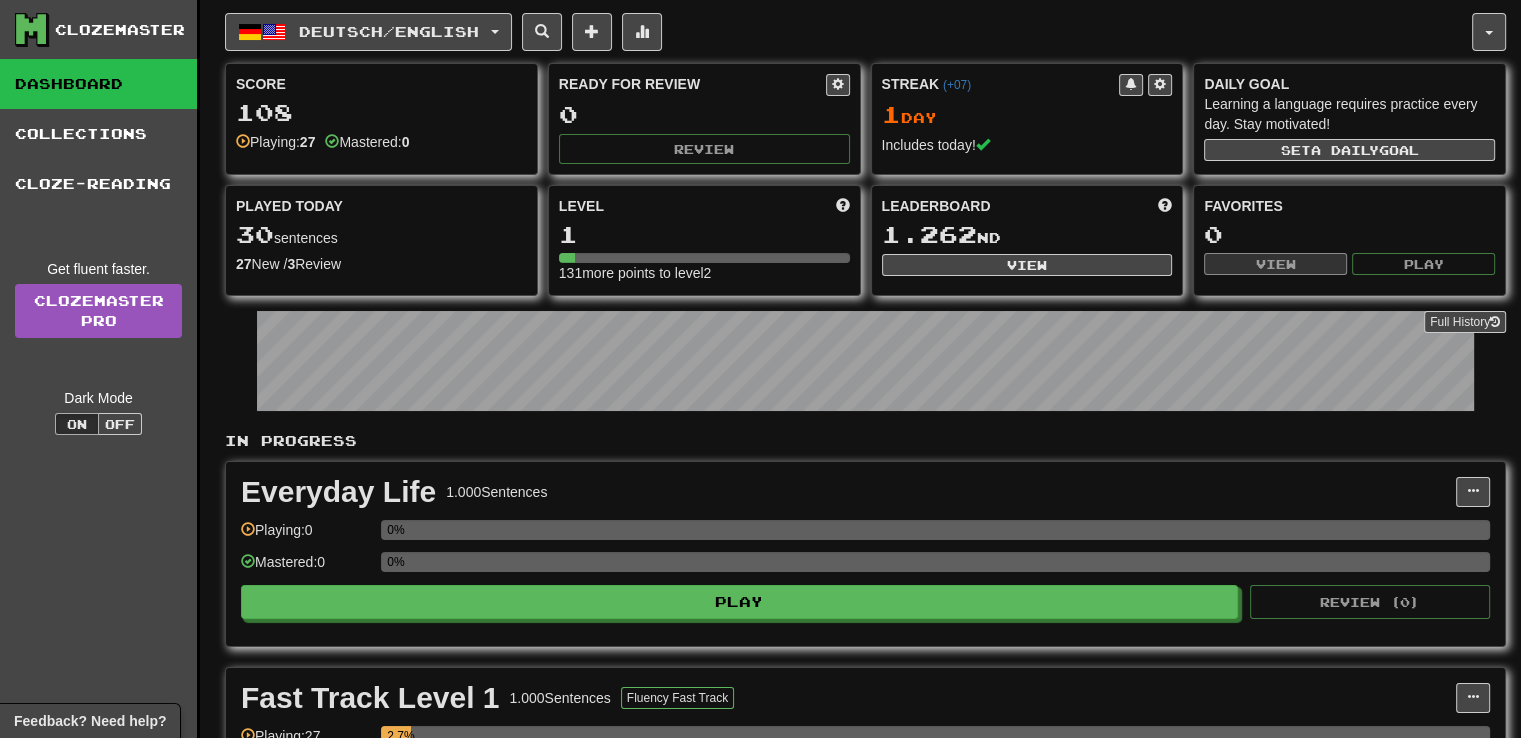 click on "Everyday Life 1.000  Sentences Manage Sentences Unpin from Dashboard  Playing:  0 0%  Mastered:  0 0% Play Review ( 0 )" at bounding box center [865, 554] 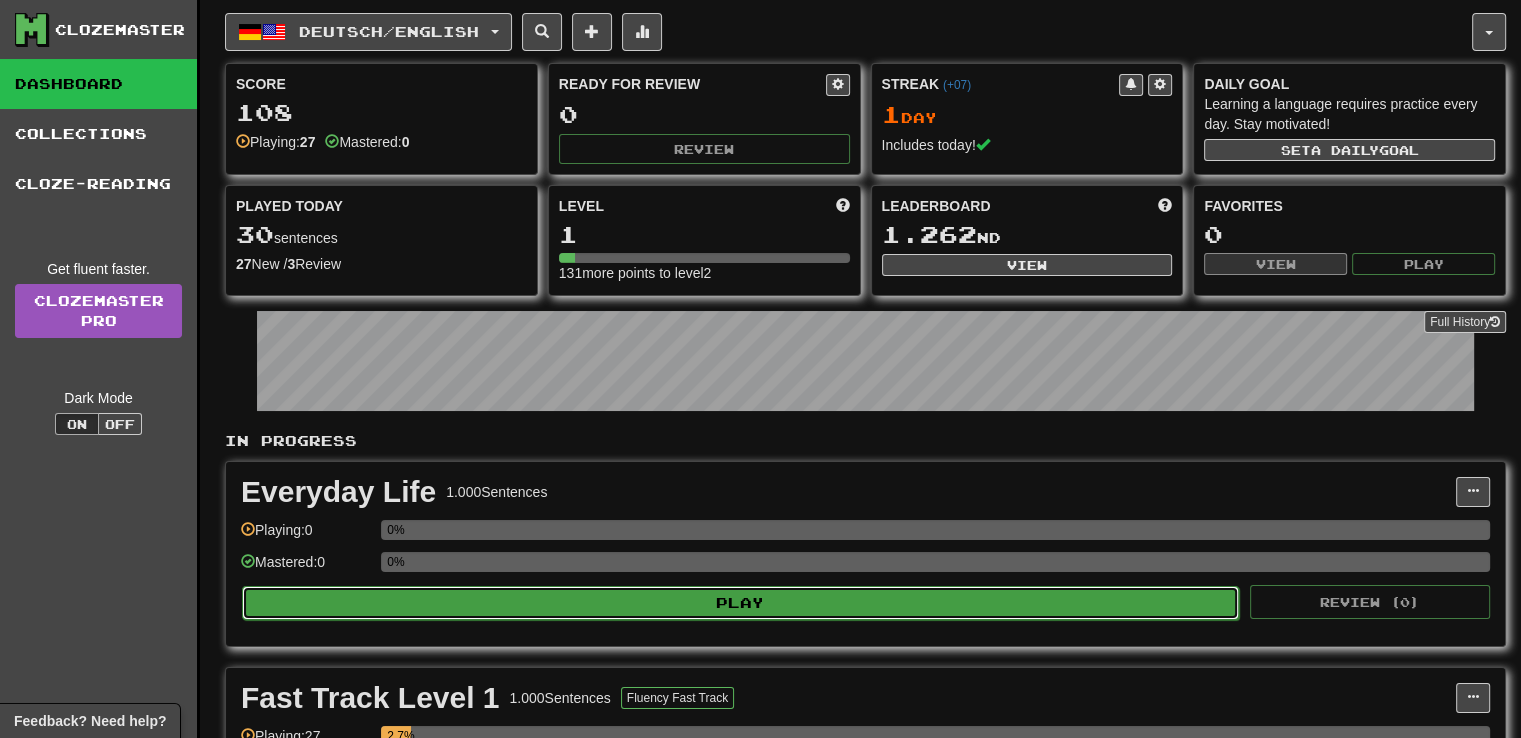 click on "Play" at bounding box center (740, 603) 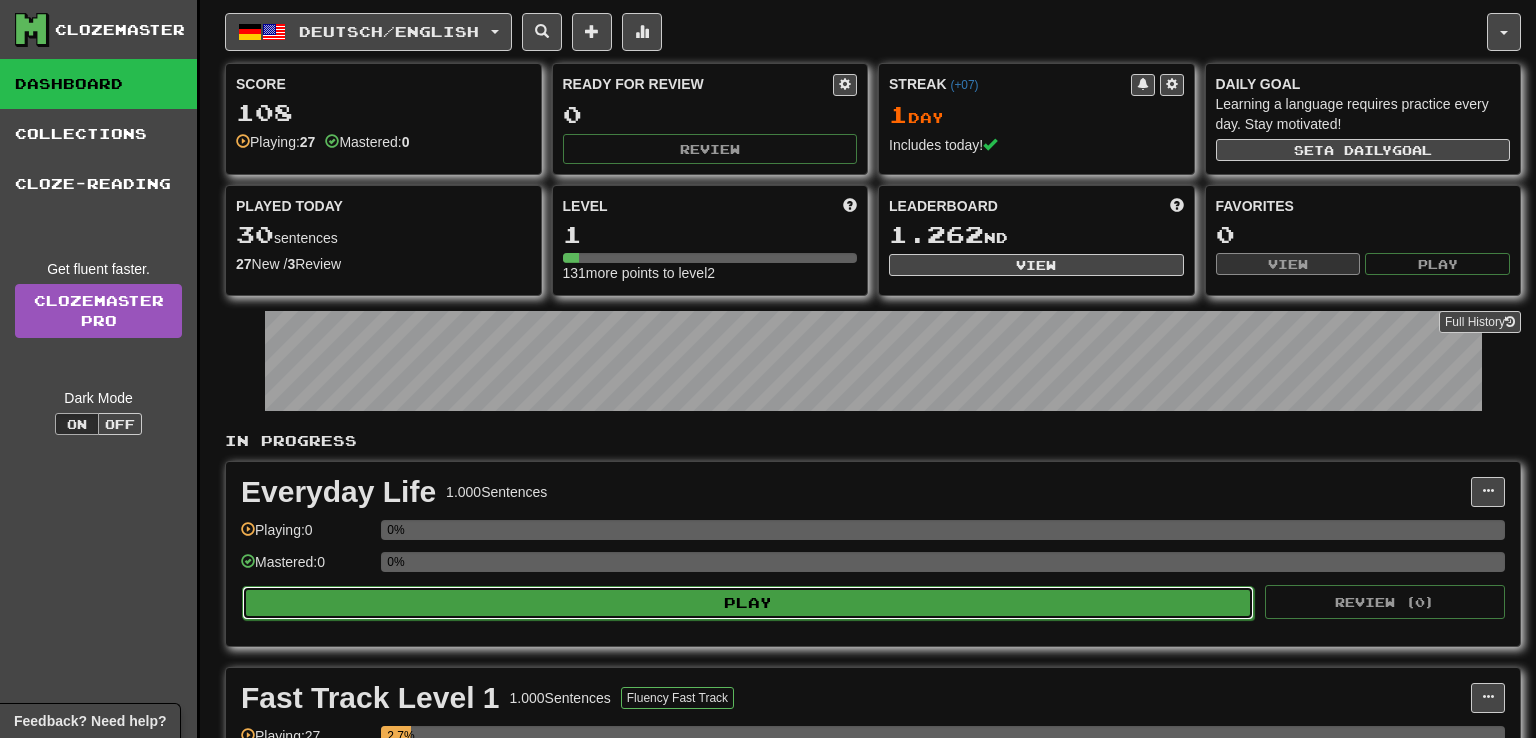 select on "**" 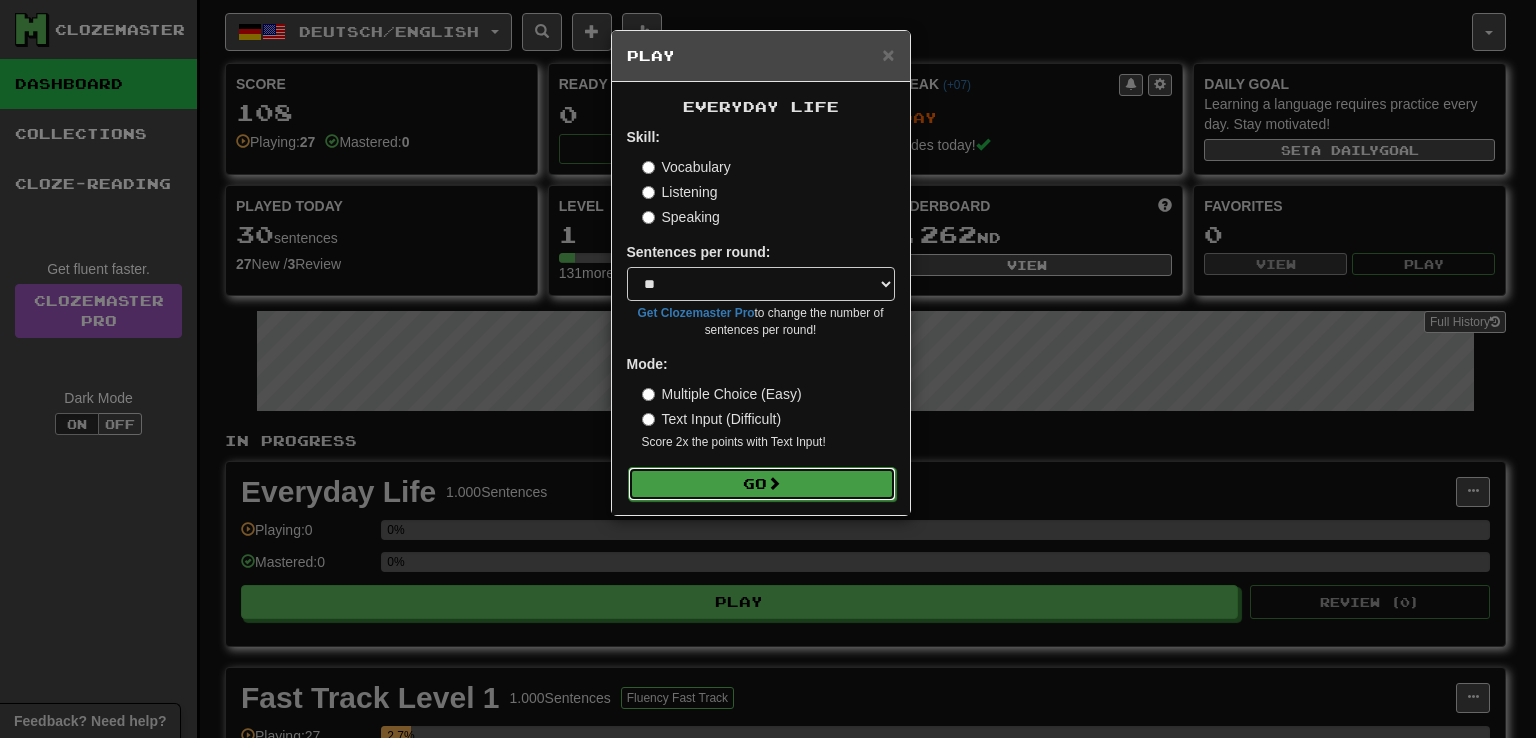 click on "Go" at bounding box center (762, 484) 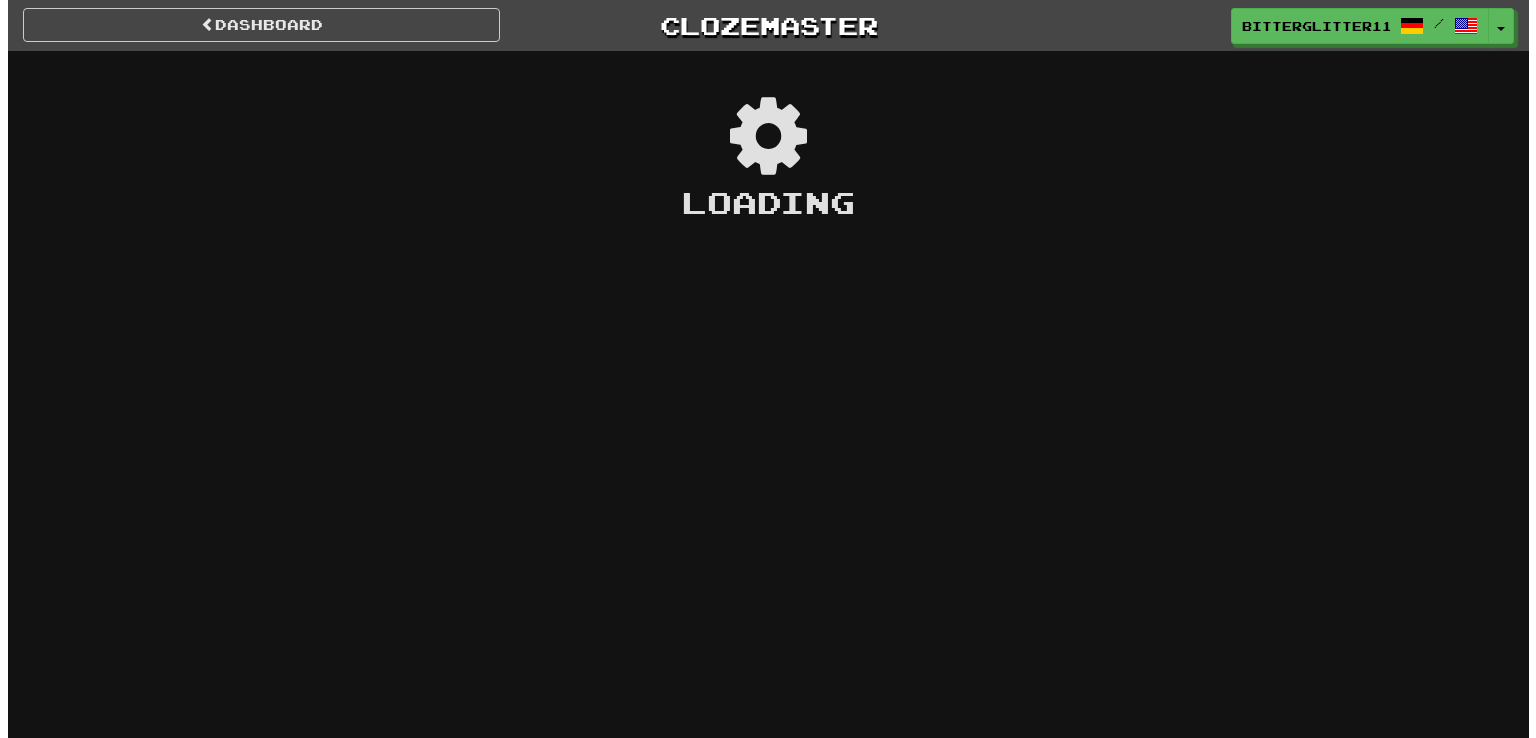 scroll, scrollTop: 0, scrollLeft: 0, axis: both 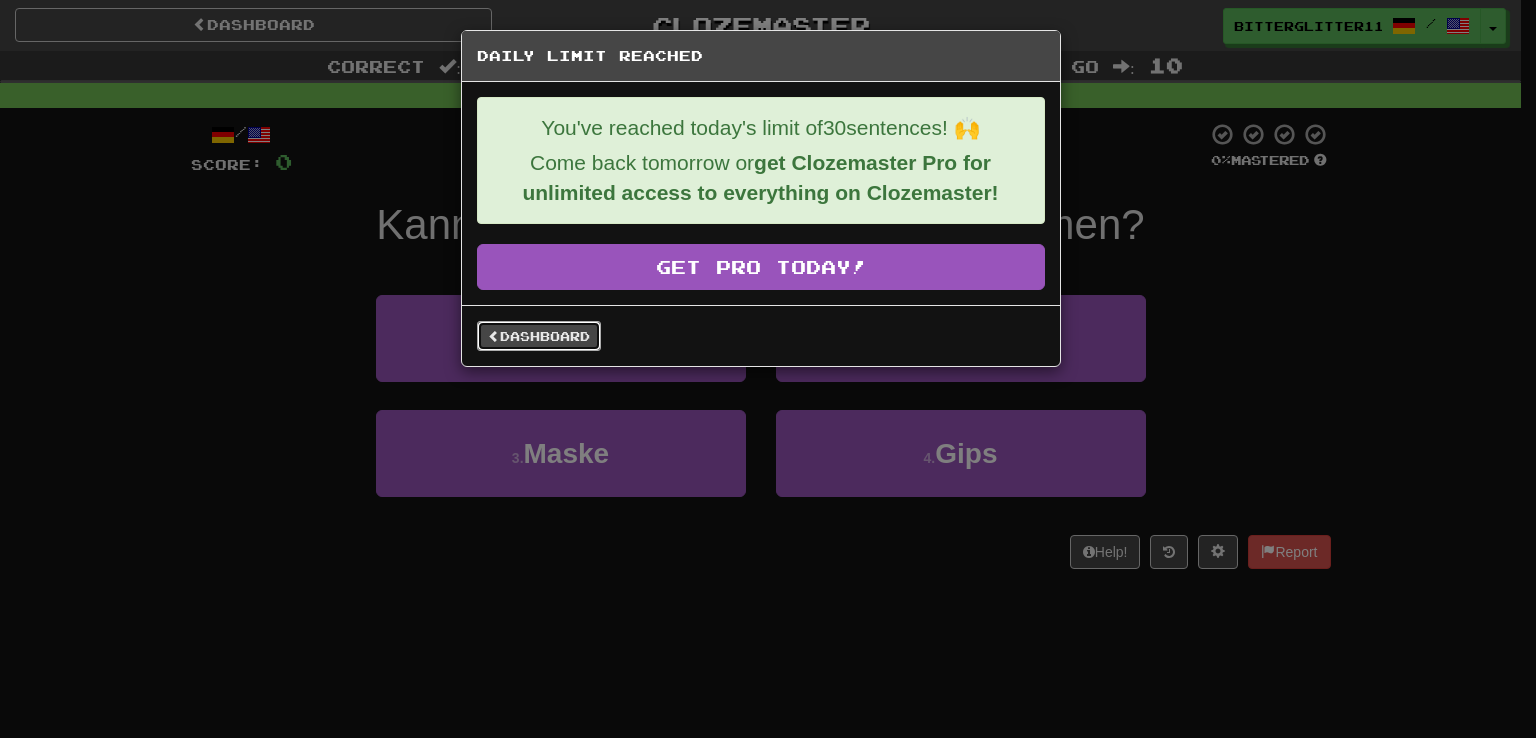 click on "Dashboard" at bounding box center [539, 336] 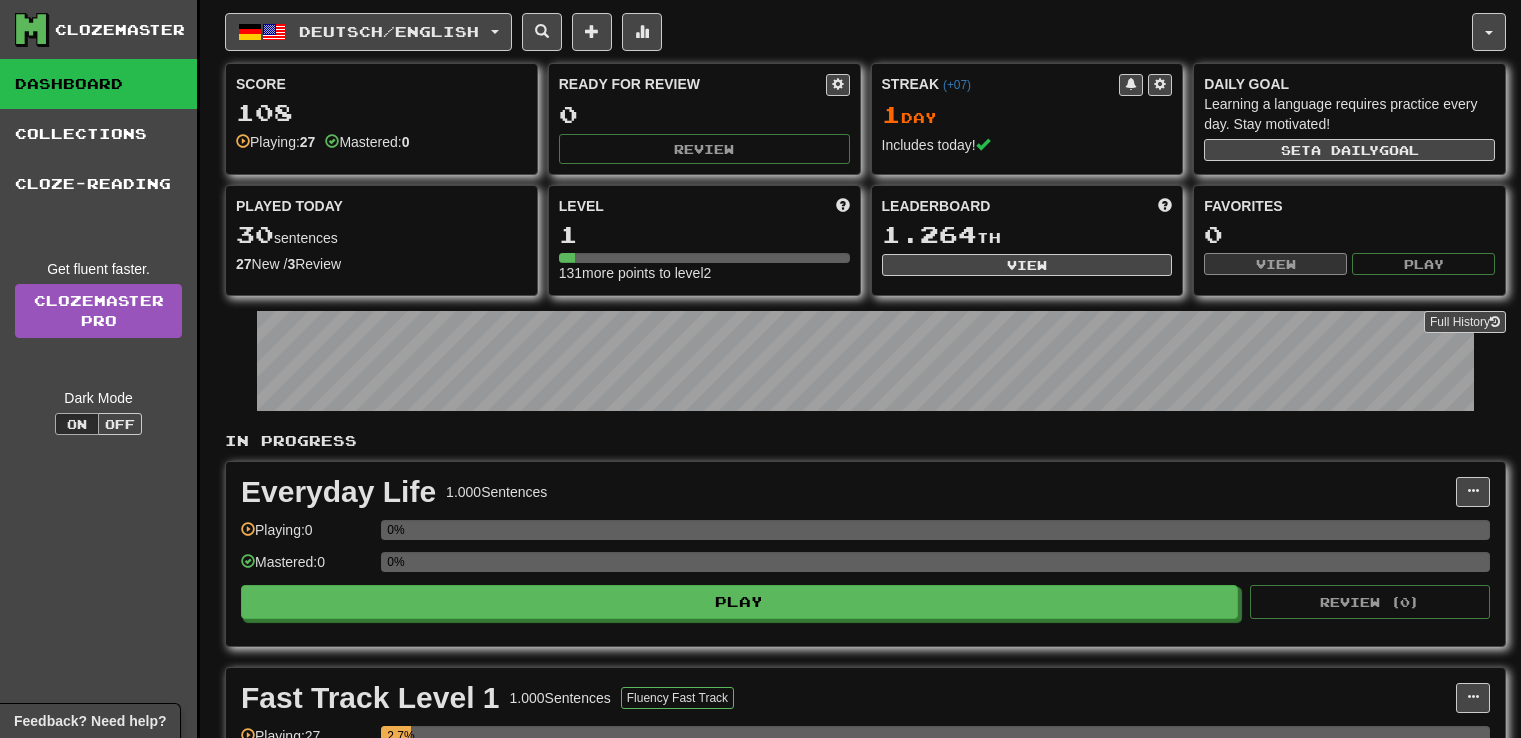 scroll, scrollTop: 0, scrollLeft: 0, axis: both 